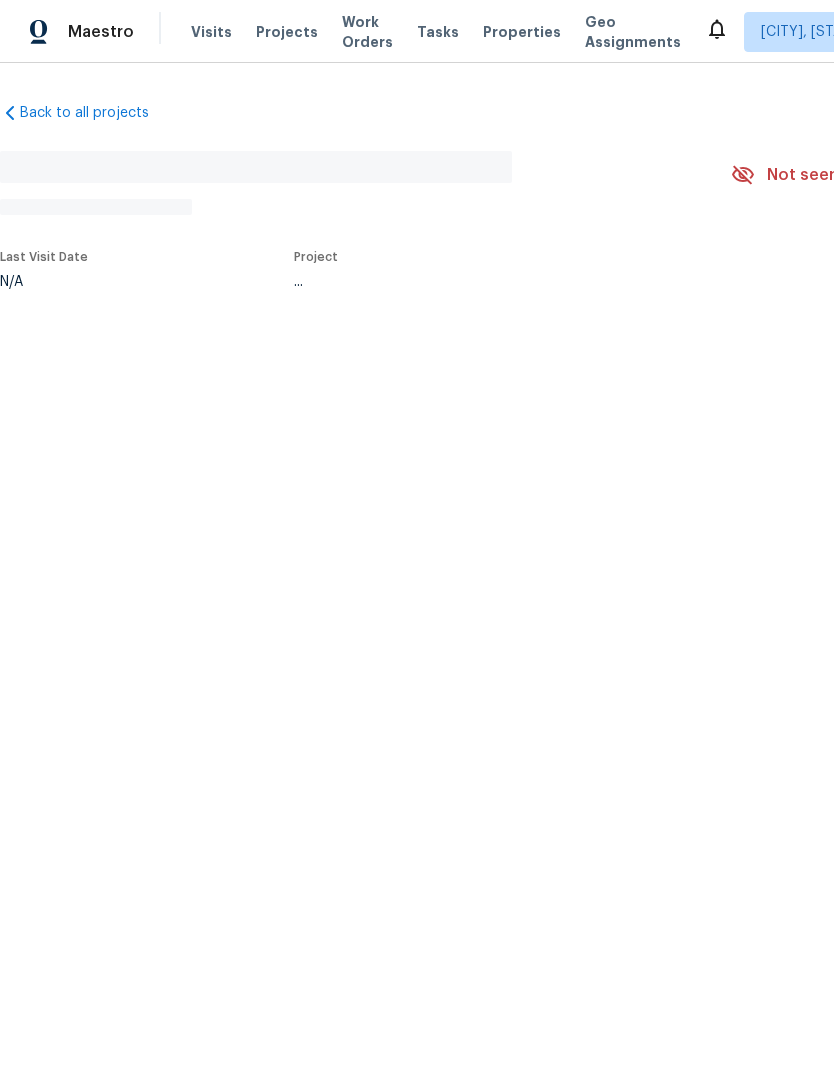 scroll, scrollTop: 0, scrollLeft: 0, axis: both 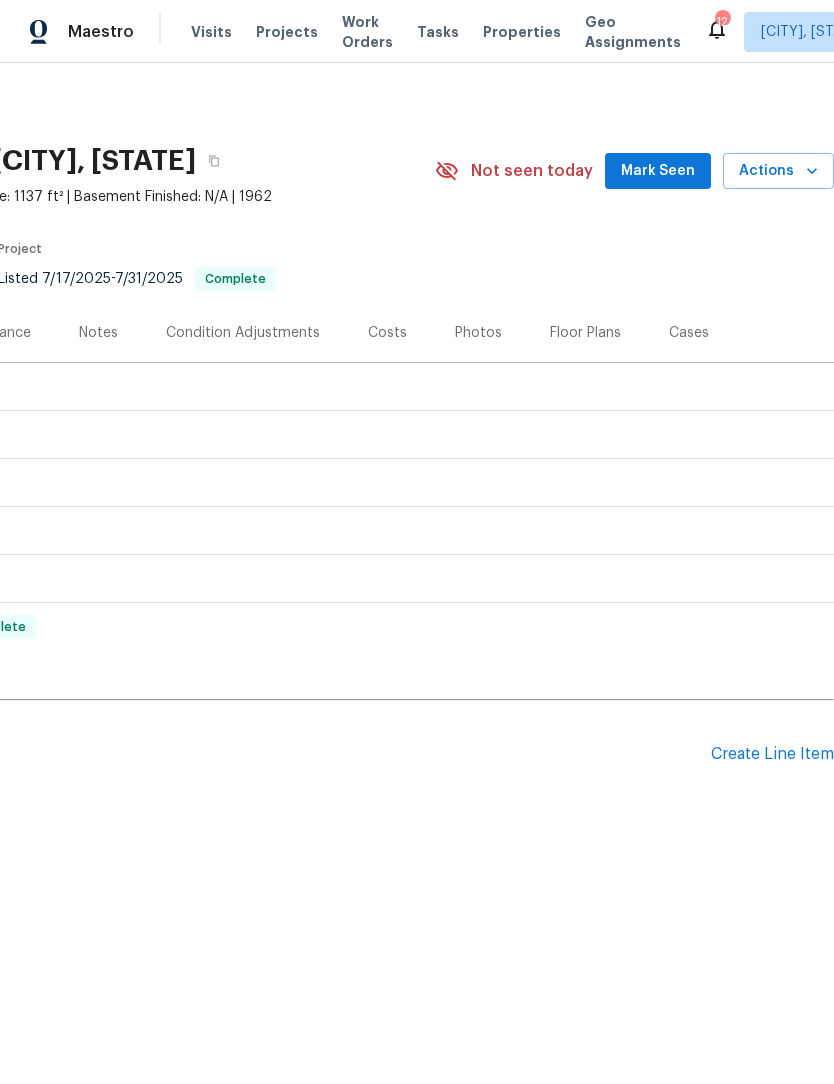 click on "Create Line Item" at bounding box center (772, 754) 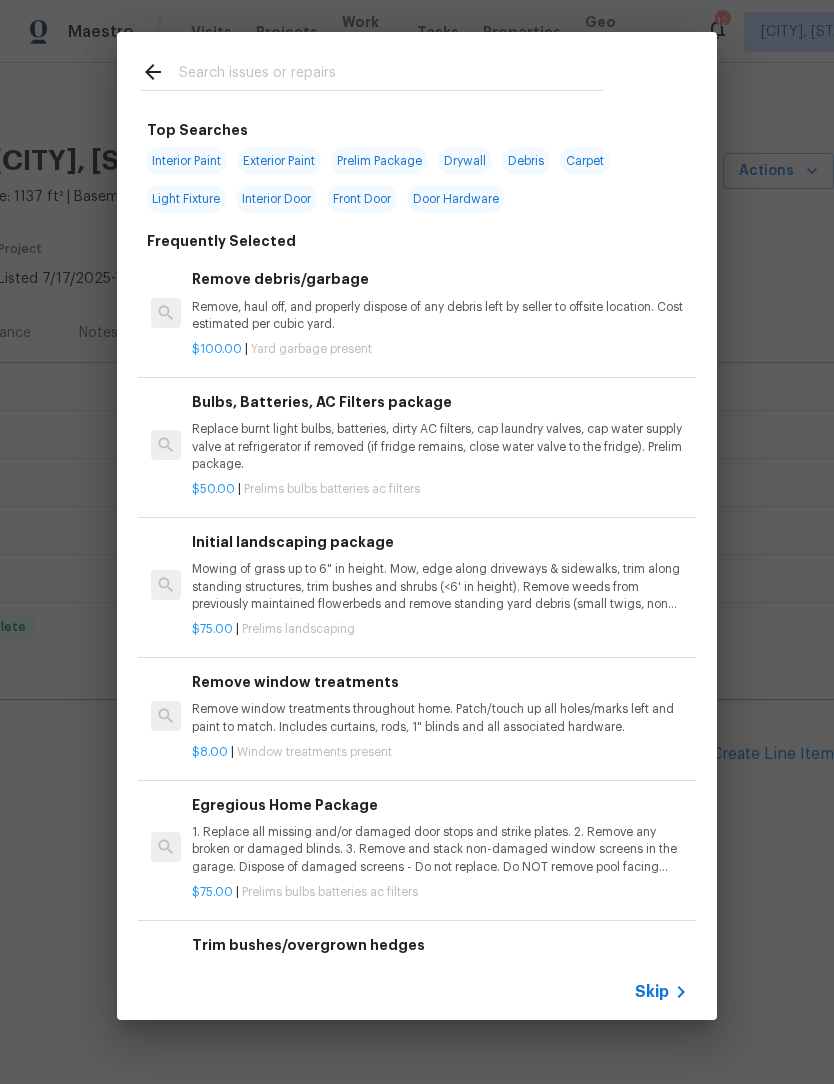 click at bounding box center [391, 75] 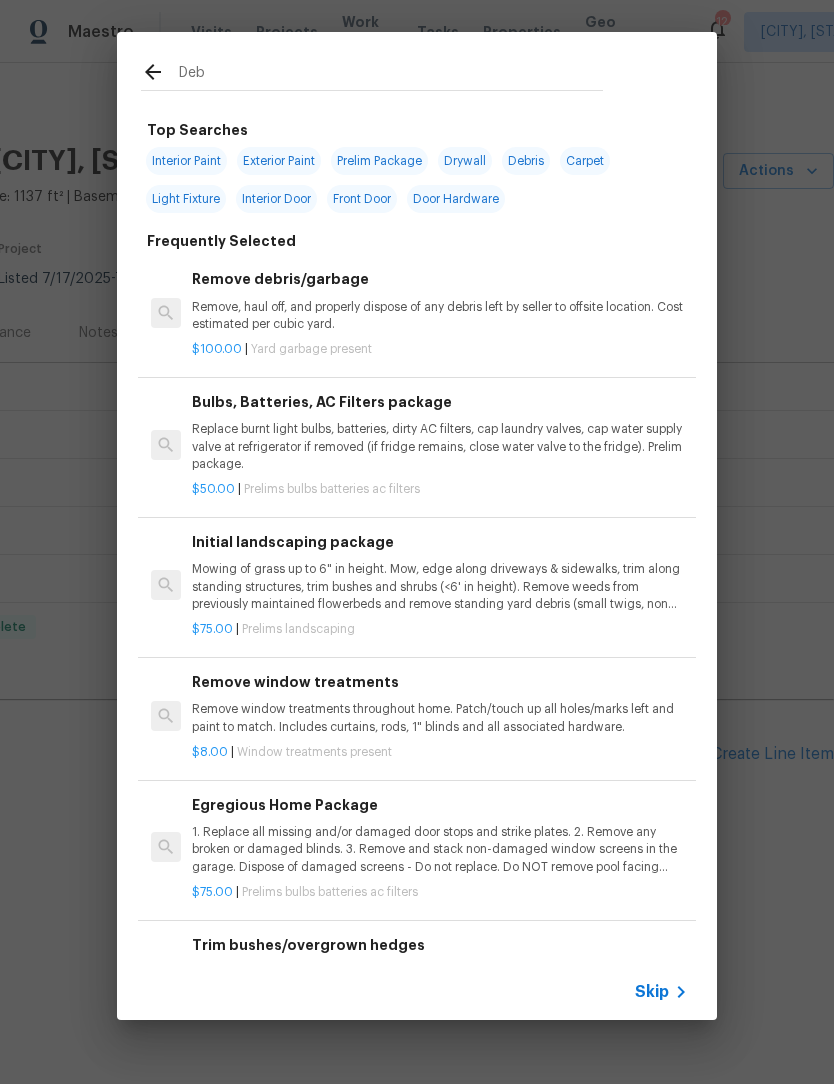 type on "Debr" 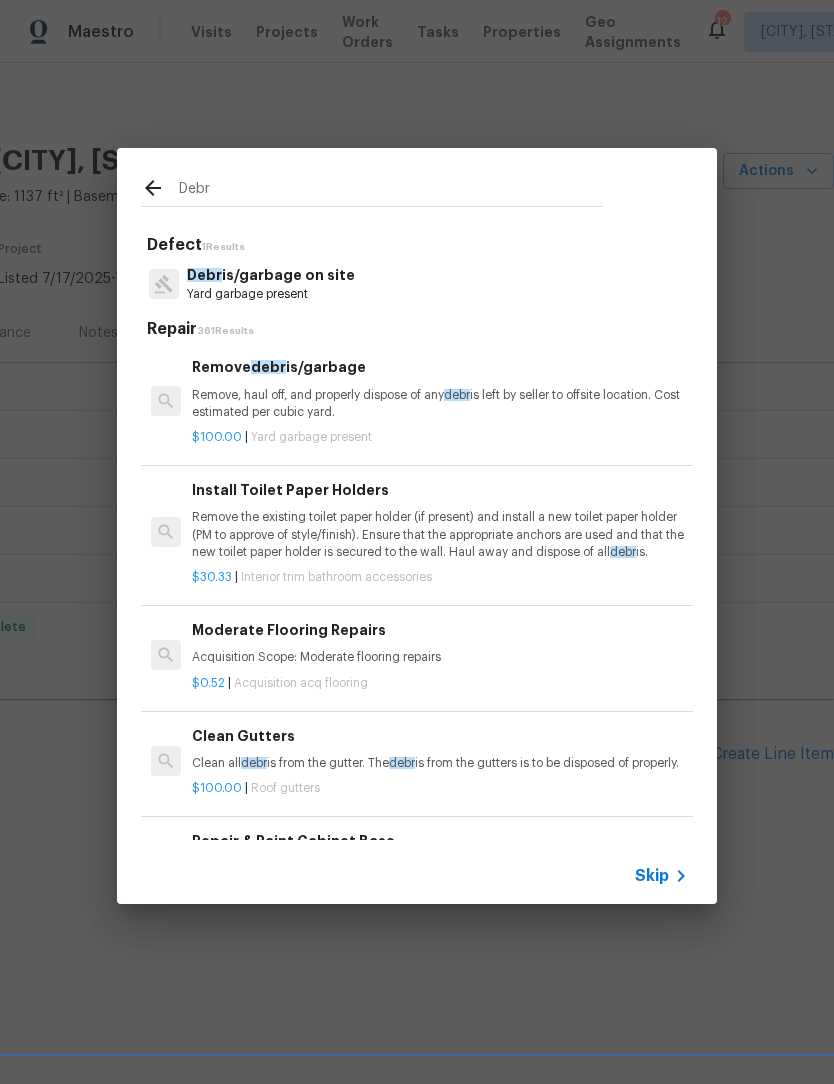click on "Debr is/garbage on site" at bounding box center [271, 275] 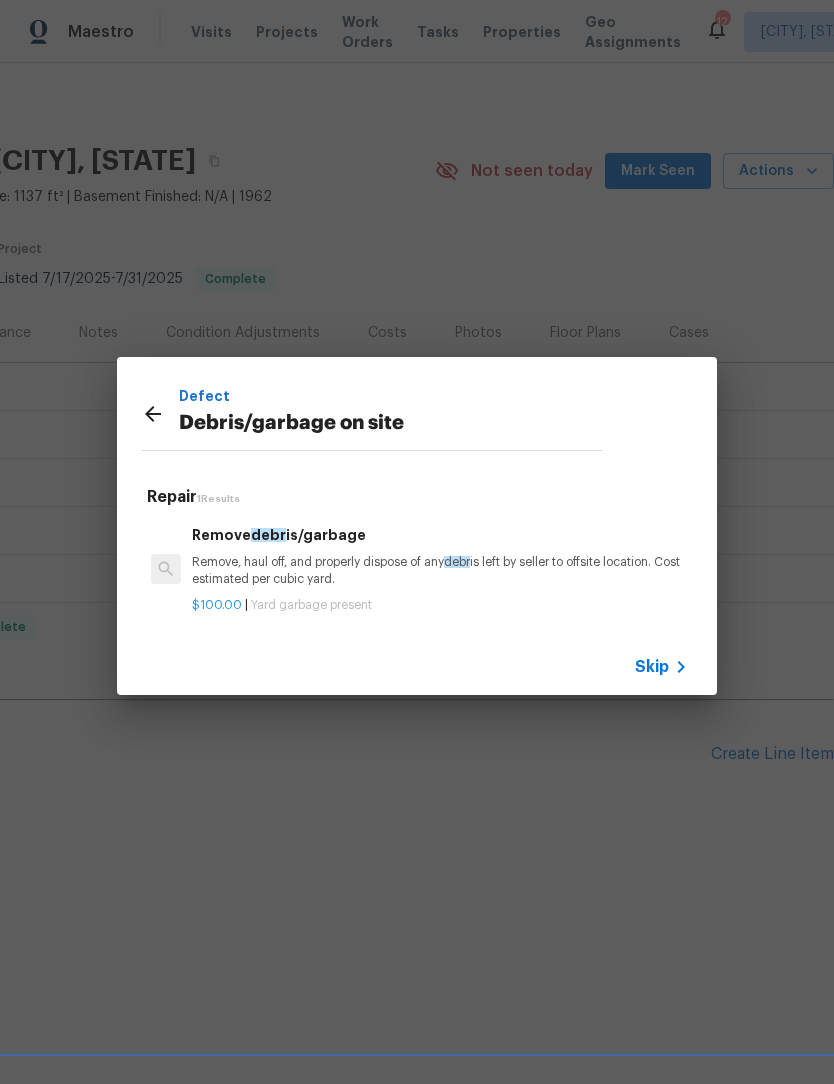 click on "Remove, haul off, and properly dispose of any  debr is left by seller to offsite location. Cost estimated per cubic yard." at bounding box center (440, 571) 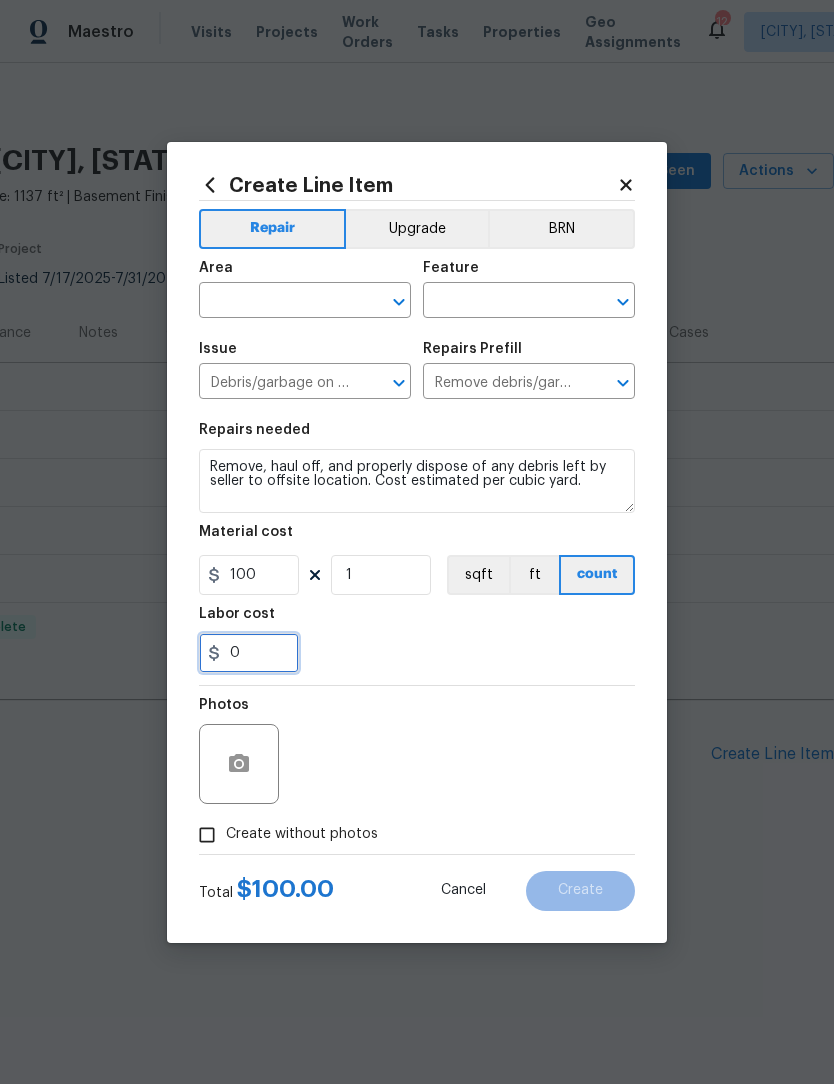 click on "0" at bounding box center [249, 653] 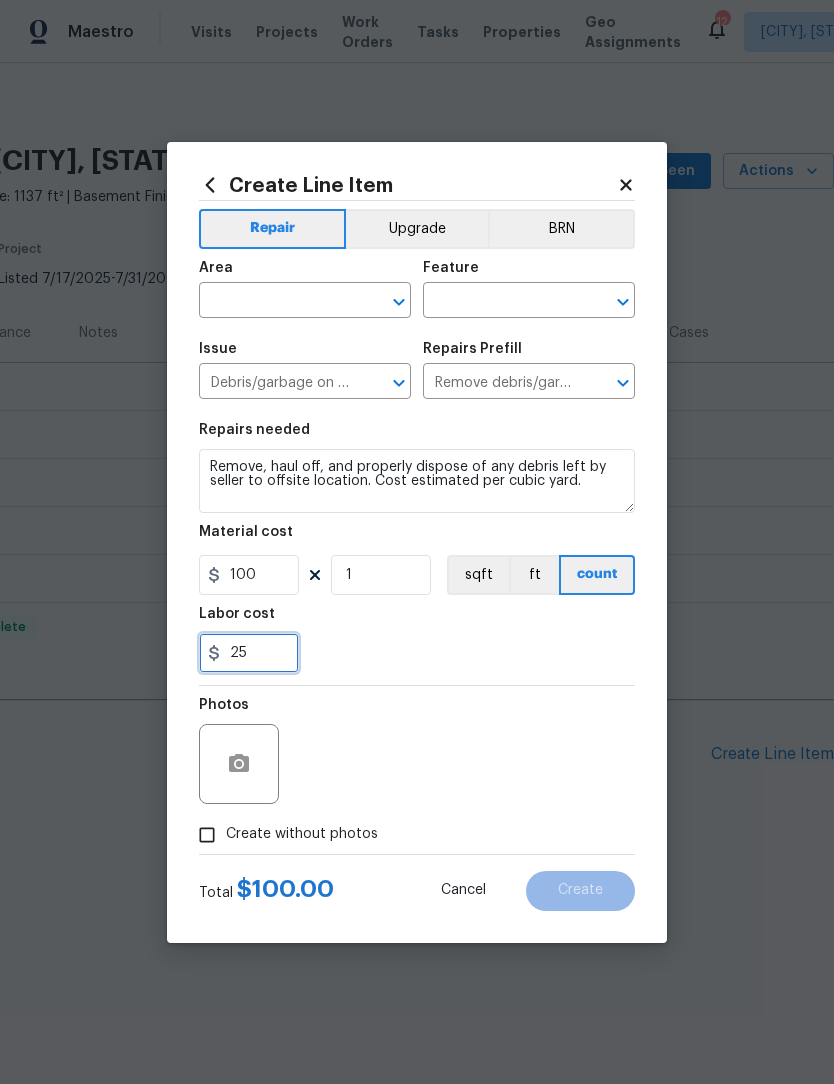 type on "25" 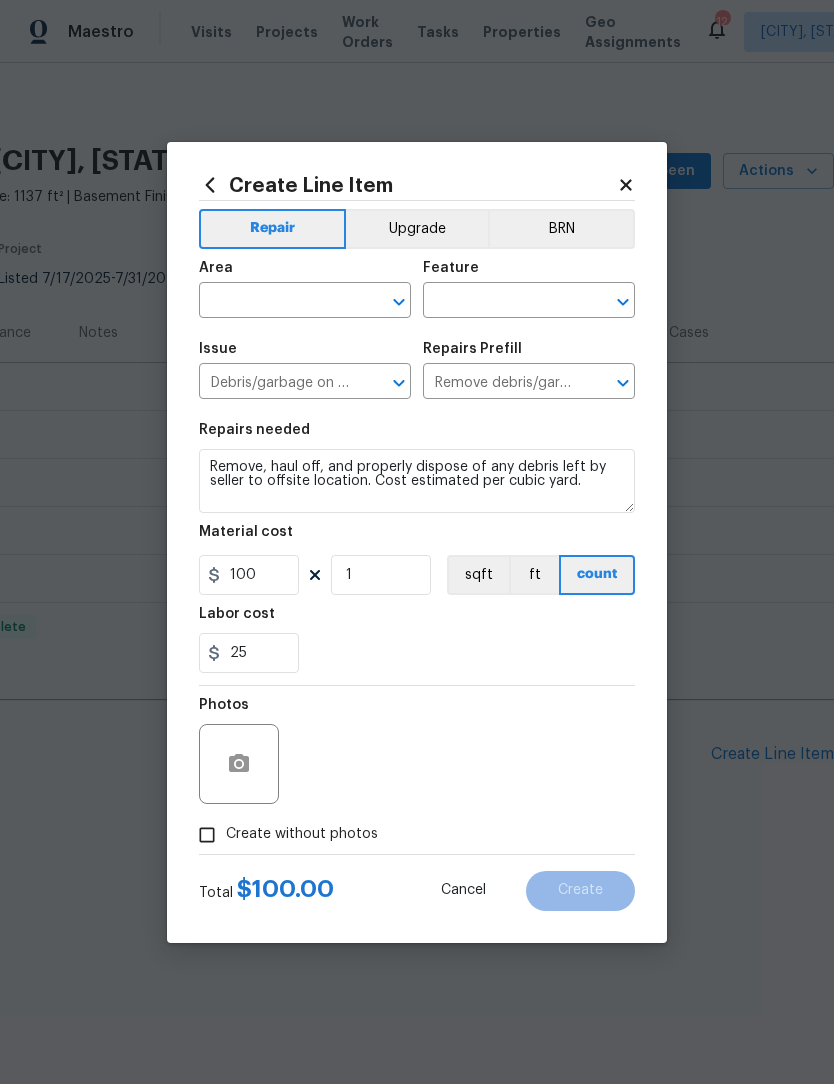 click at bounding box center (277, 302) 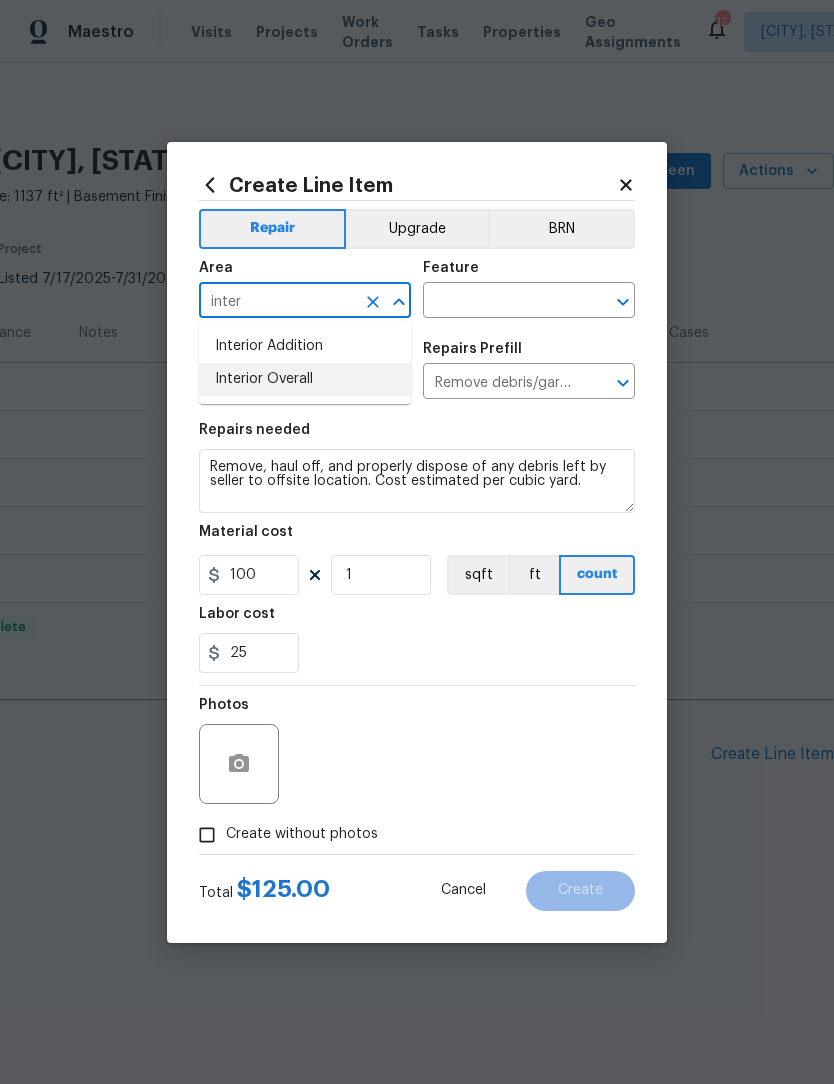 click on "Interior Overall" at bounding box center [305, 379] 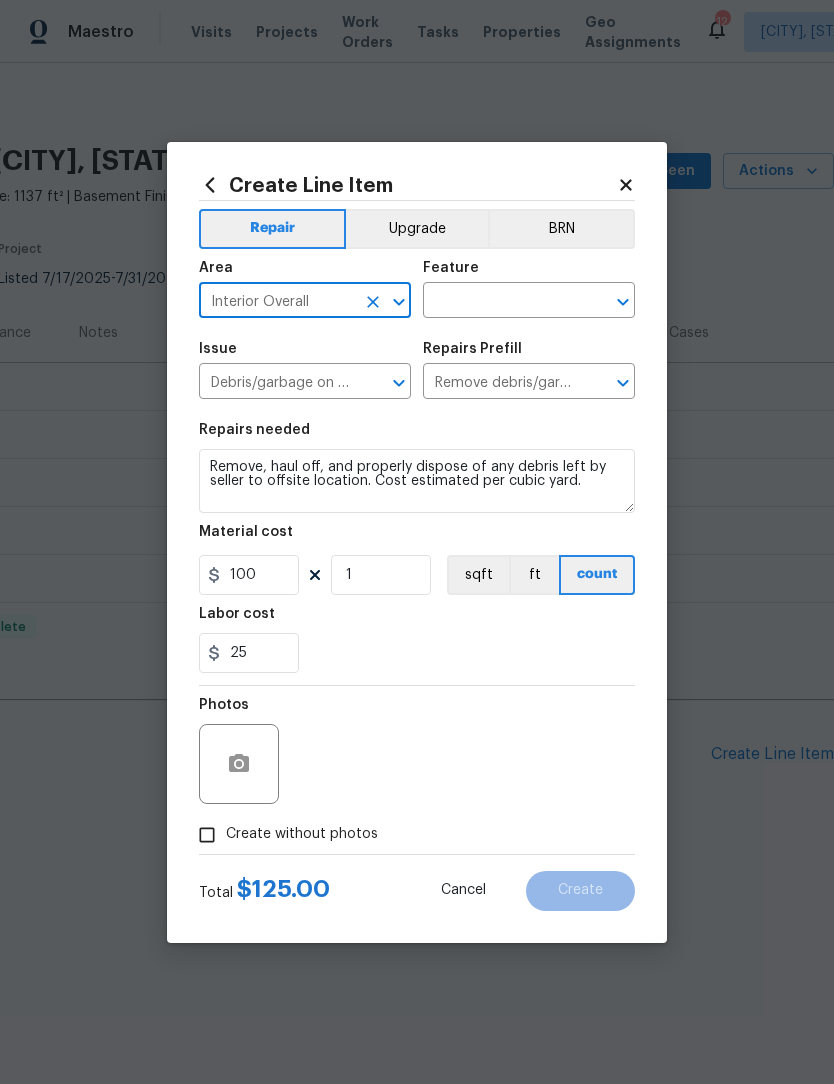 click at bounding box center (501, 302) 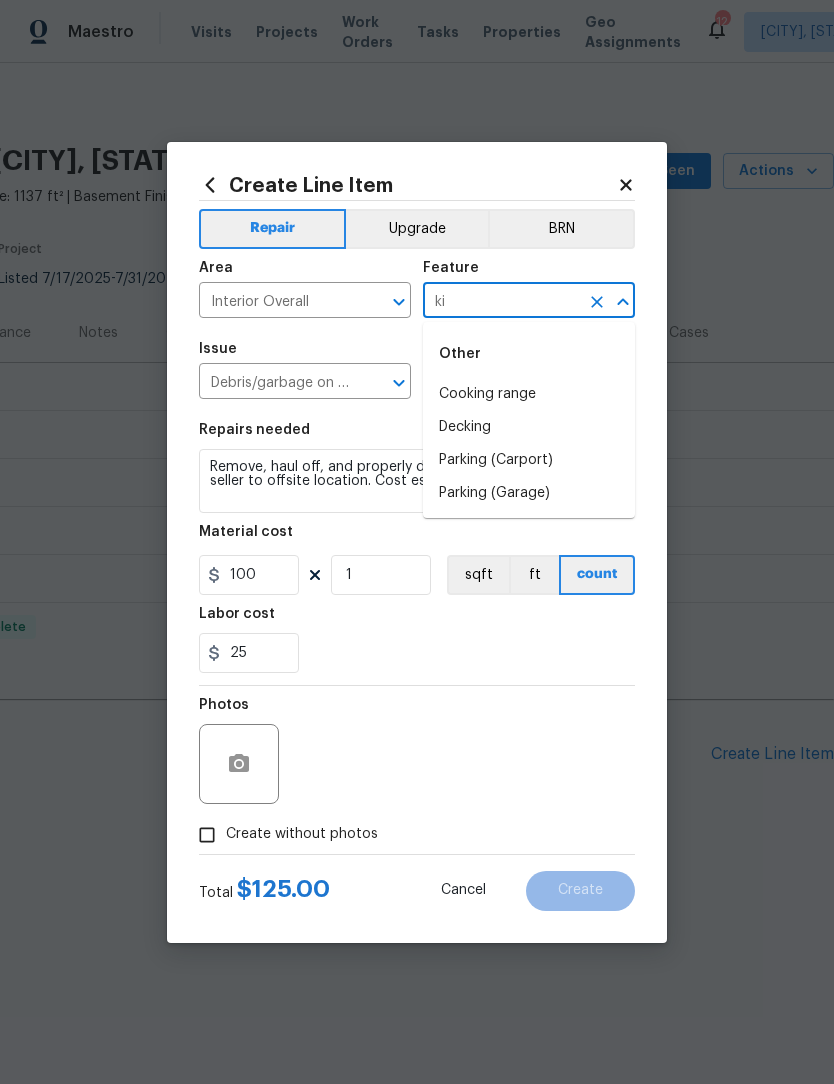 type on "k" 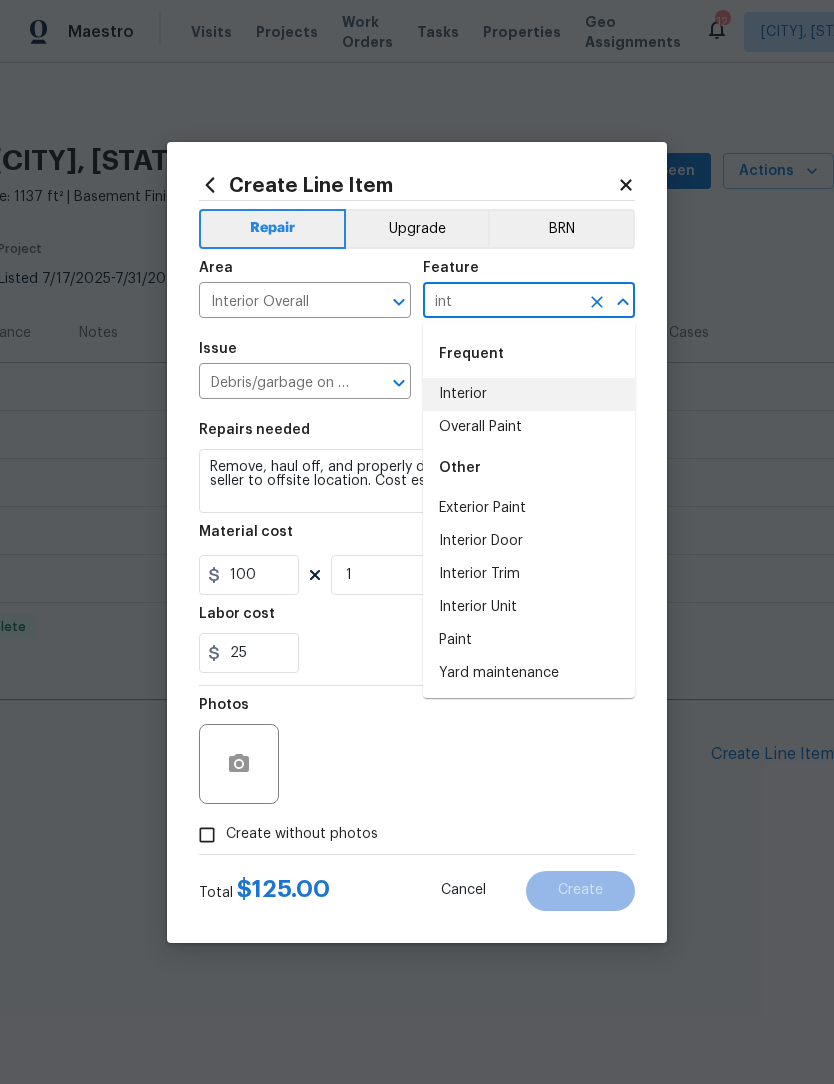 click on "Interior" at bounding box center (529, 394) 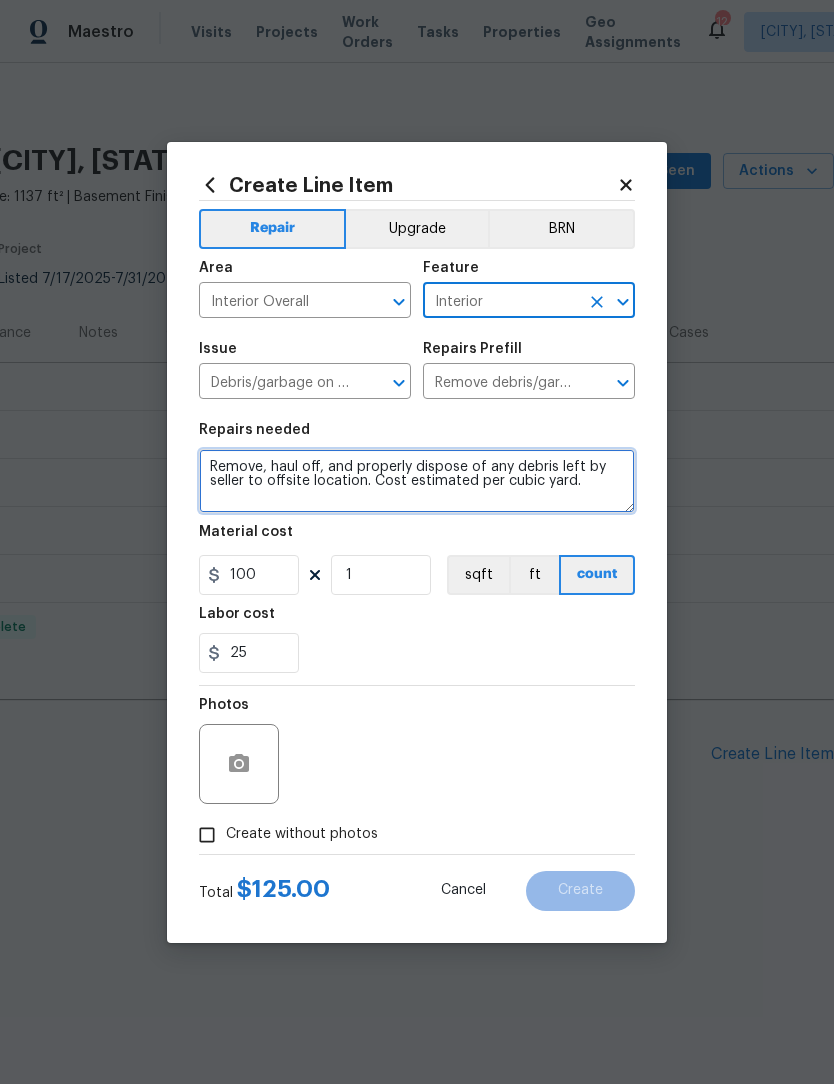 click on "Remove, haul off, and properly dispose of any debris left by seller to offsite location. Cost estimated per cubic yard." at bounding box center (417, 481) 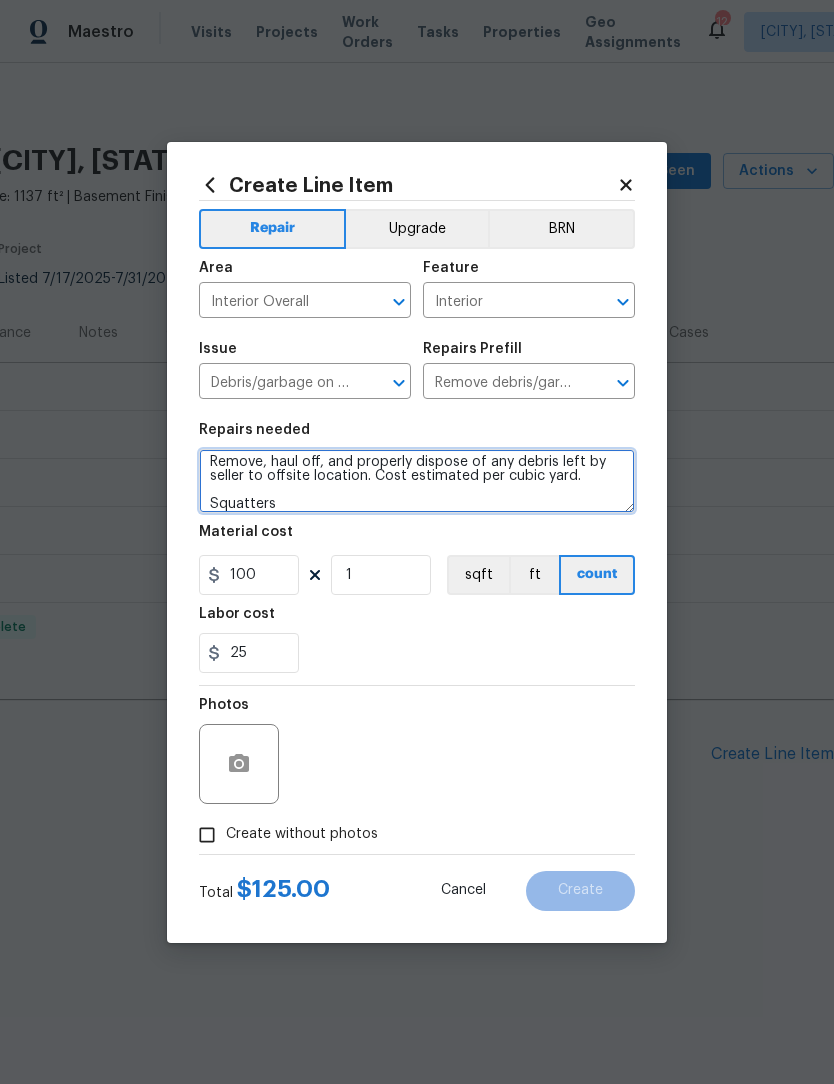 scroll, scrollTop: 5, scrollLeft: 0, axis: vertical 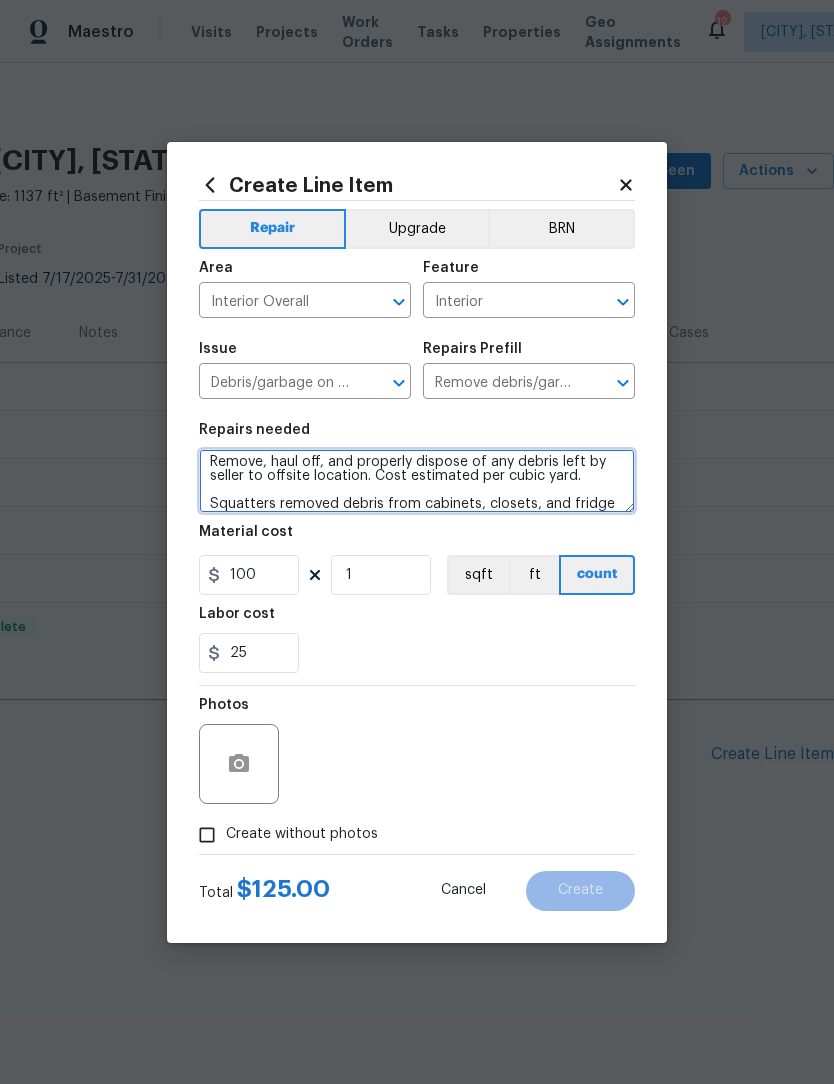 type on "Remove, haul off, and properly dispose of any debris left by seller to offsite location. Cost estimated per cubic yard.
Squatters removed debris from cabinets, closets, and fridge" 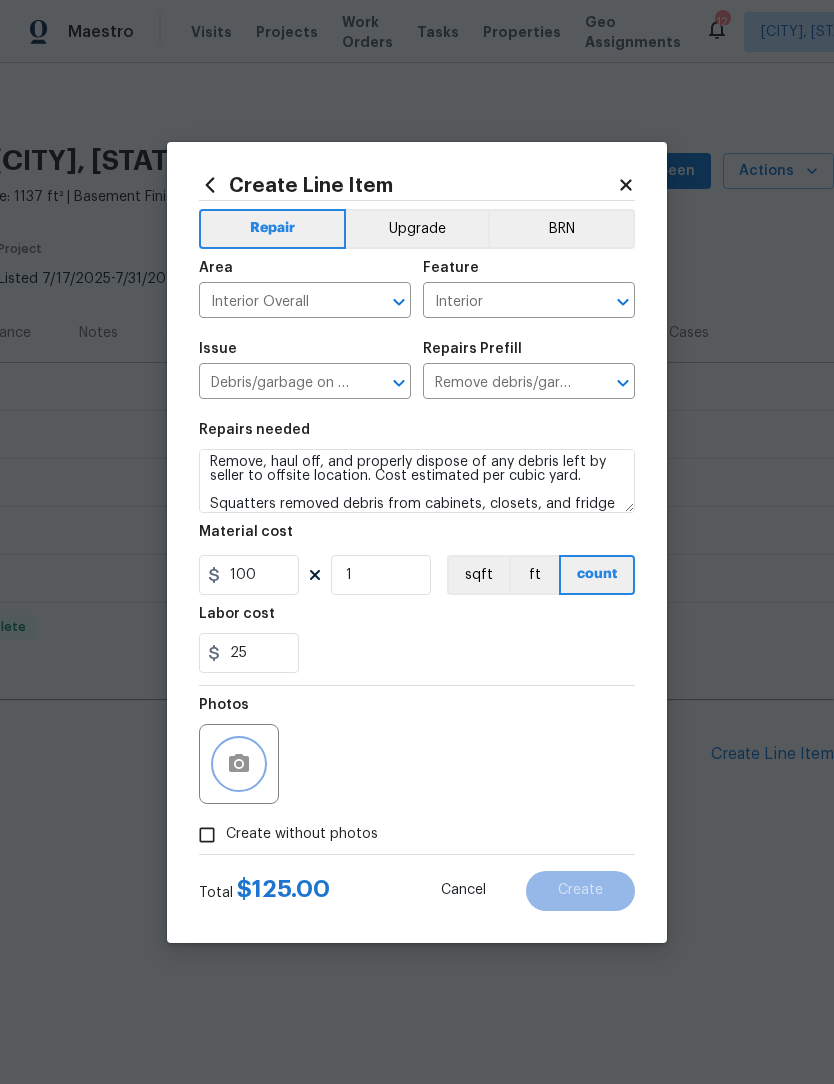 click at bounding box center [239, 764] 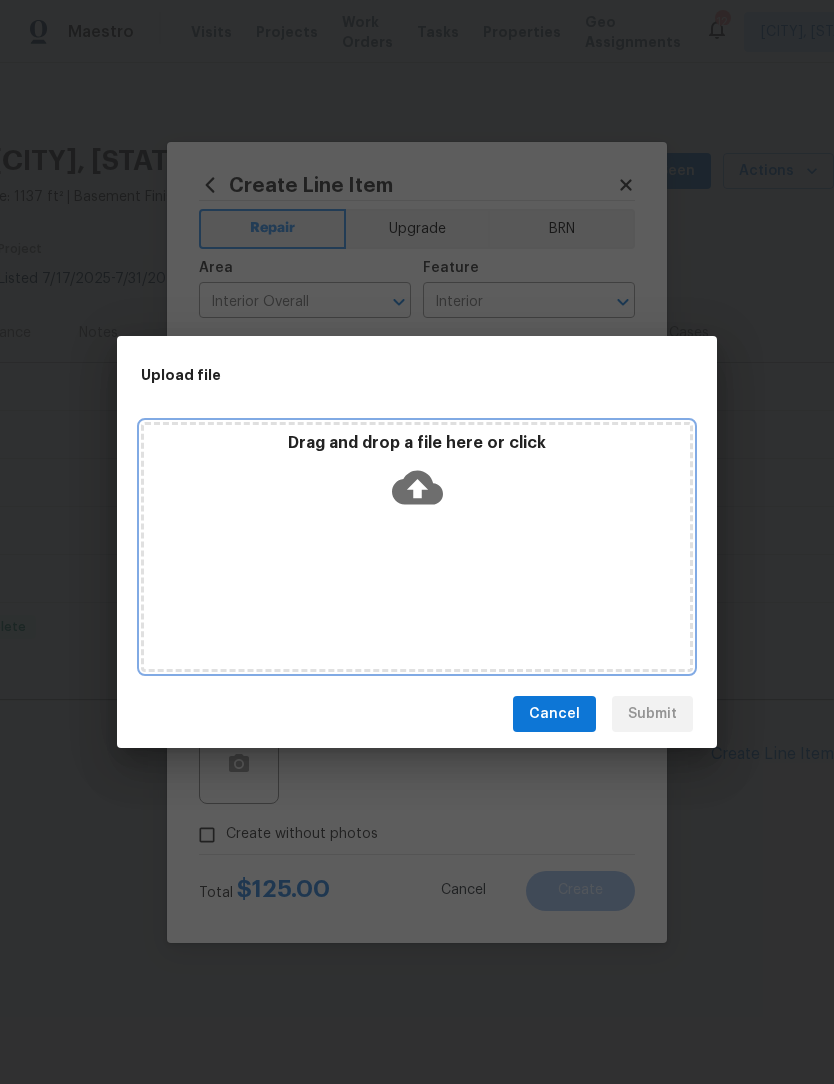 click on "Drag and drop a file here or click" at bounding box center (417, 547) 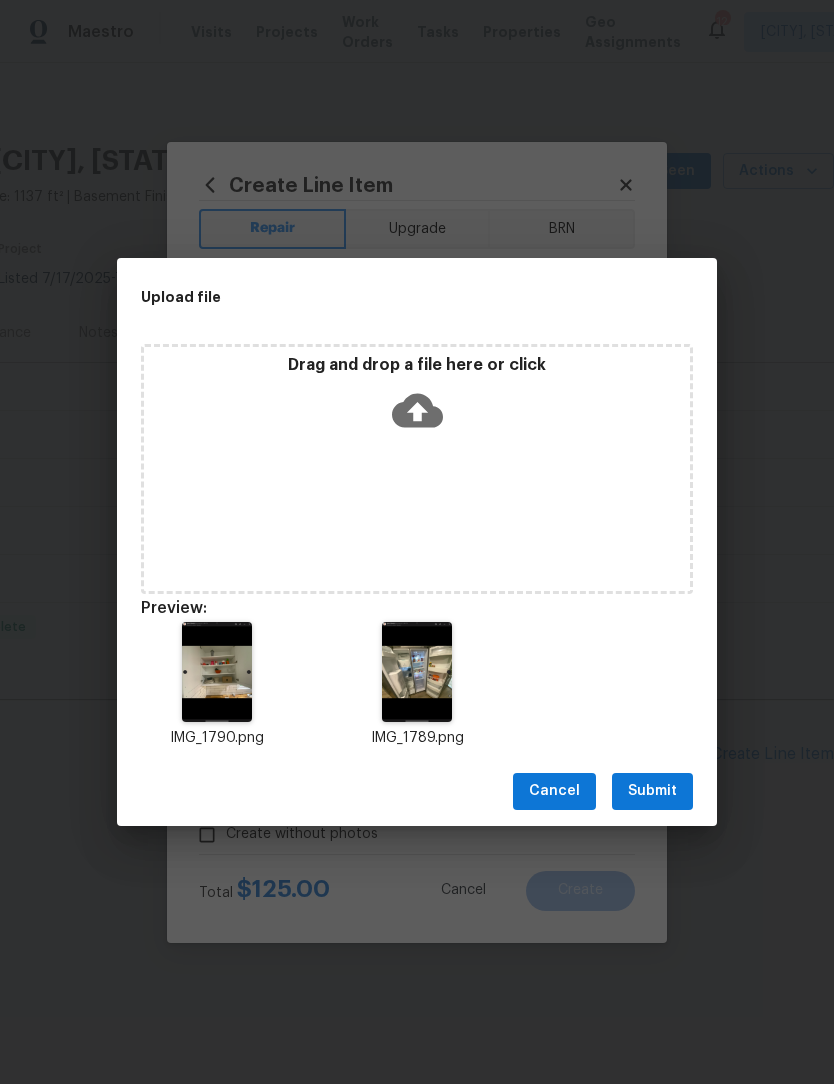 click on "Submit" at bounding box center (652, 791) 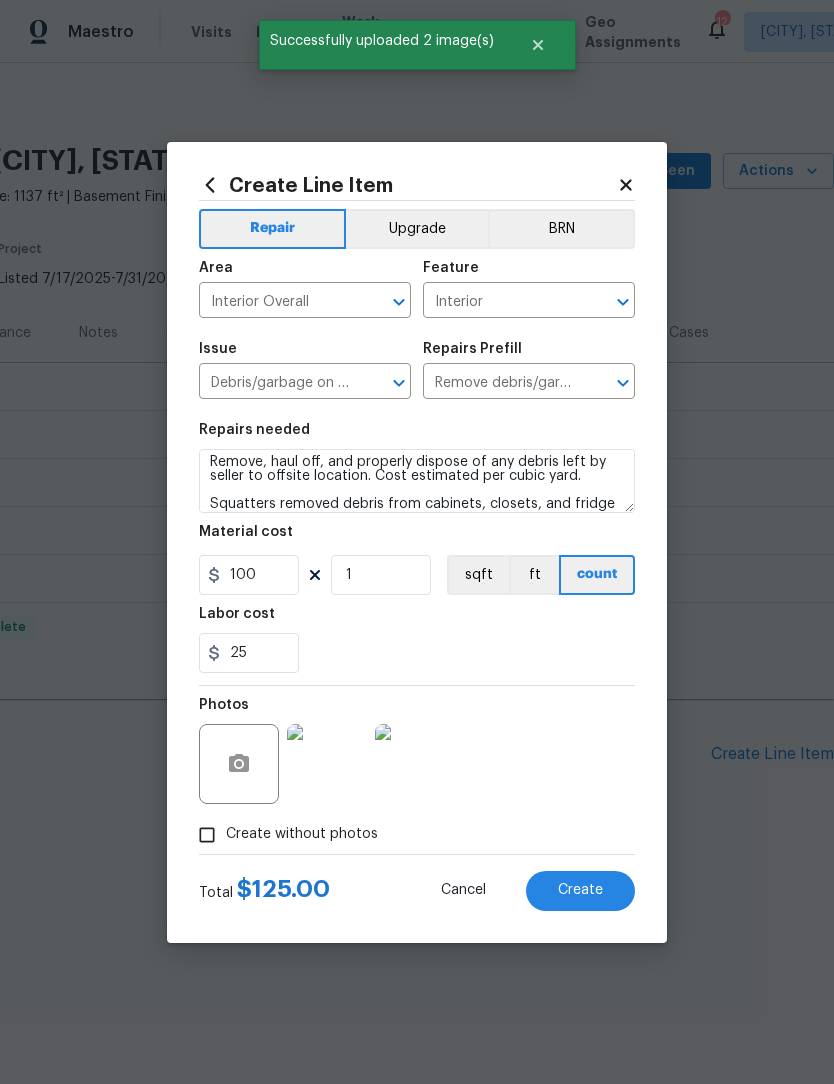 click on "Create" at bounding box center [580, 890] 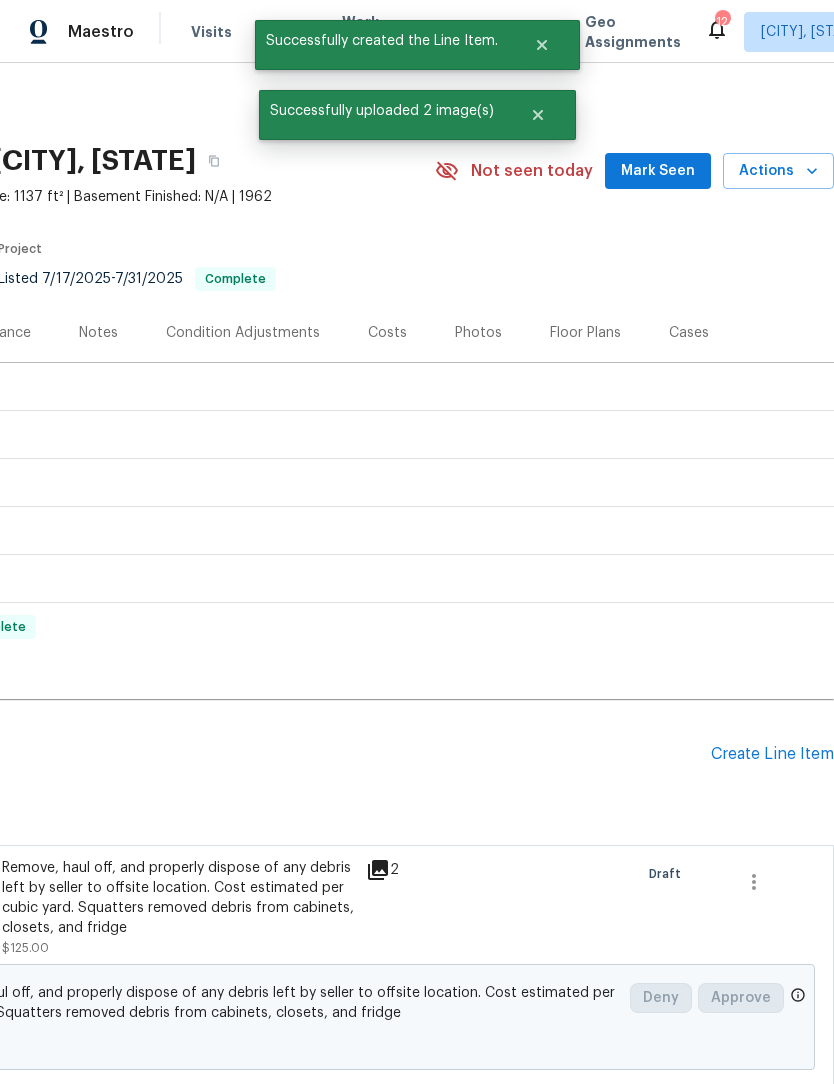 click on "Create Line Item" at bounding box center [772, 754] 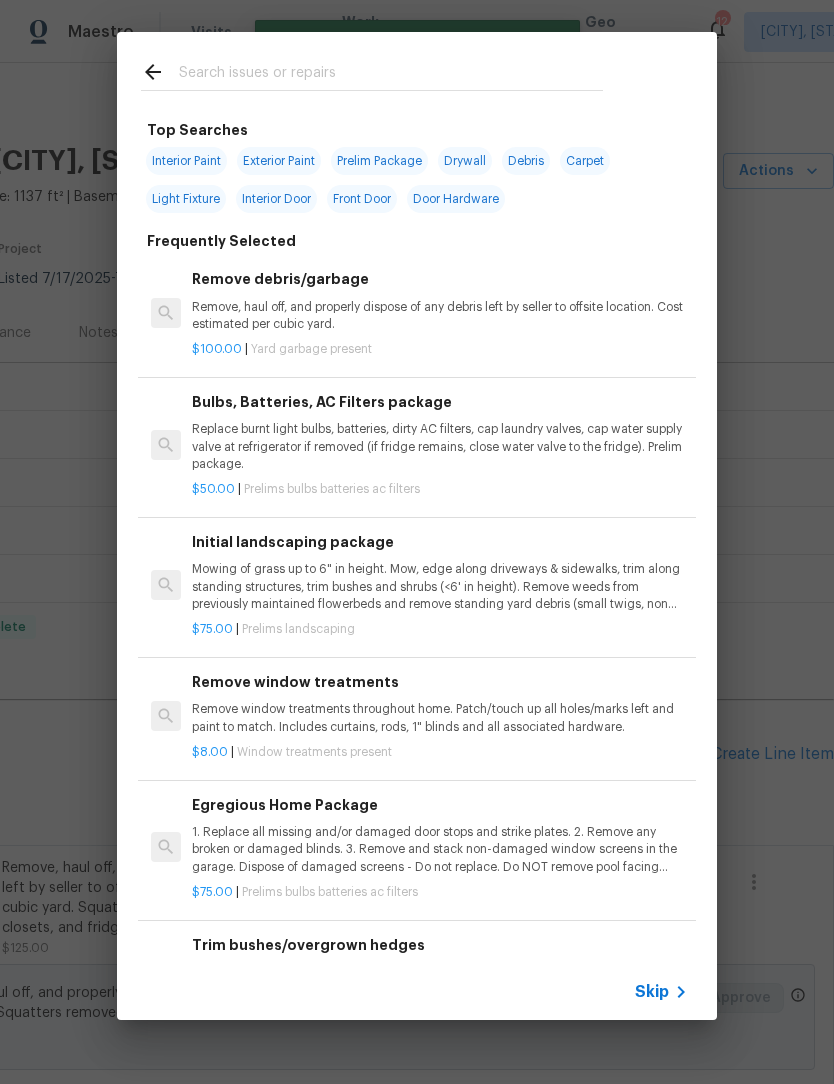 click at bounding box center [391, 75] 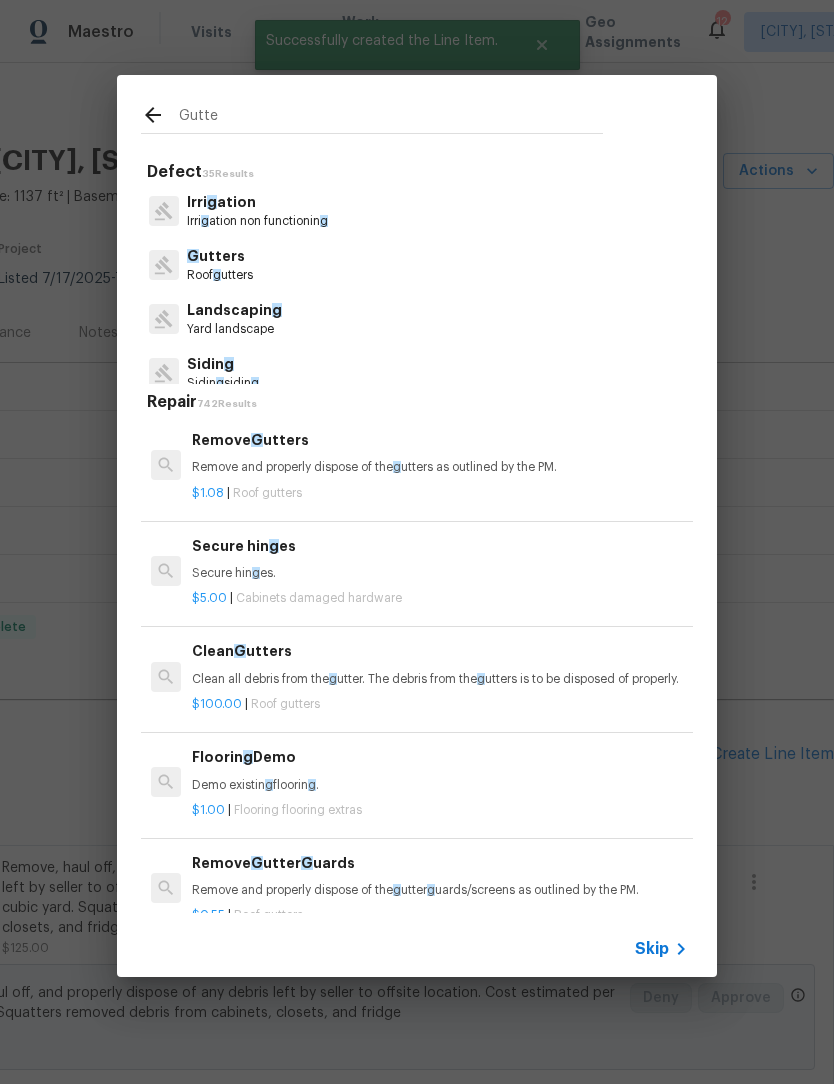 type on "Gutter" 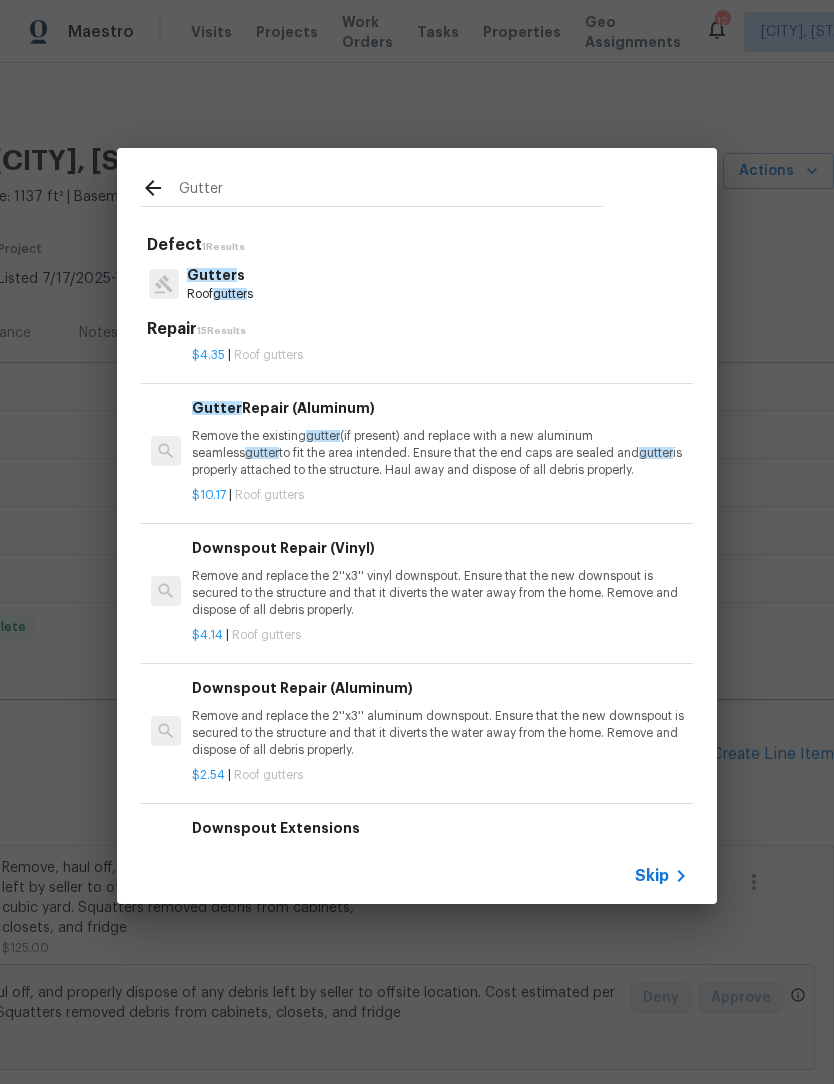 scroll, scrollTop: 414, scrollLeft: 0, axis: vertical 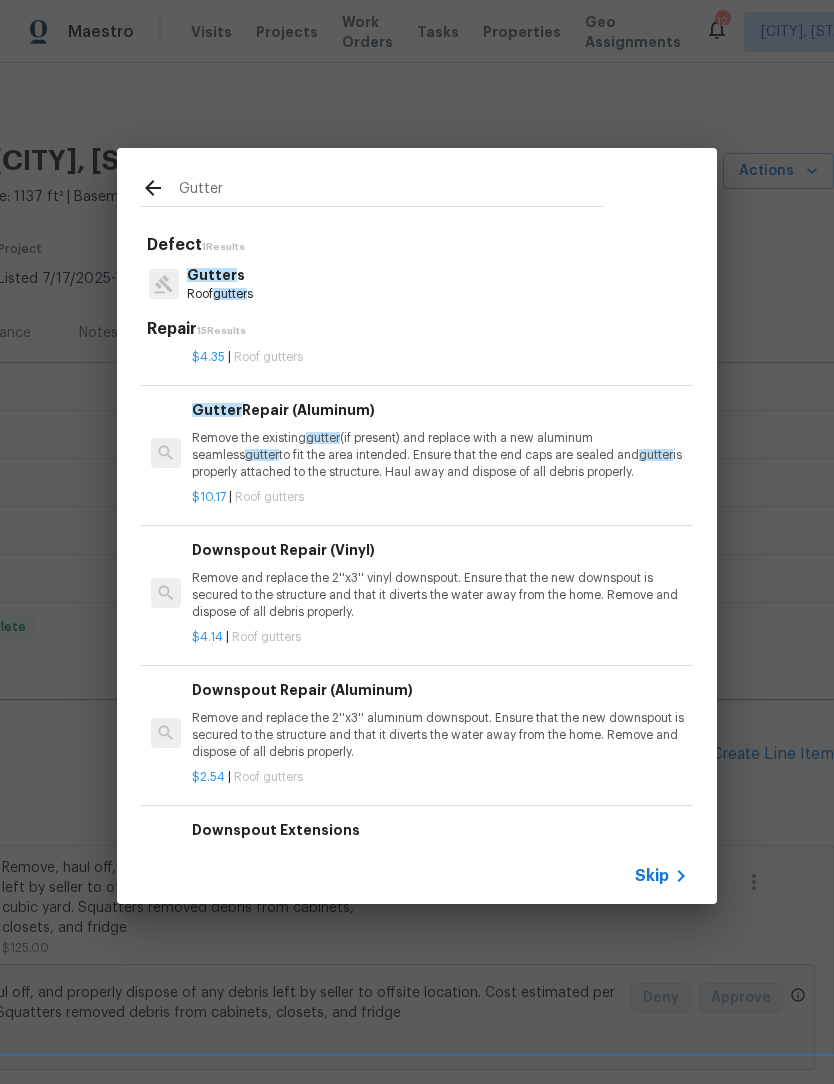 click on "Remove the existing  gutter  (if present) and replace with a new aluminum seamless  gutter  to fit the area intended. Ensure that the end caps are sealed and  gutter  is properly attached to the structure. Haul away and dispose of all debris properly." at bounding box center (440, 455) 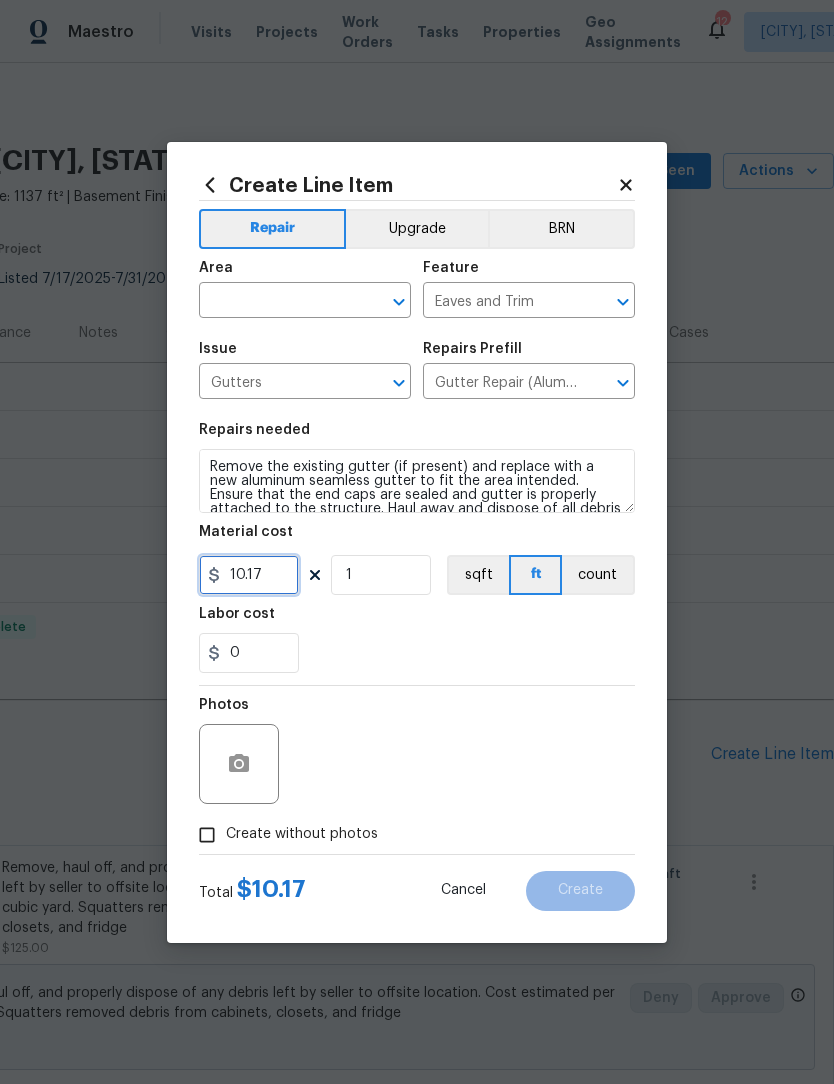 click on "10.17" at bounding box center [249, 575] 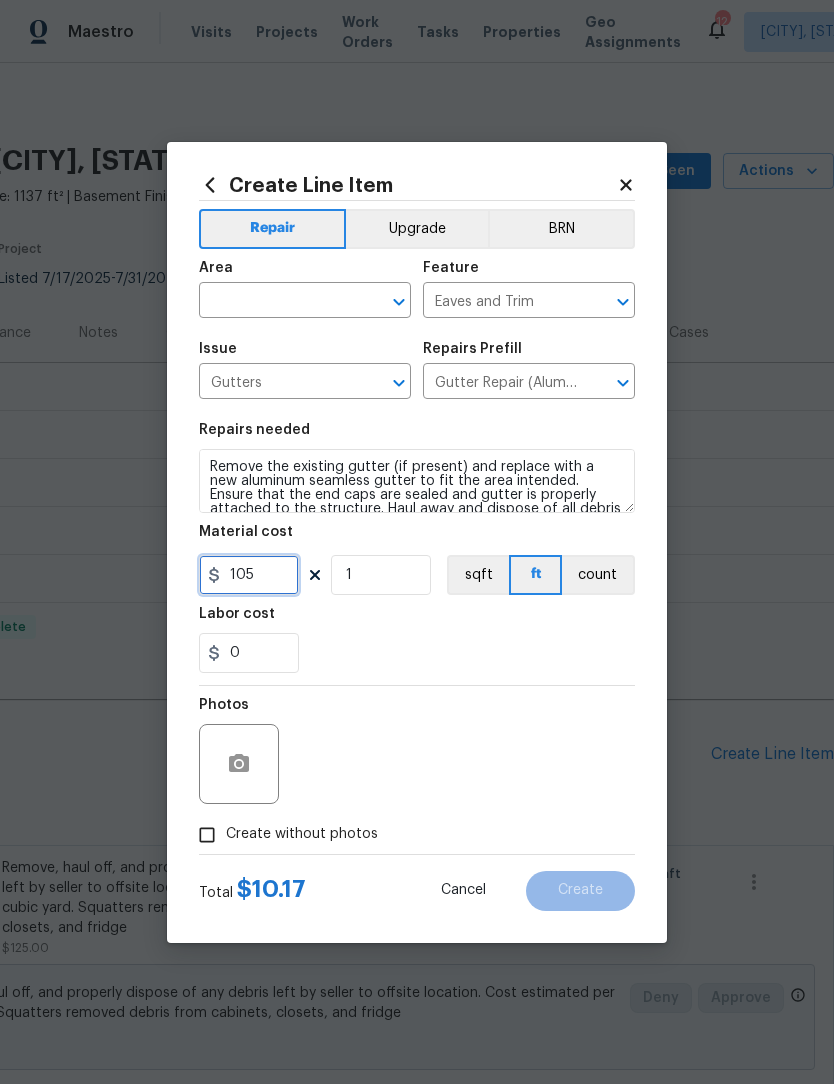type on "105" 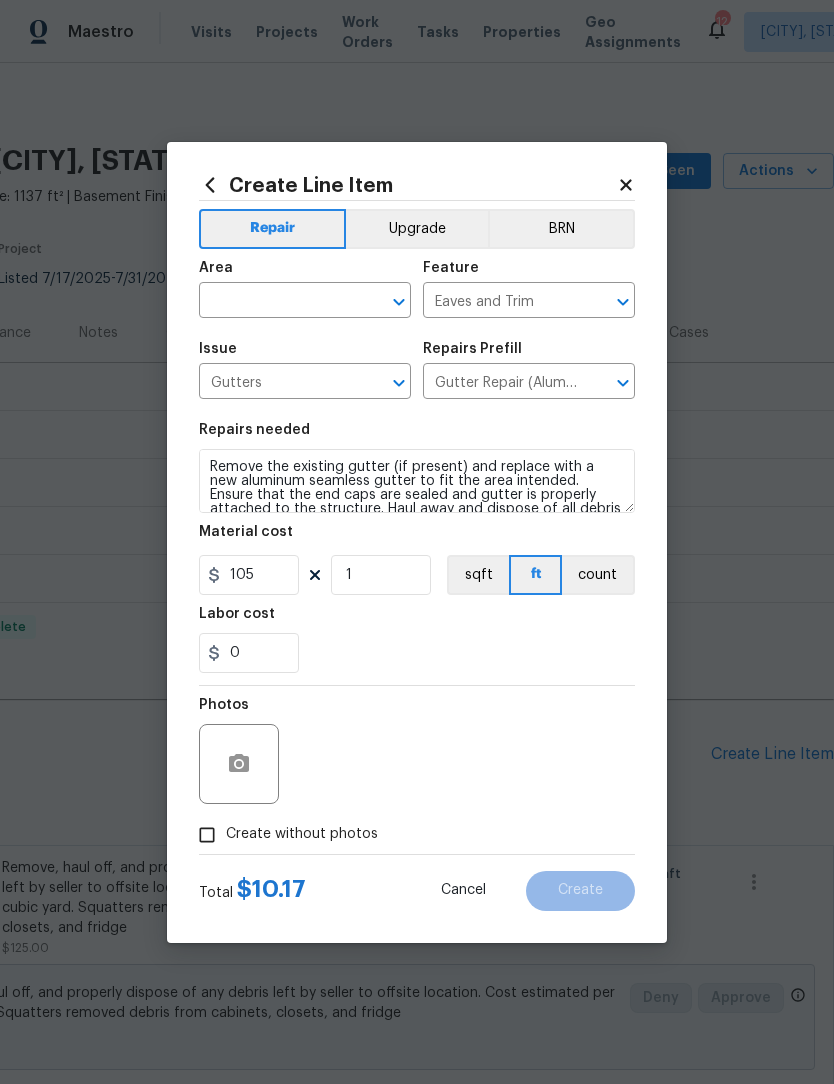 click on "Maestro Visits Projects Work Orders Tasks Properties Geo Assignments 12 Greensboro, NC Ken Romain Back to all projects 969 Old Linwood Rd, Lexington, NC 27292 3 Beds | 1 Baths | Total: 1137 ft² | Above Grade: 1137 ft² | Basement Finished: N/A | 1962 Not seen today Mark Seen Actions Last Visit Date 8/7/2025  by  Jason Bouque   Project Listed   7/17/2025  -  7/31/2025 Complete Visits Work Orders Maintenance Notes Condition Adjustments Costs Photos Floor Plans Cases LISTED   7/17/25  -  7/31/25 Complete J&M Renovations GENERAL_CONTRACTOR, OD_SELECT $175.00 1 Repair 7/30/2025  -  7/31/2025 Complete JBS Construction Group LLC LANDSCAPING_MAINTENANCE, SNOW $201.00 2 Repairs 7/17/2025  -  7/21/2025 Complete LISTED   6/25/25  -  7/11/25 Complete Pest Management Systems, Inc. PESTS $195.00 1 Repair 7/10/2025  -  7/10/2025 Paid LISTED   5/30/25  -  6/2/25 Complete J&M Renovations GENERAL_CONTRACTOR, OD_SELECT $450.00 1 Repair 5/30/2025  -  6/2/2025 Paid LISTED   5/26/25  -  5/27/25 Complete J&M Renovations $350.00" at bounding box center (417, 542) 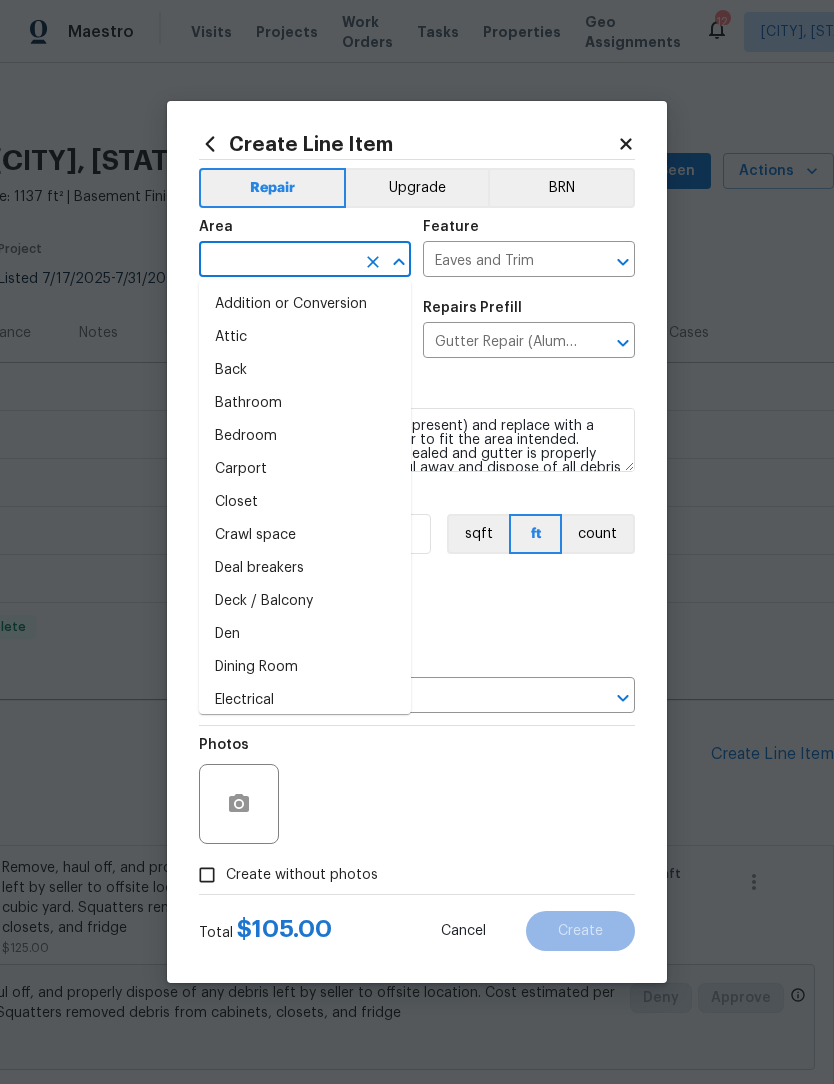 click at bounding box center (277, 261) 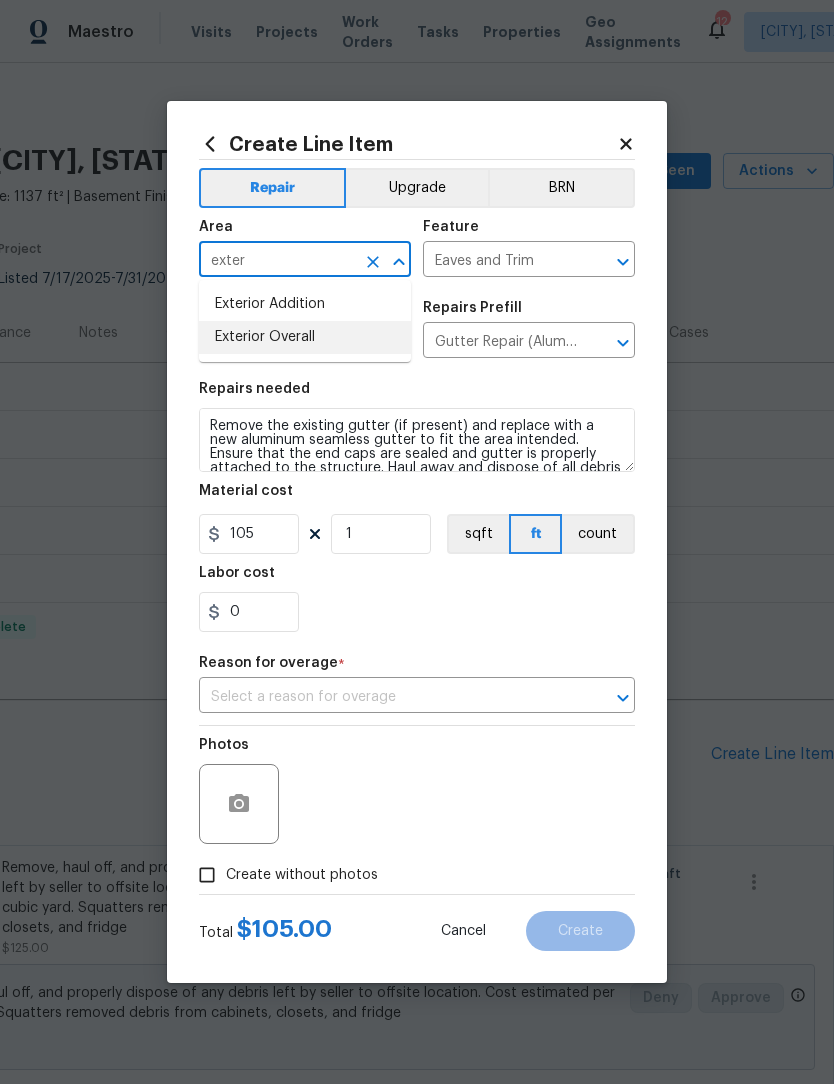 click on "Exterior Overall" at bounding box center [305, 337] 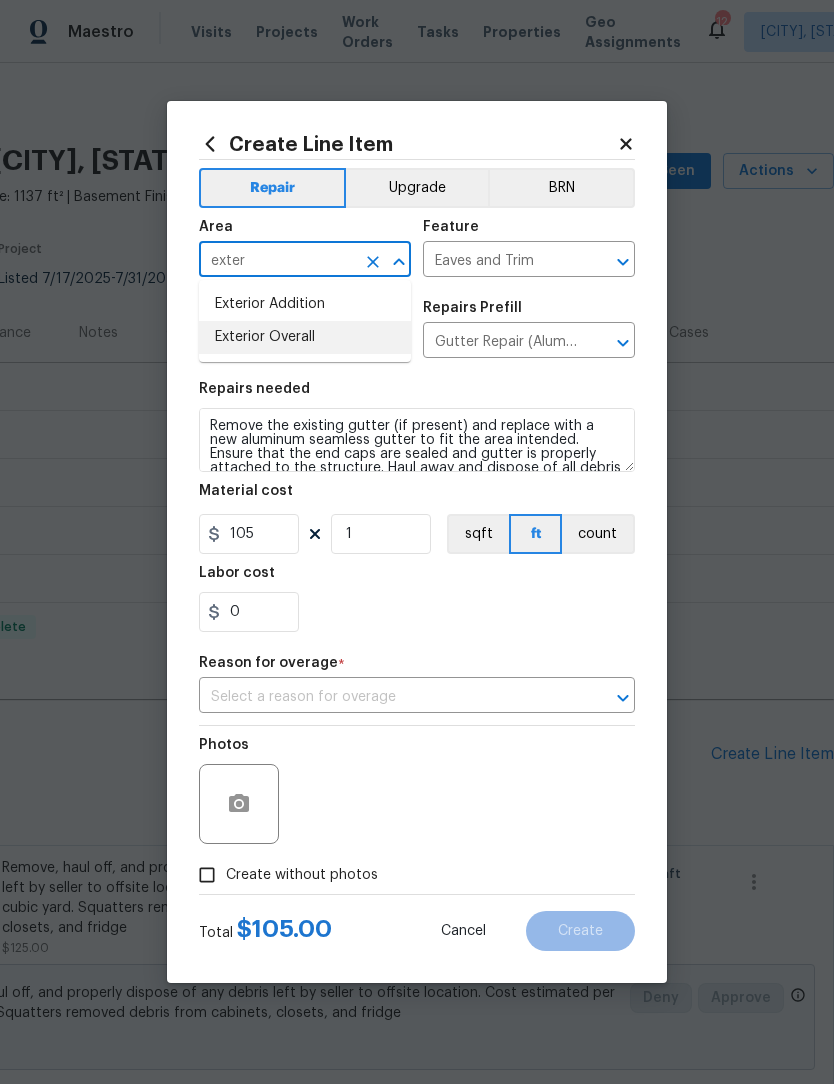 type on "Exterior Overall" 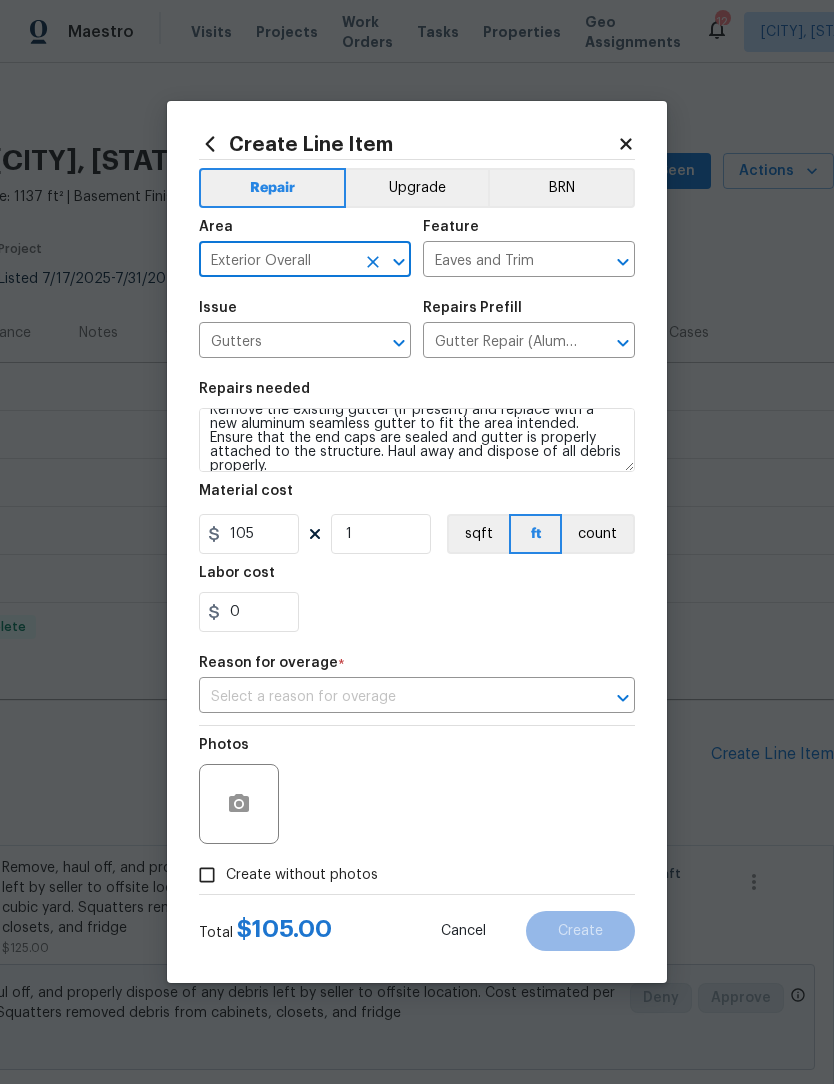 scroll, scrollTop: 14, scrollLeft: 0, axis: vertical 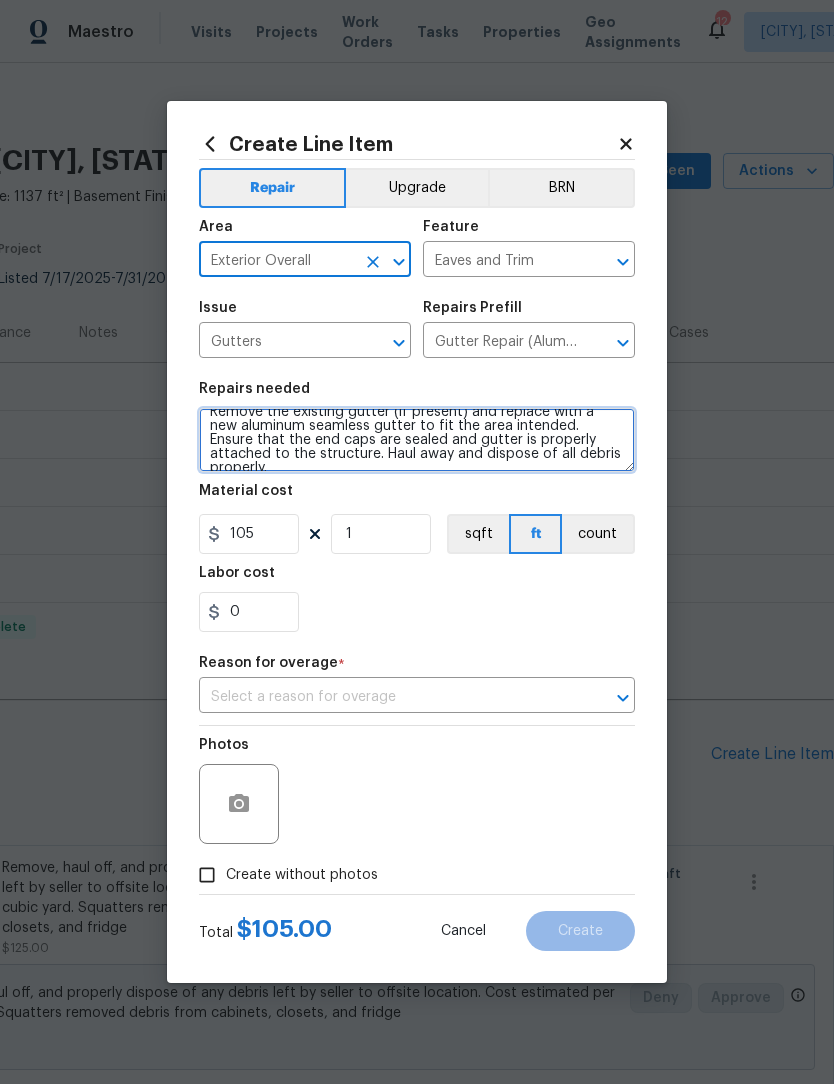 click on "Remove the existing gutter (if present) and replace with a new aluminum seamless gutter to fit the area intended. Ensure that the end caps are sealed and gutter is properly attached to the structure. Haul away and dispose of all debris properly." at bounding box center (417, 440) 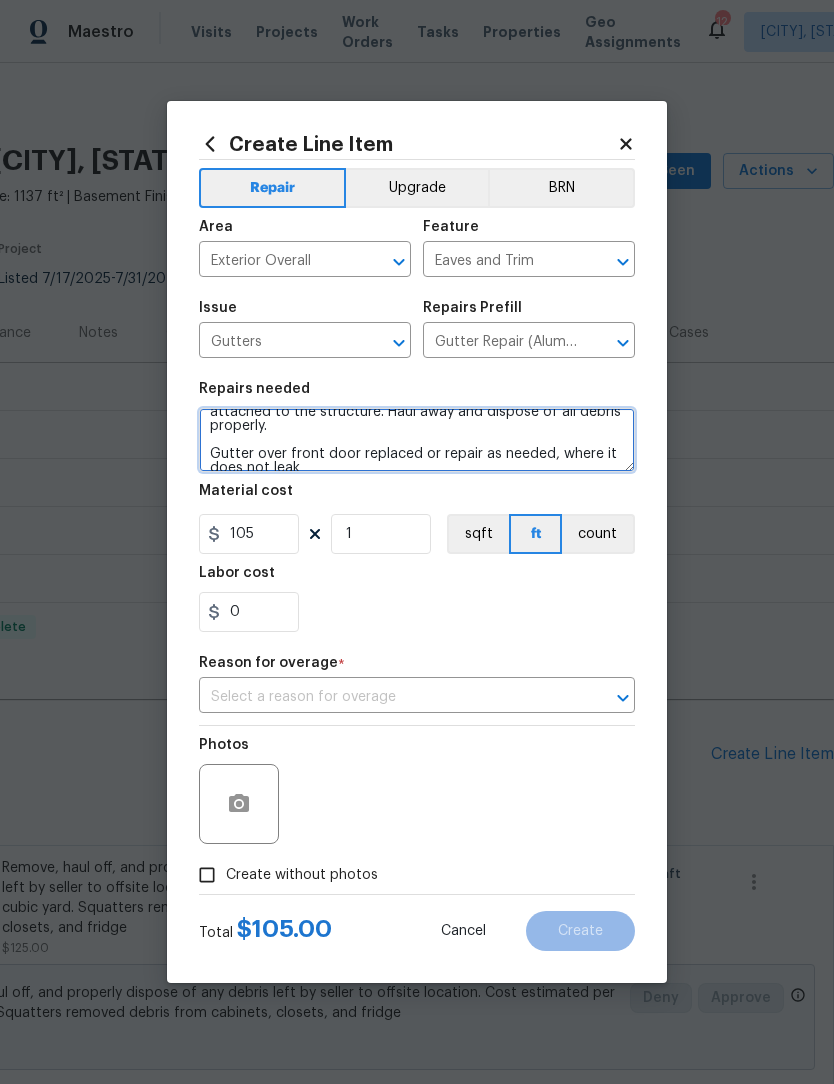 scroll, scrollTop: 56, scrollLeft: 0, axis: vertical 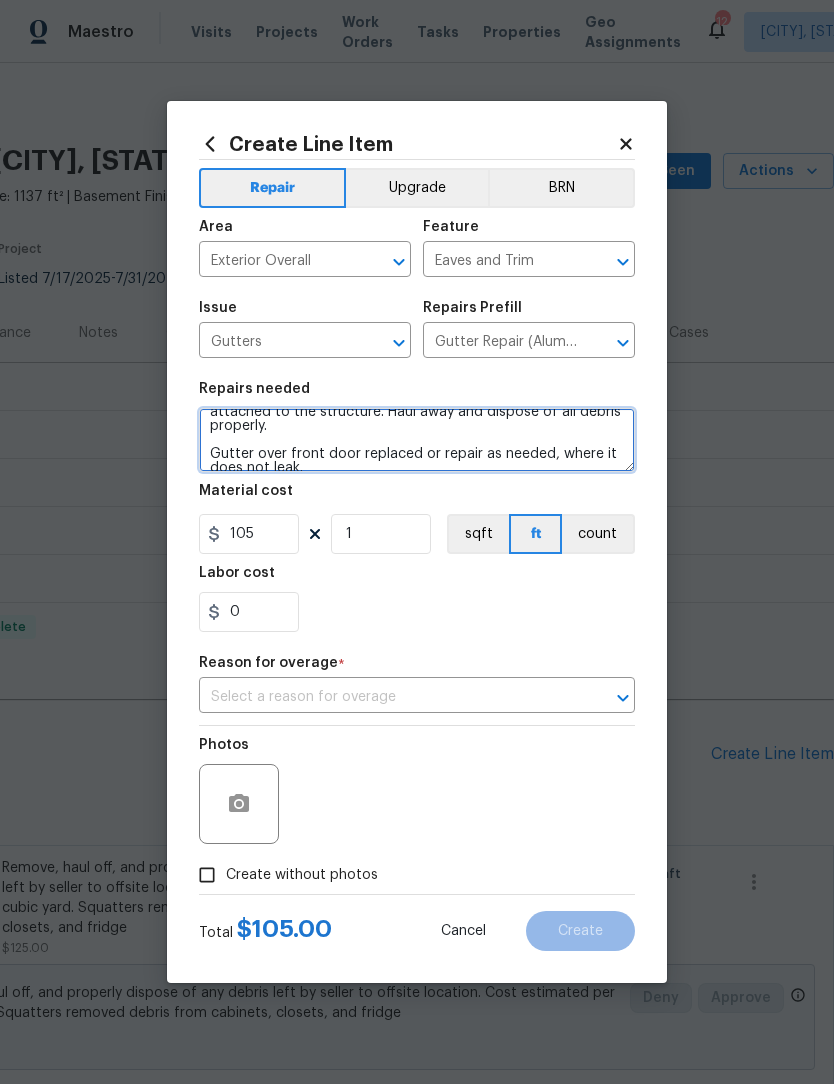 type on "Remove the existing gutter (if present) and replace with a new aluminum seamless gutter to fit the area intended. Ensure that the end caps are sealed and gutter is properly attached to the structure. Haul away and dispose of all debris properly.
Gutter over front door replaced or repair as needed, where it does not leak." 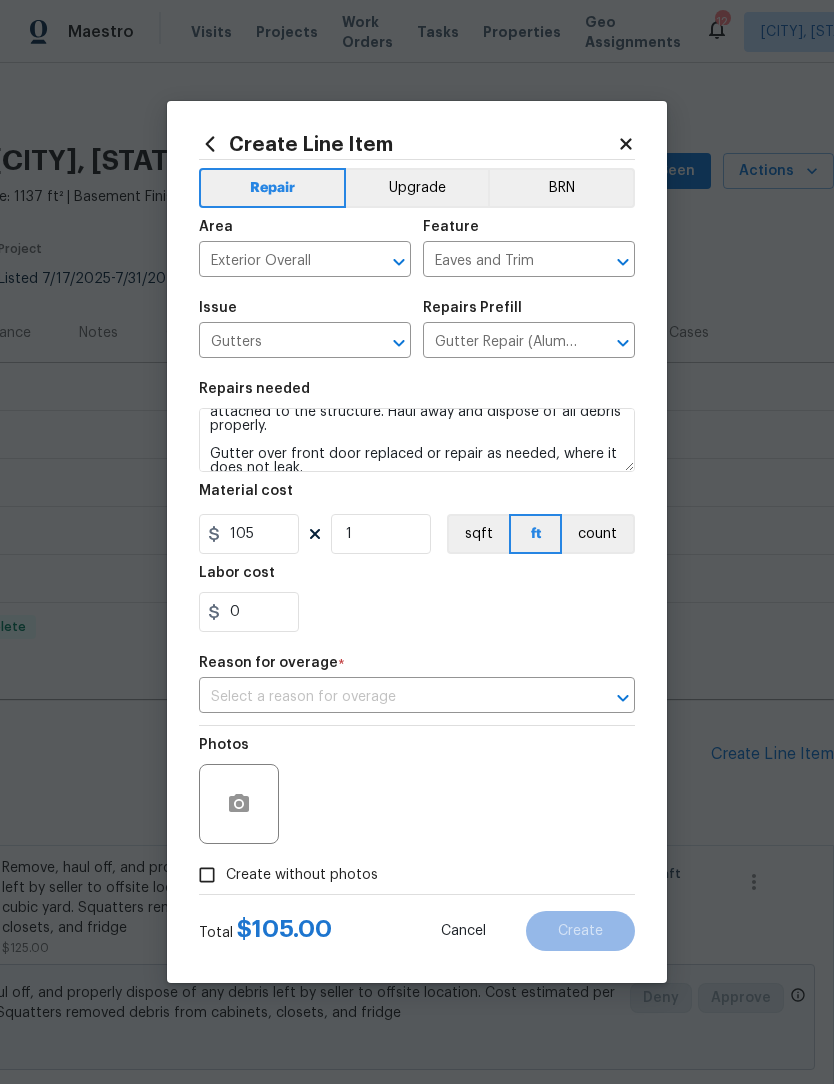 click at bounding box center (389, 697) 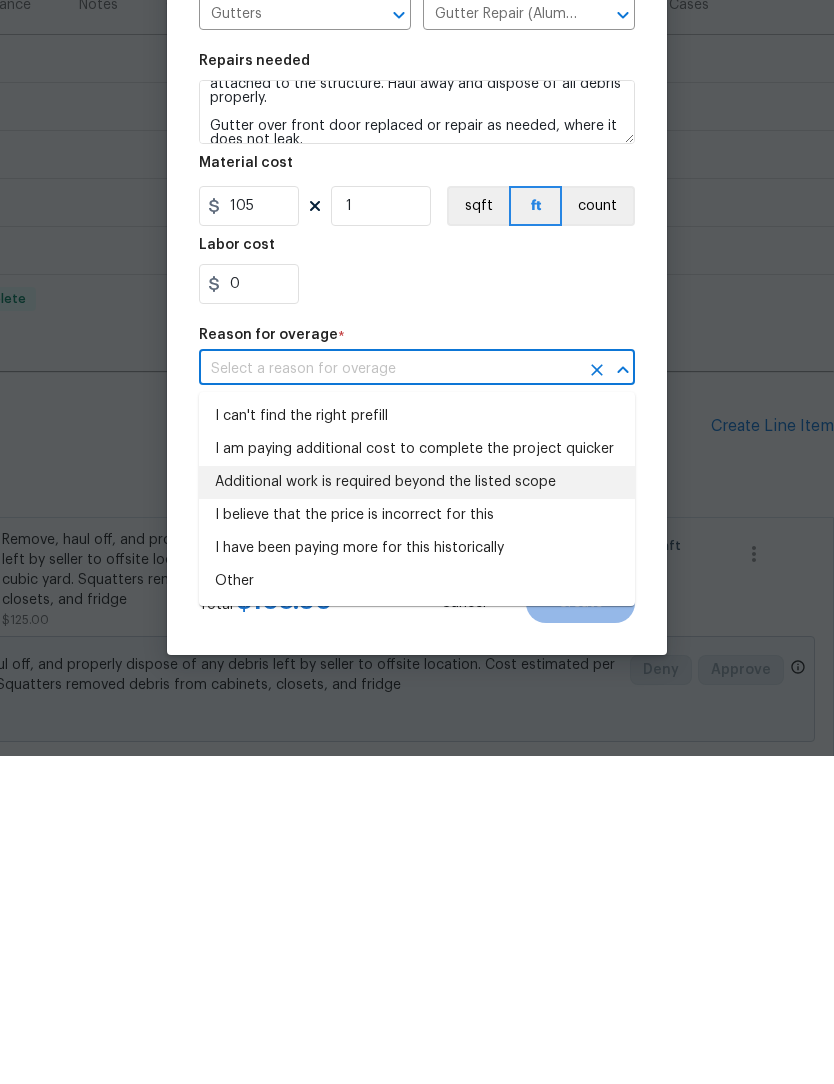 click on "Additional work is required beyond the listed scope" at bounding box center (417, 810) 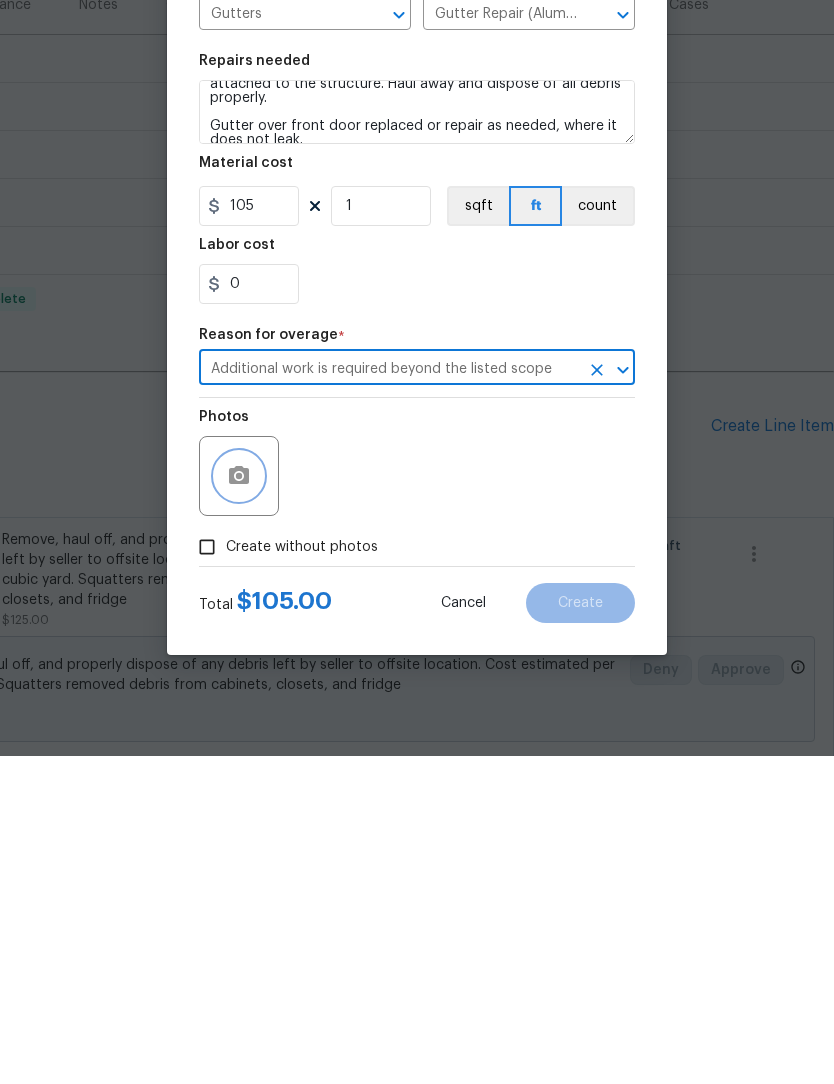 click at bounding box center [239, 804] 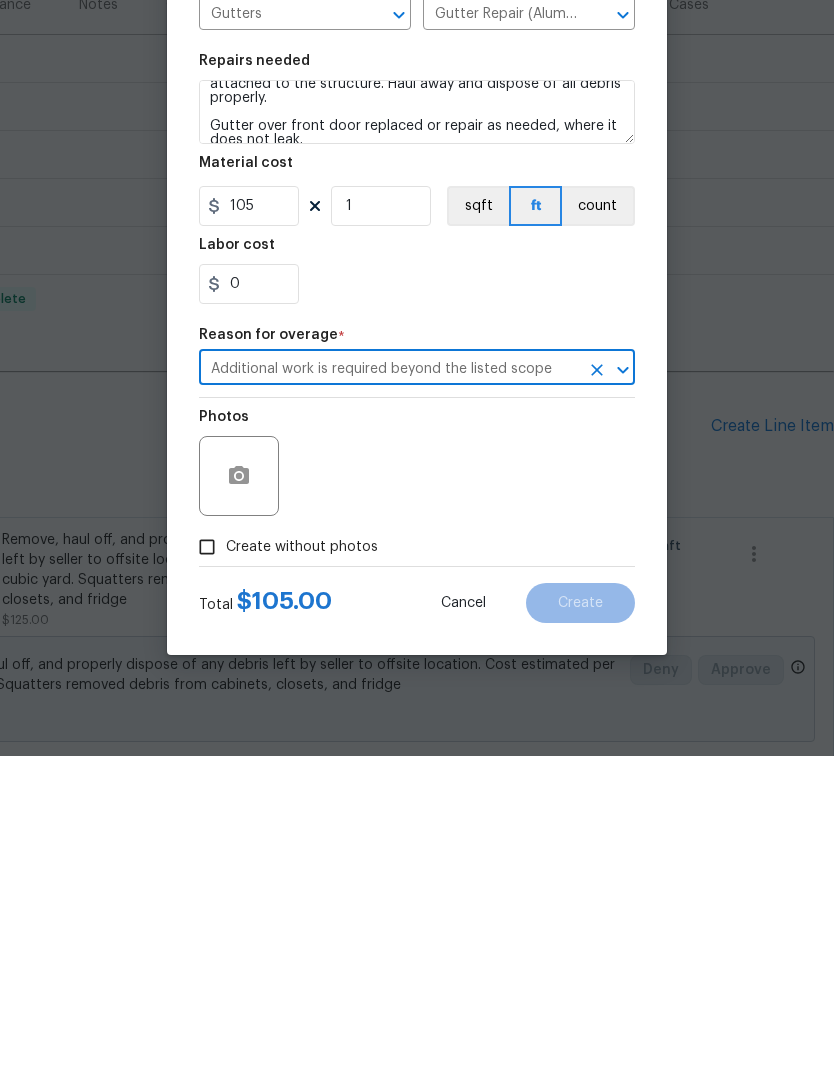 scroll, scrollTop: 66, scrollLeft: 0, axis: vertical 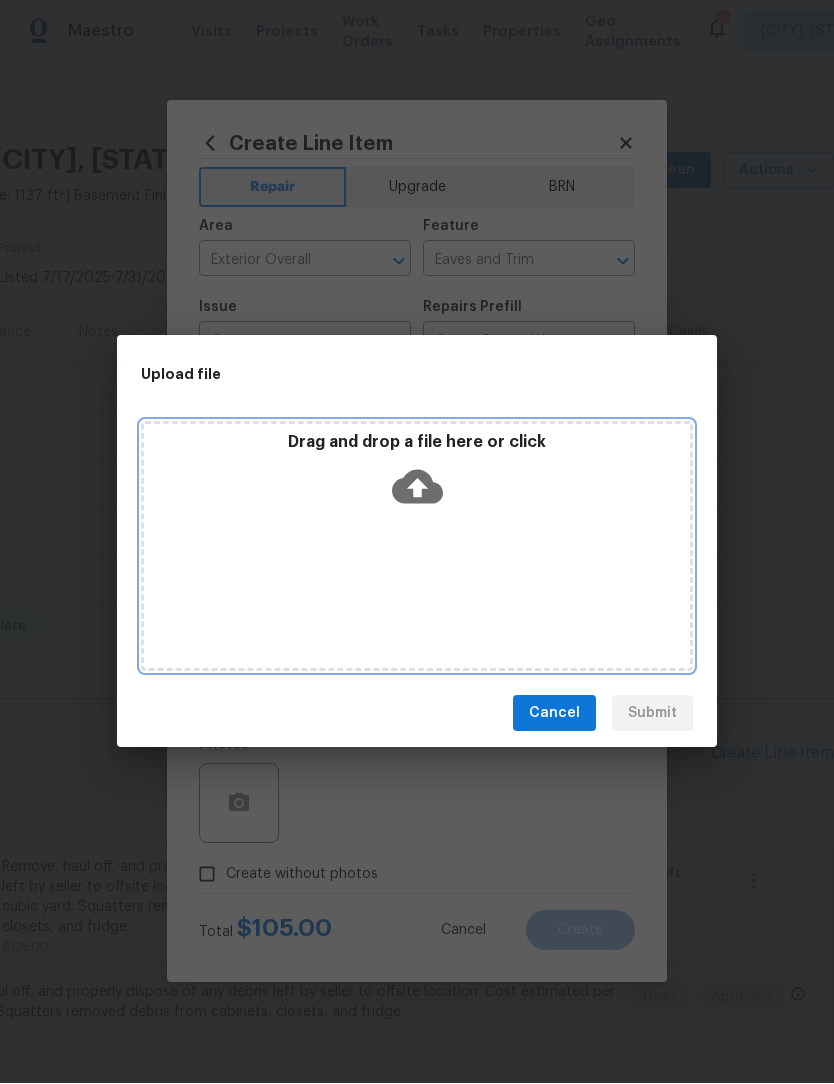 click on "Drag and drop a file here or click" at bounding box center (417, 547) 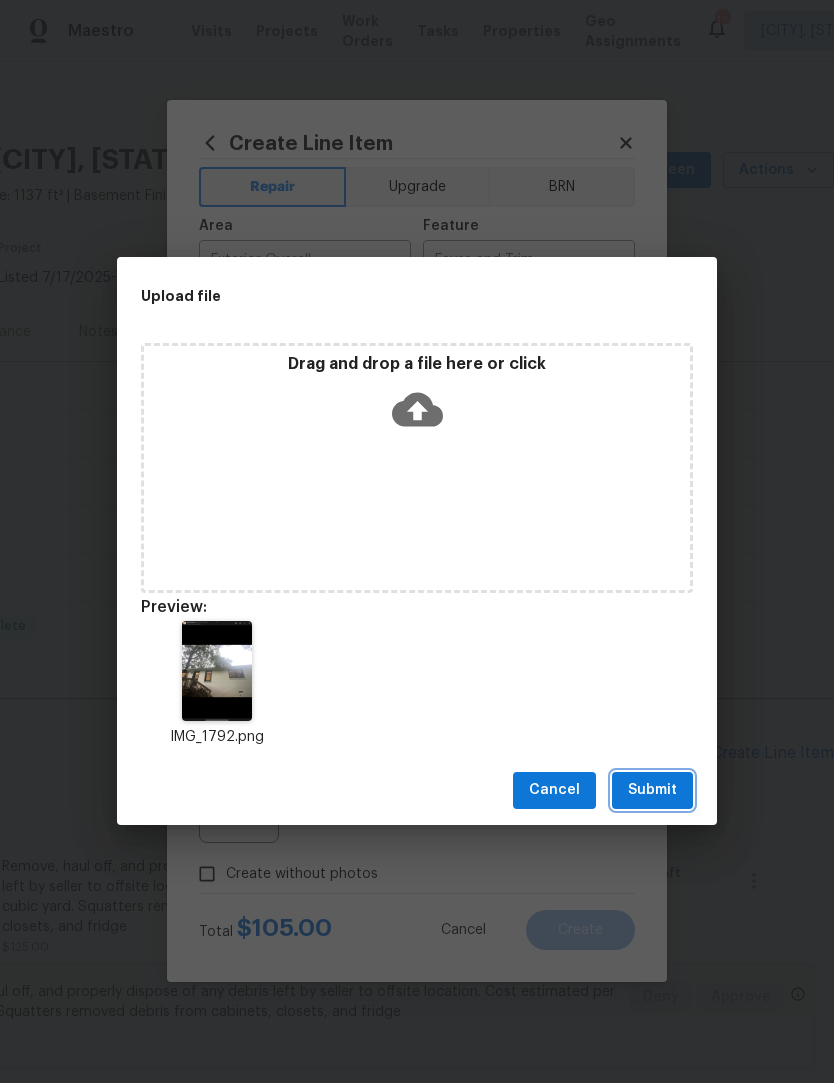 click on "Submit" at bounding box center (652, 791) 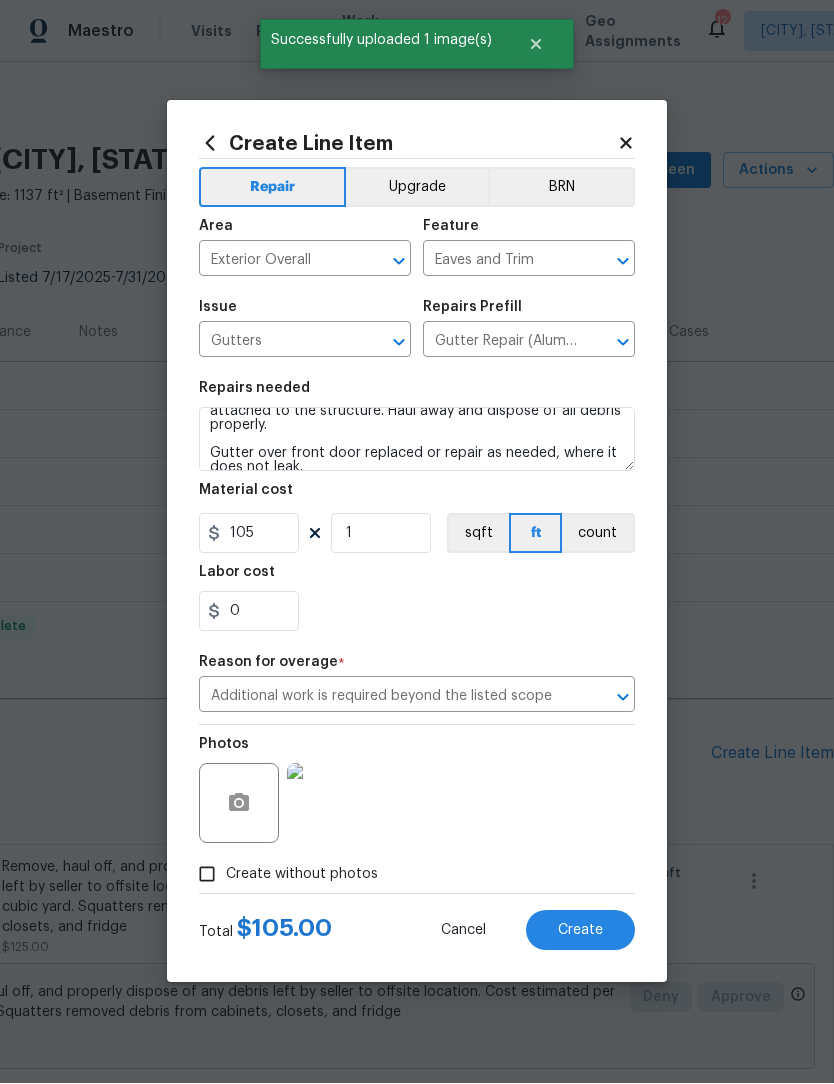 click on "Create" at bounding box center (580, 931) 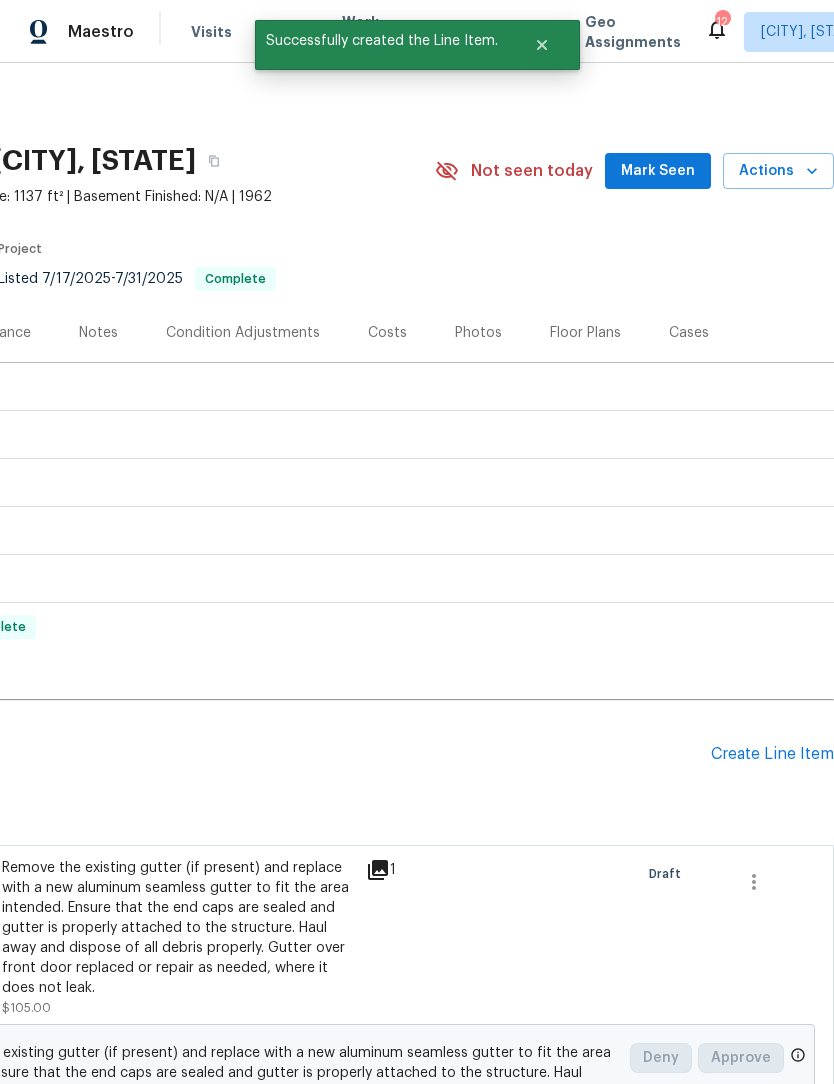 scroll, scrollTop: 0, scrollLeft: 296, axis: horizontal 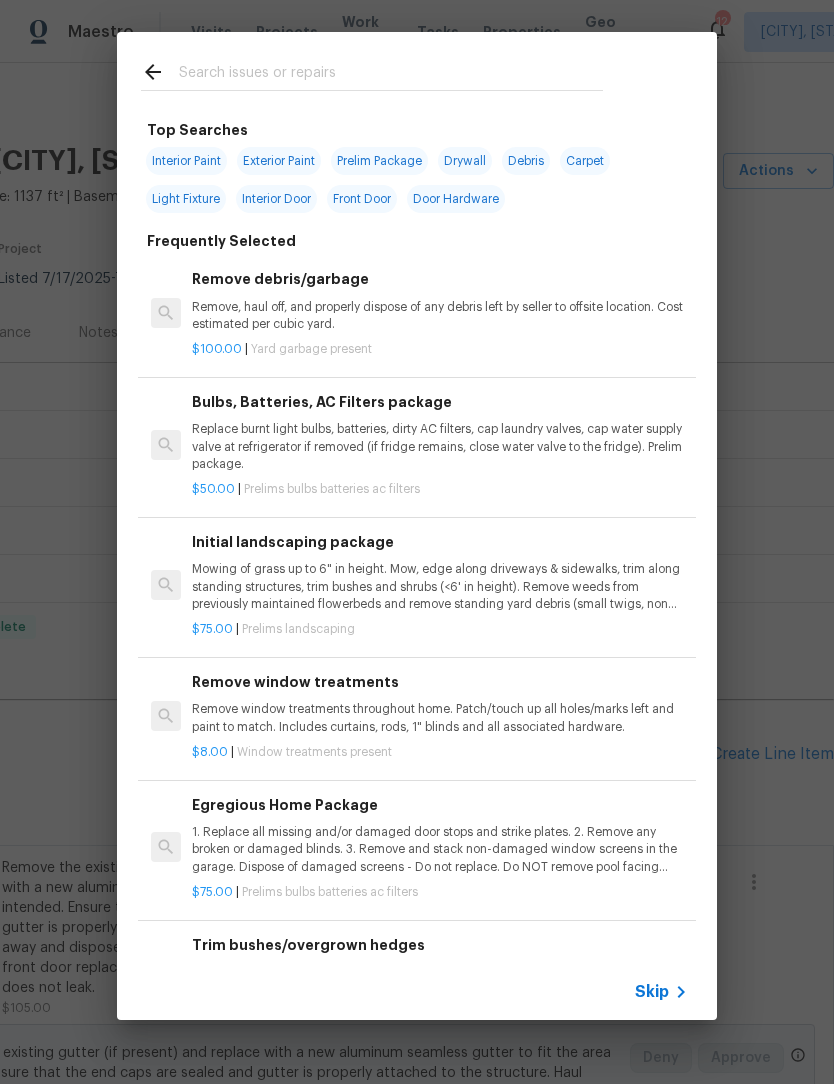 click at bounding box center (391, 75) 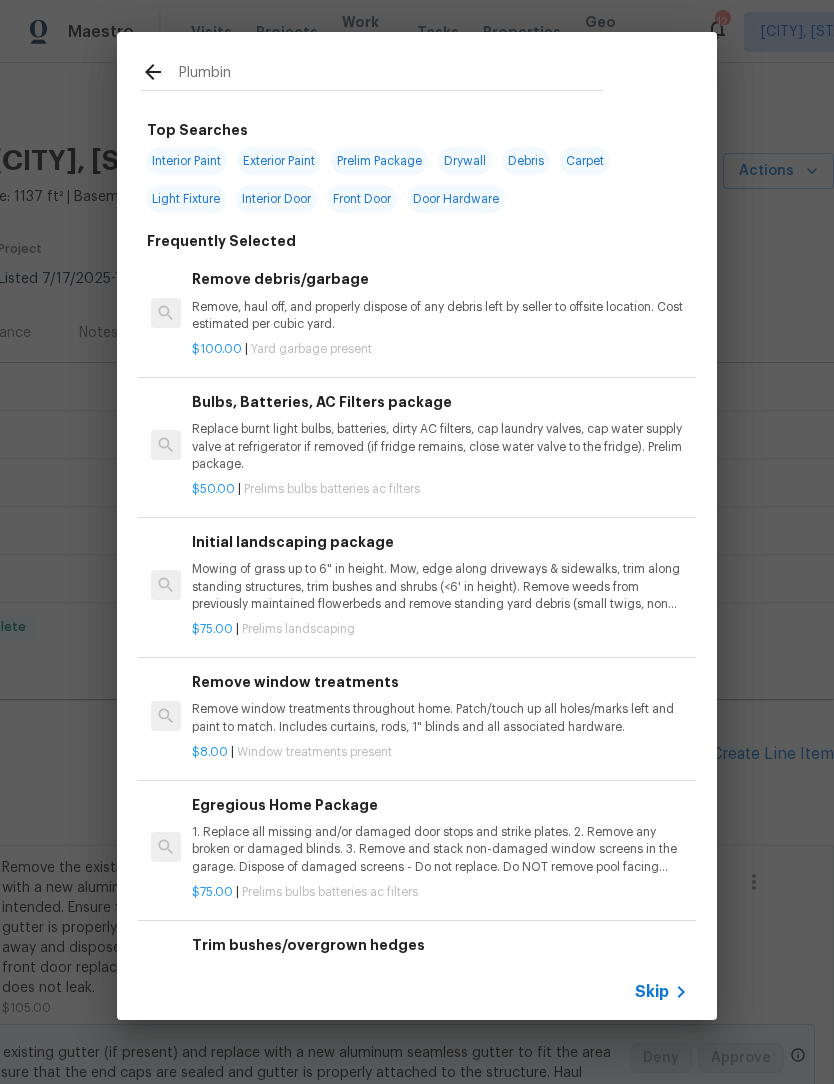 type on "Plumbing" 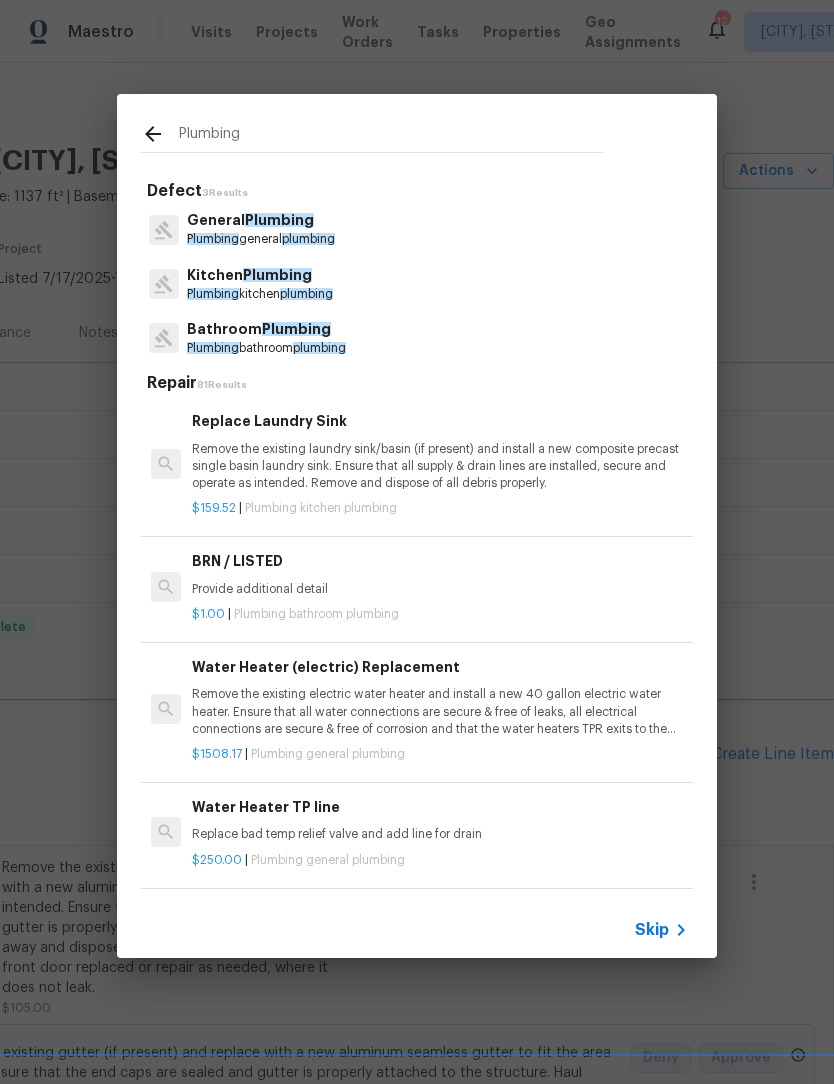 click on "Plumbing" at bounding box center (279, 220) 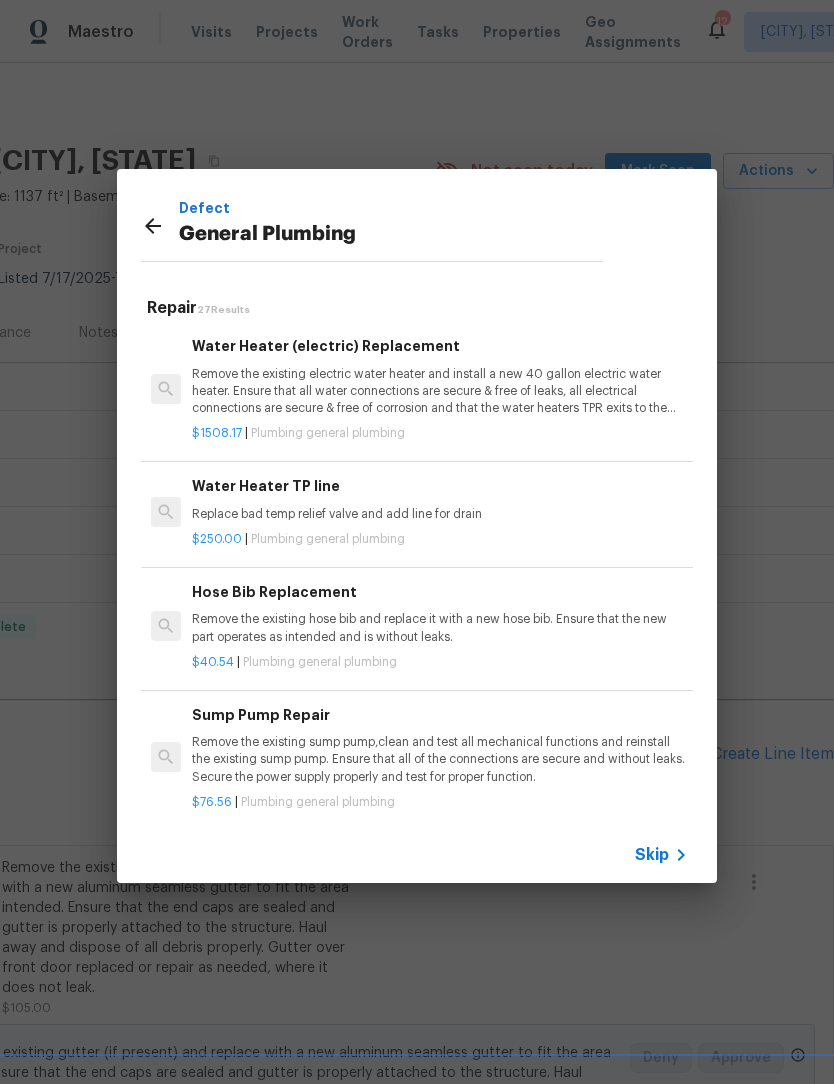 scroll, scrollTop: 0, scrollLeft: 0, axis: both 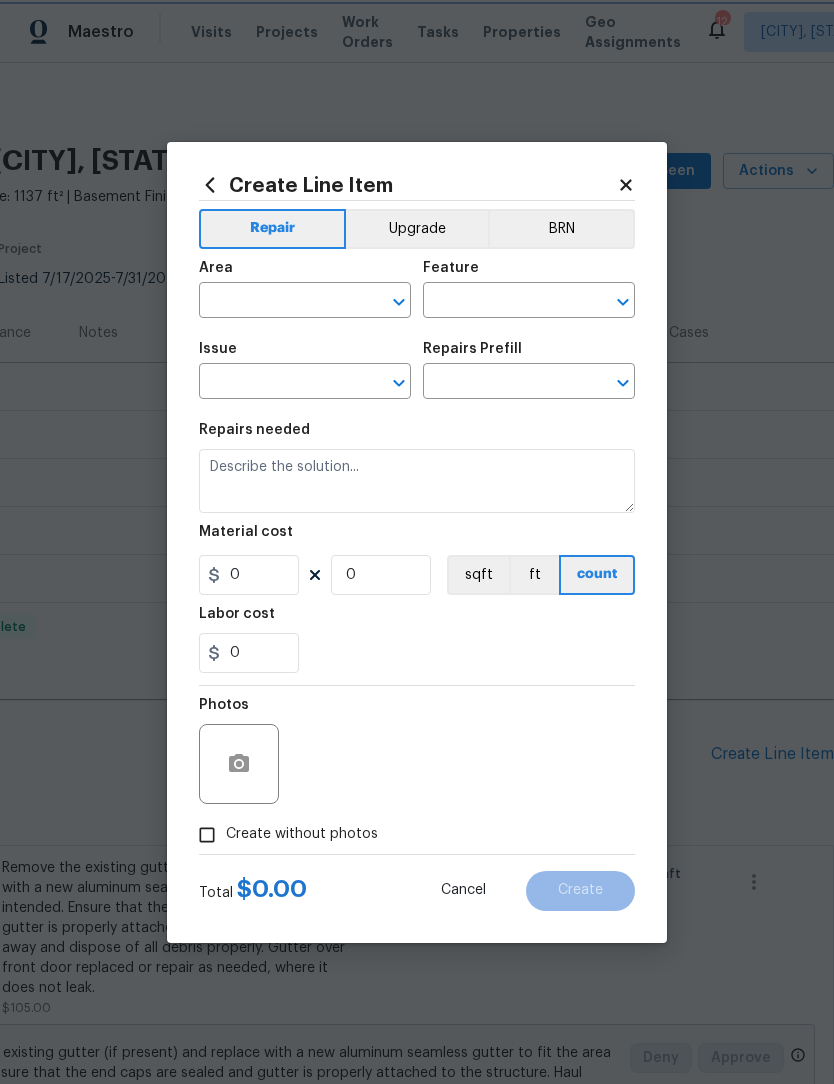 type on "Plumbing" 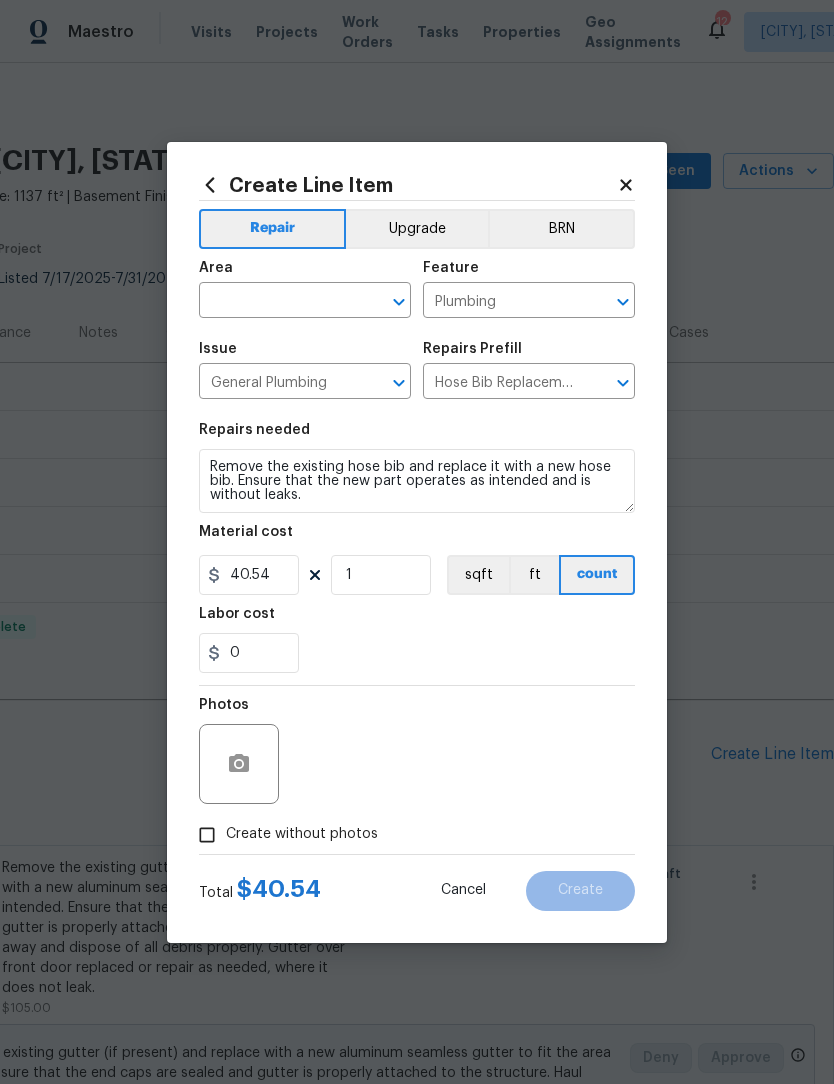 click at bounding box center [277, 302] 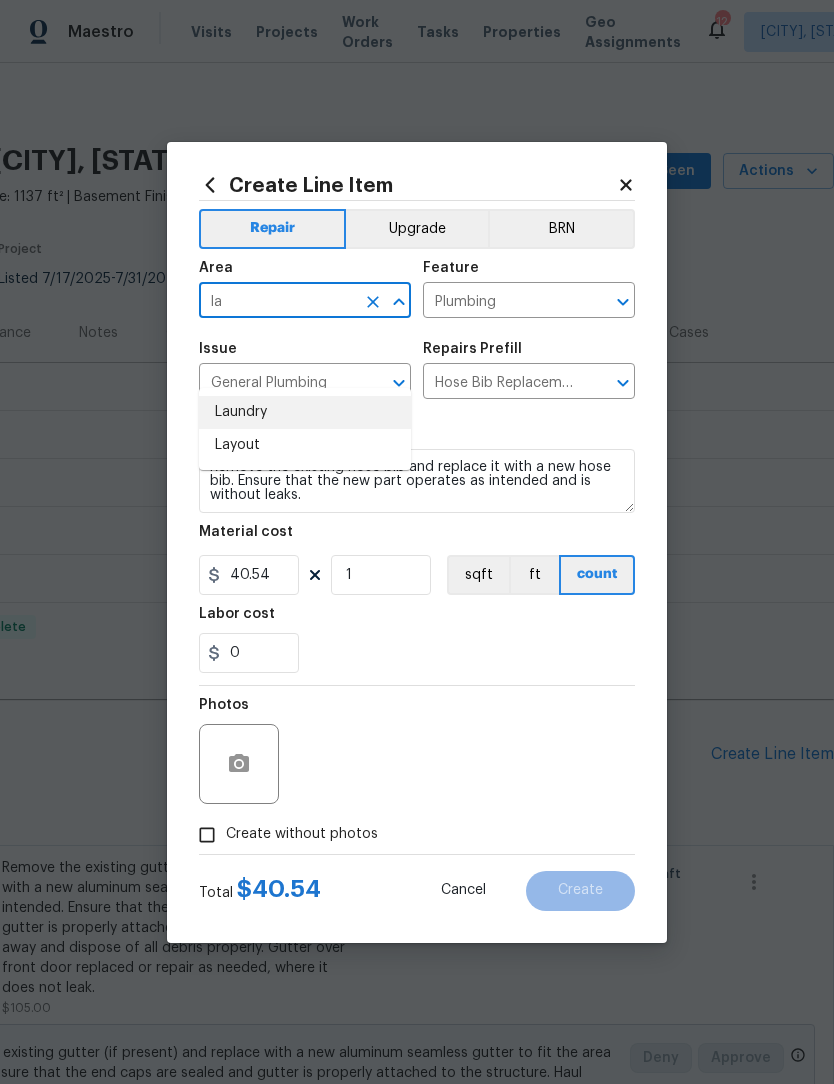 click on "Laundry" at bounding box center [305, 412] 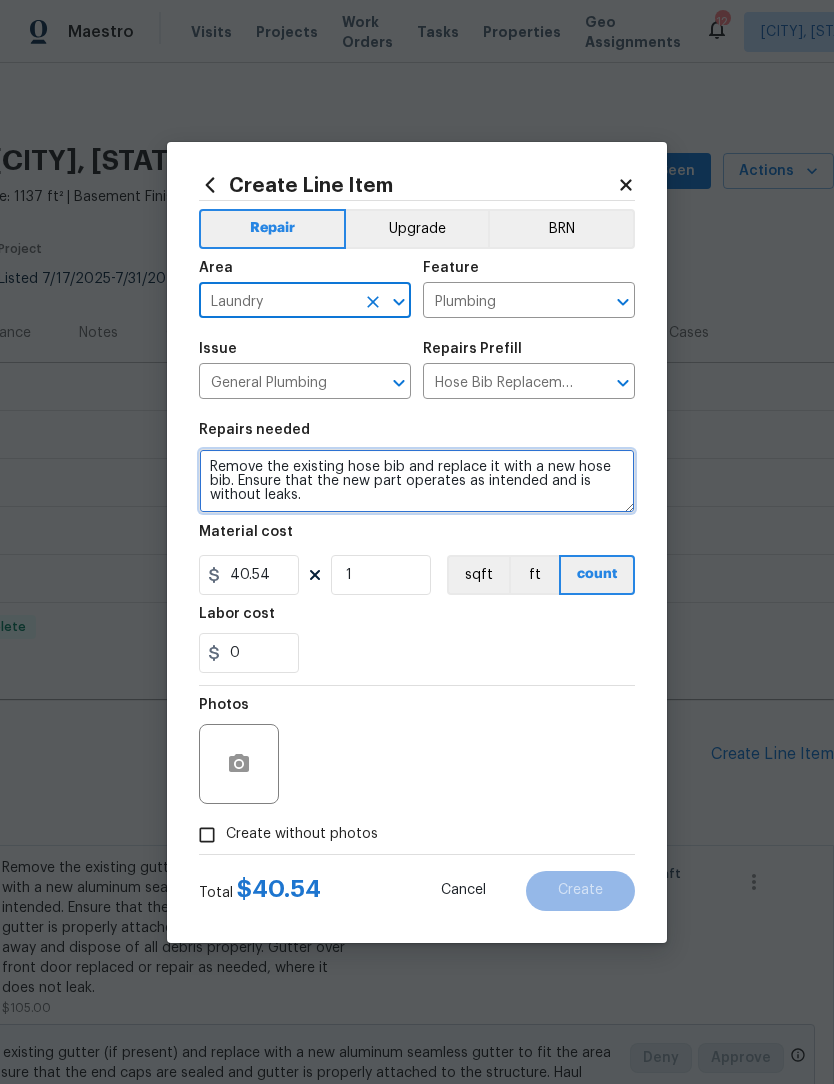 click on "Remove the existing hose bib and replace it with a new hose bib. Ensure that the new part operates as intended and is without leaks." at bounding box center [417, 481] 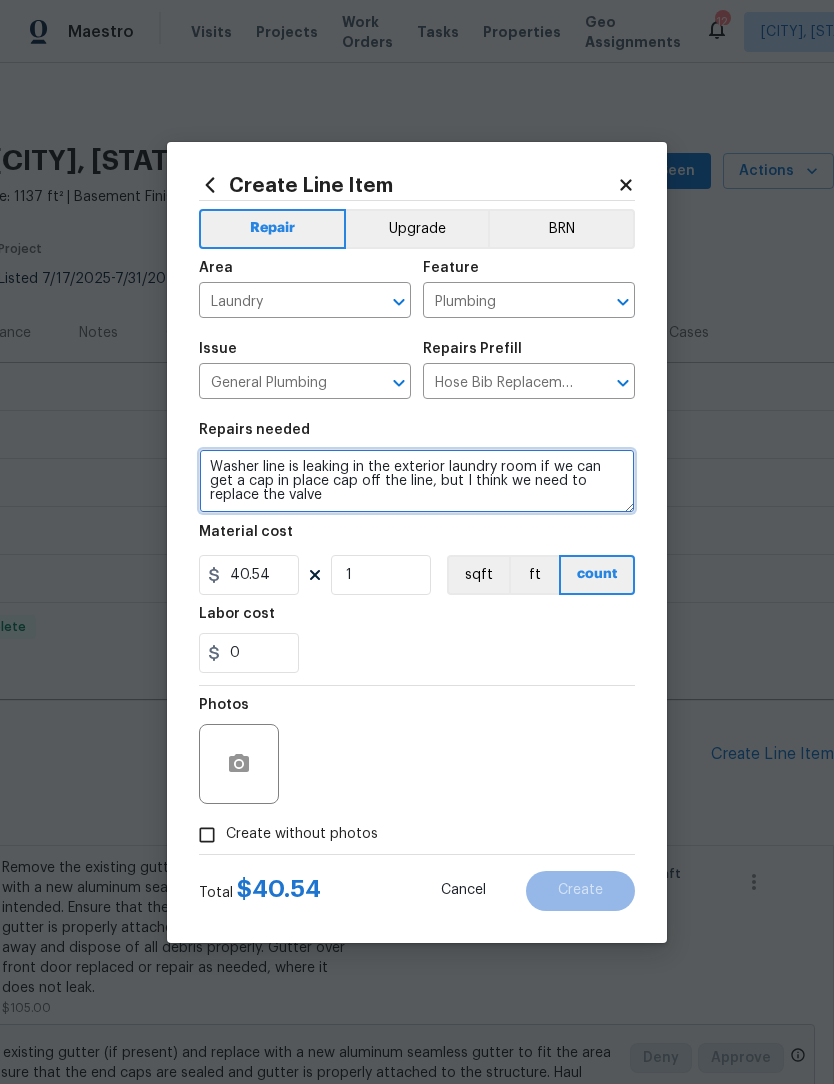 scroll, scrollTop: 47, scrollLeft: 0, axis: vertical 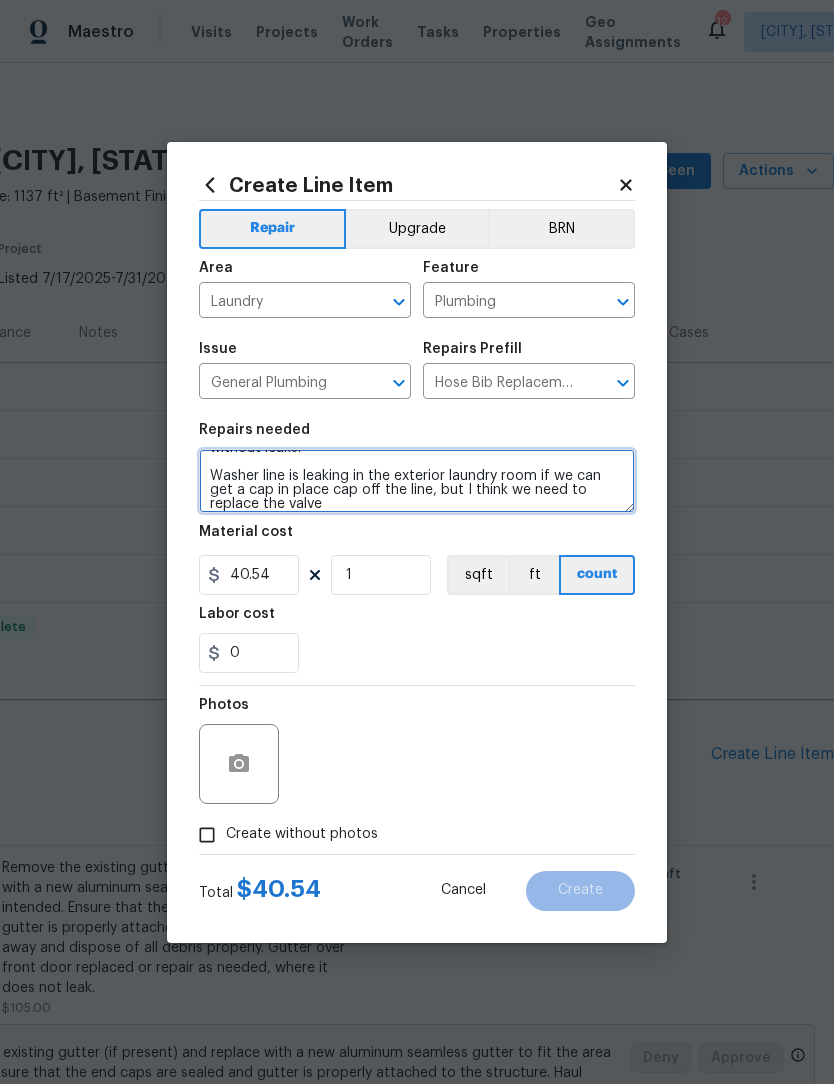 type on "Remove the existing hose bib and replace it with a new hose bib. Ensure that the new part operates as intended and is without leaks.
Washer line is leaking in the exterior laundry room if we can get a cap in place cap off the line, but I think we need to replace the valve" 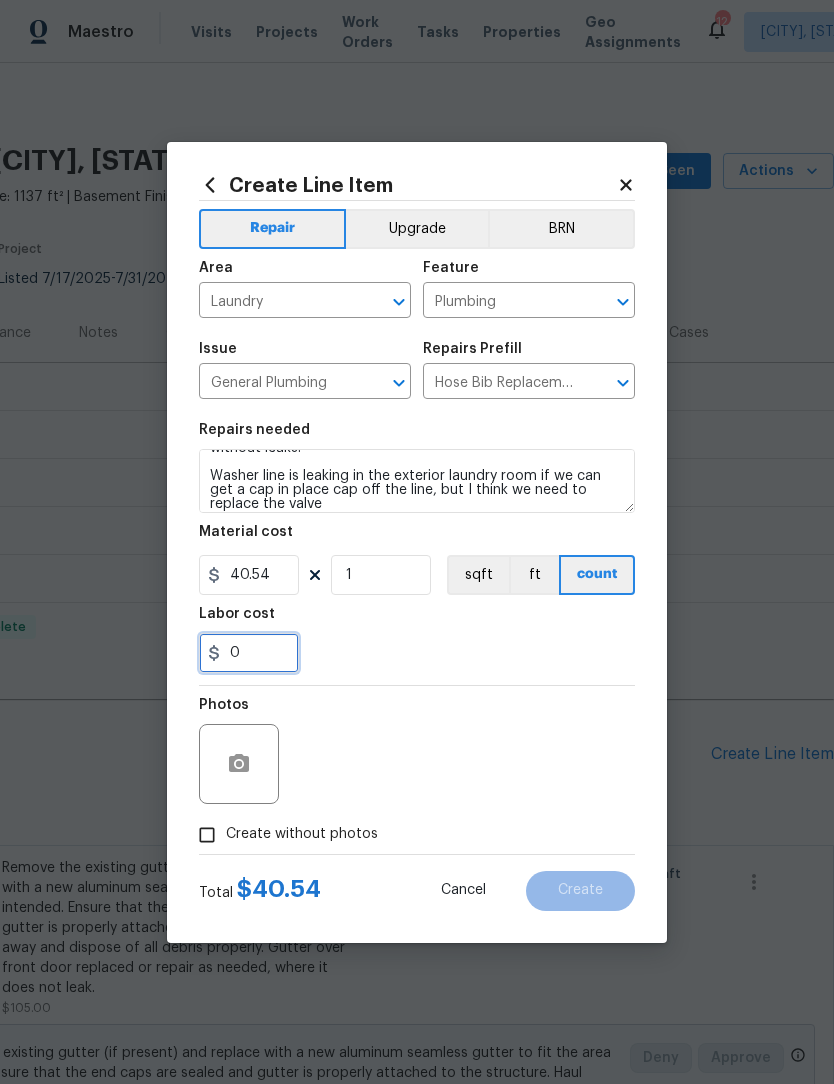 click on "0" at bounding box center (249, 653) 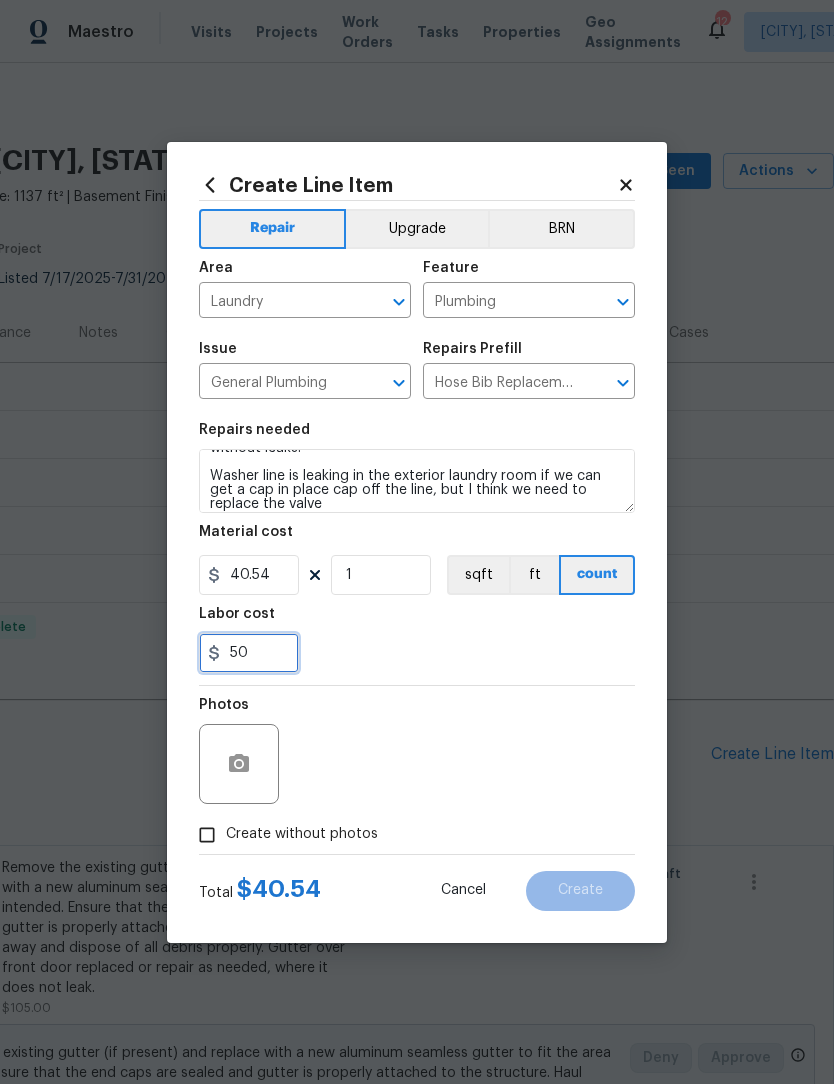 type on "50" 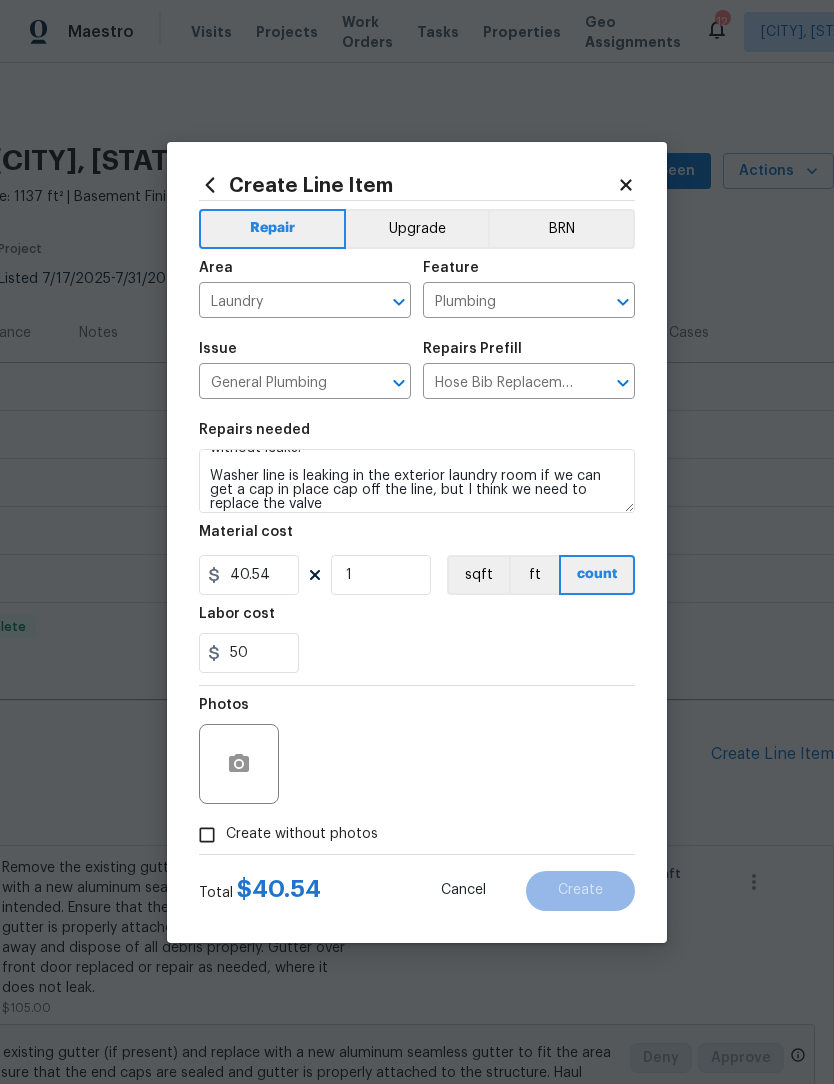 click on "Create without photos" at bounding box center [207, 835] 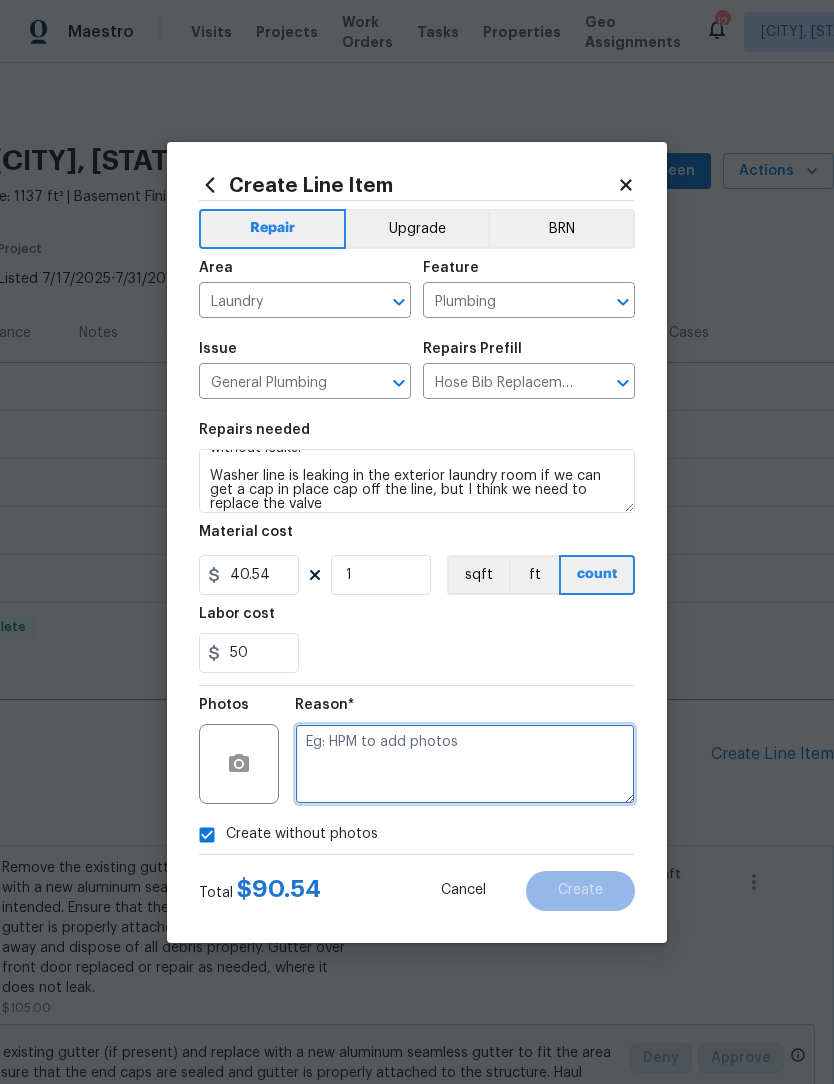 click at bounding box center (465, 764) 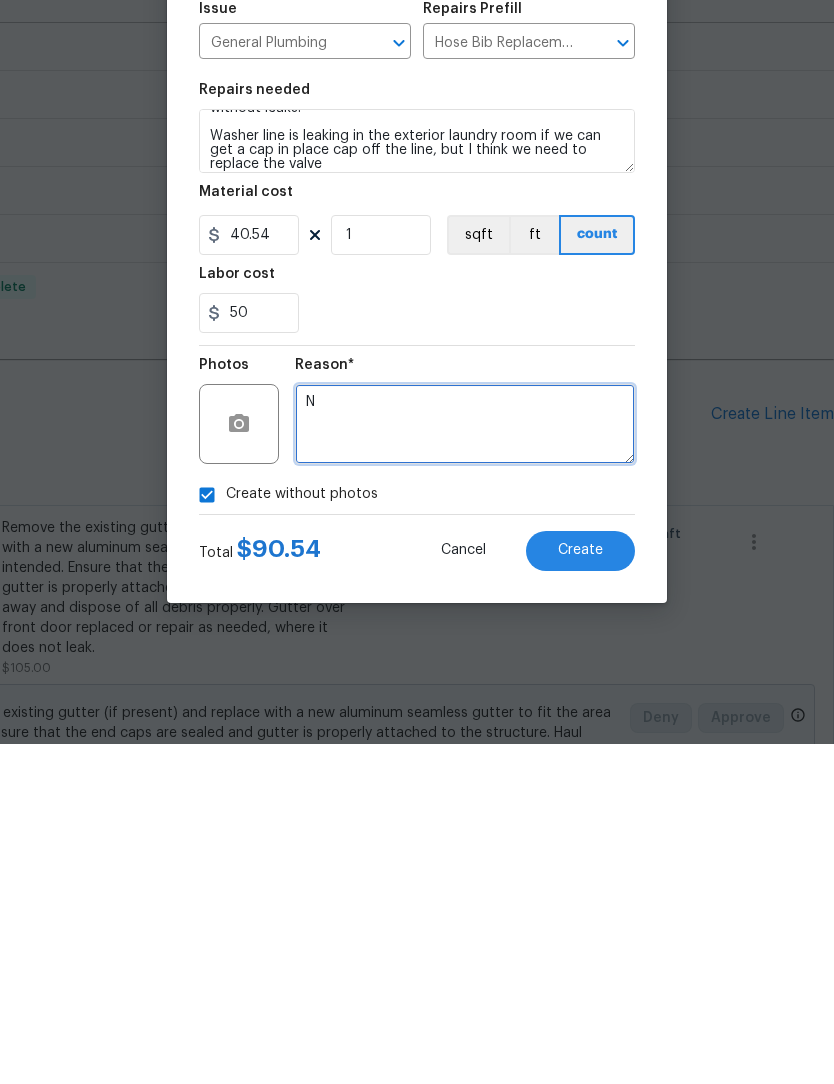 scroll, scrollTop: 66, scrollLeft: 0, axis: vertical 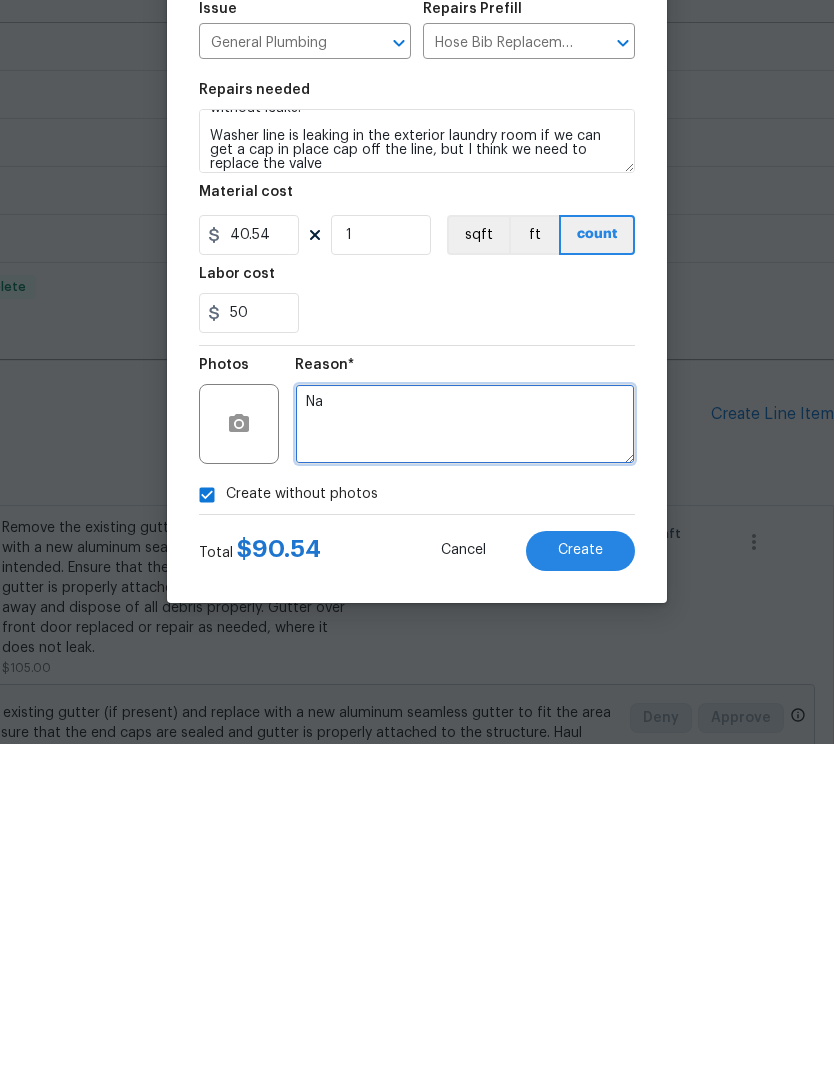 type on "N" 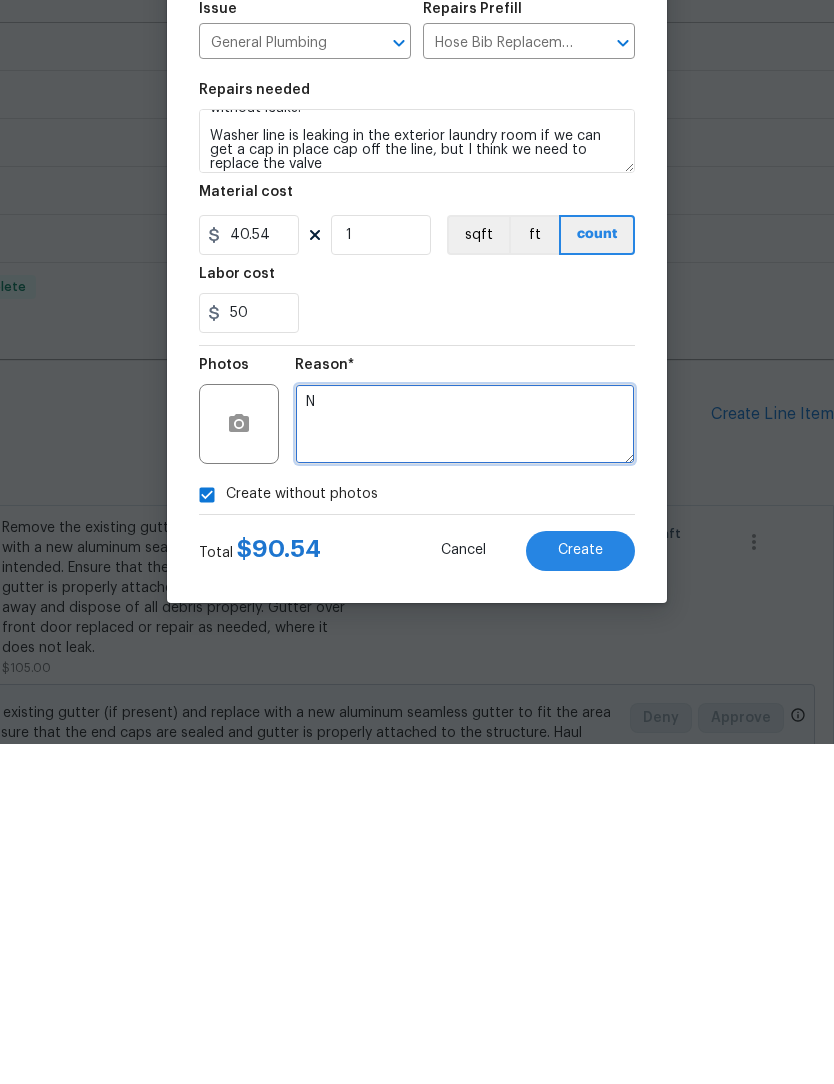 type 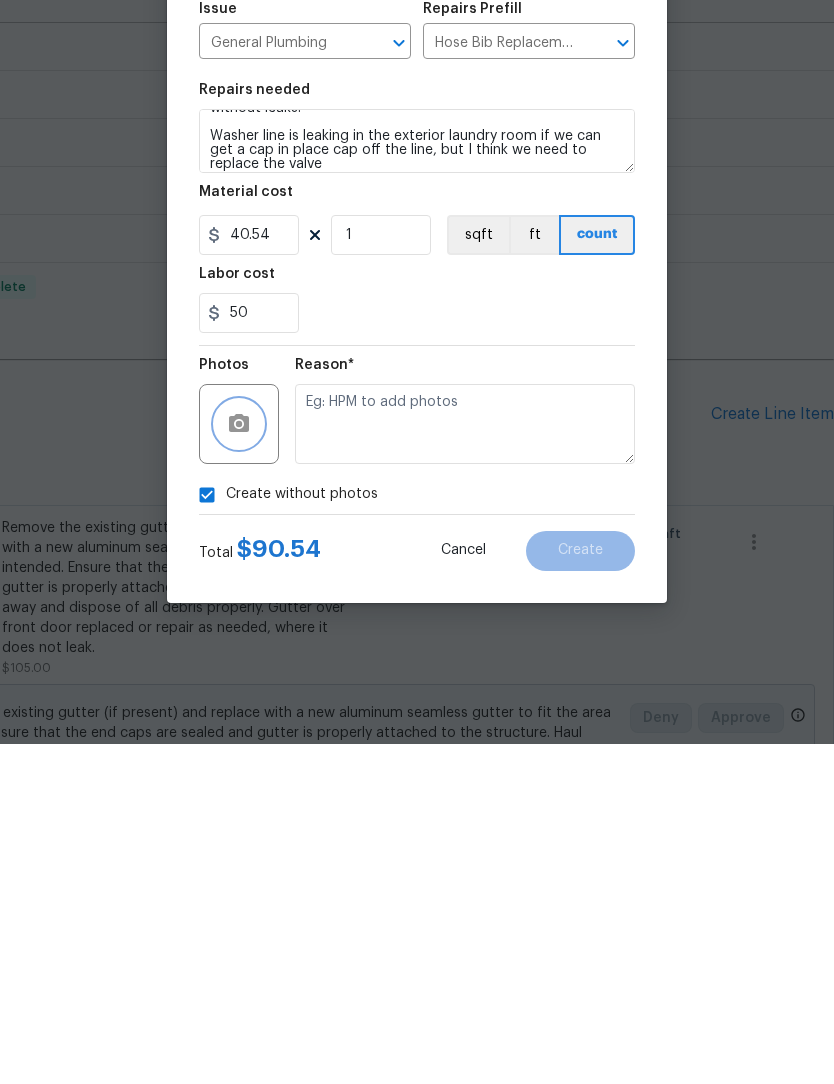 click 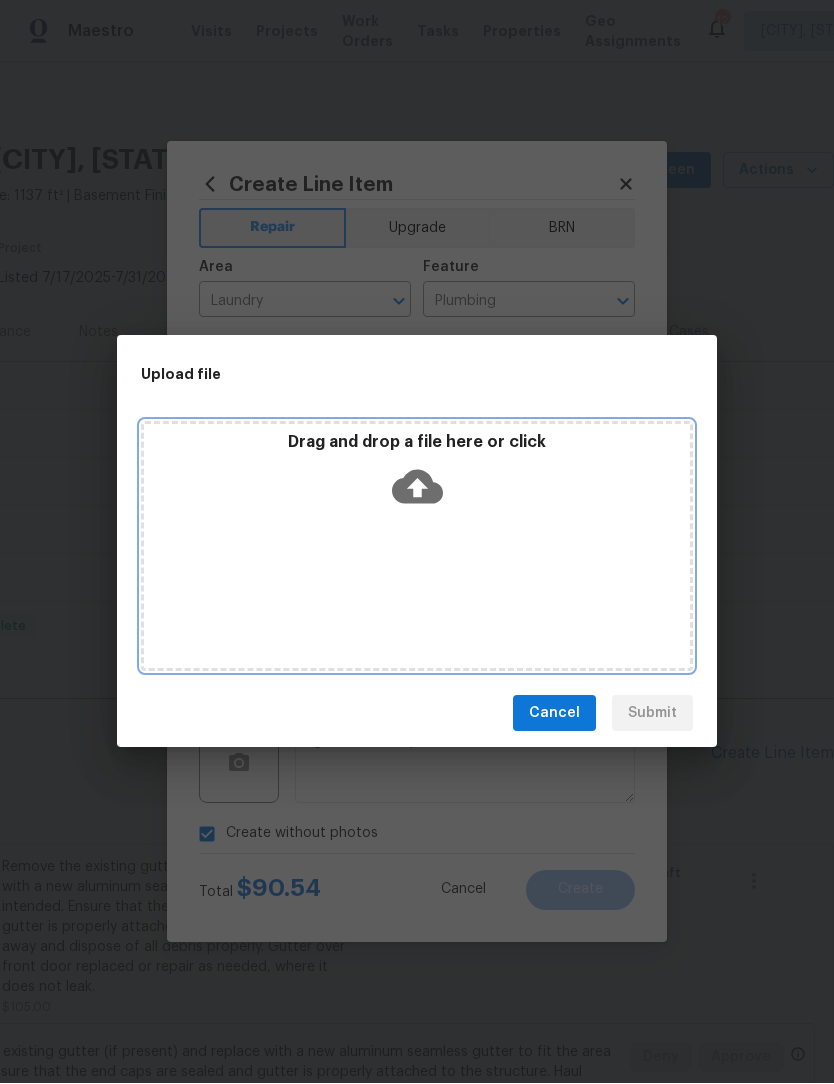 click on "Drag and drop a file here or click" at bounding box center [417, 547] 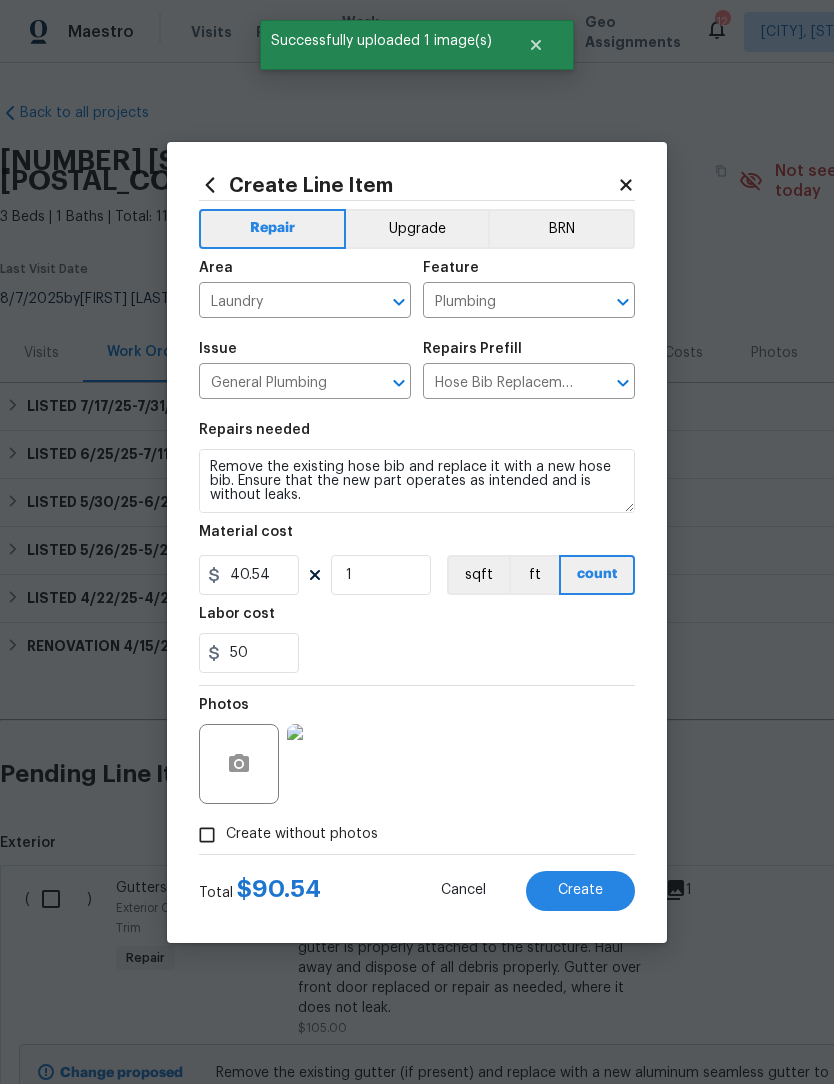 scroll, scrollTop: 67, scrollLeft: 0, axis: vertical 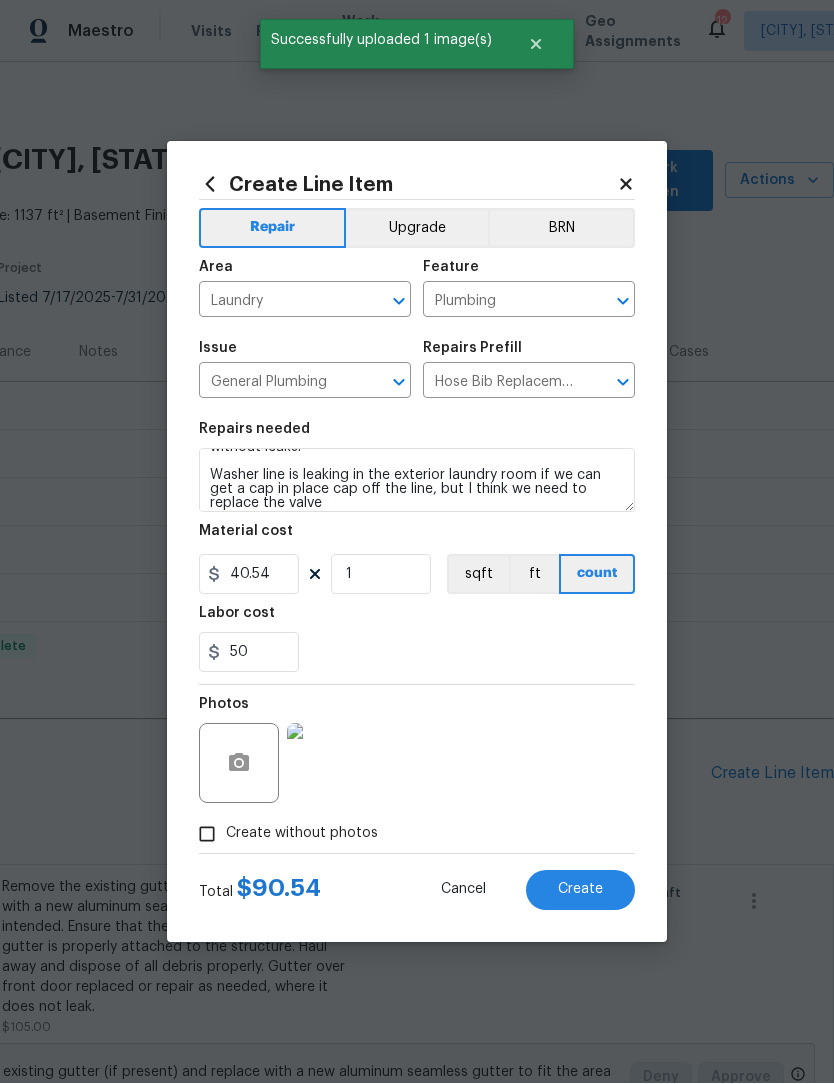 click on "Create" at bounding box center [580, 890] 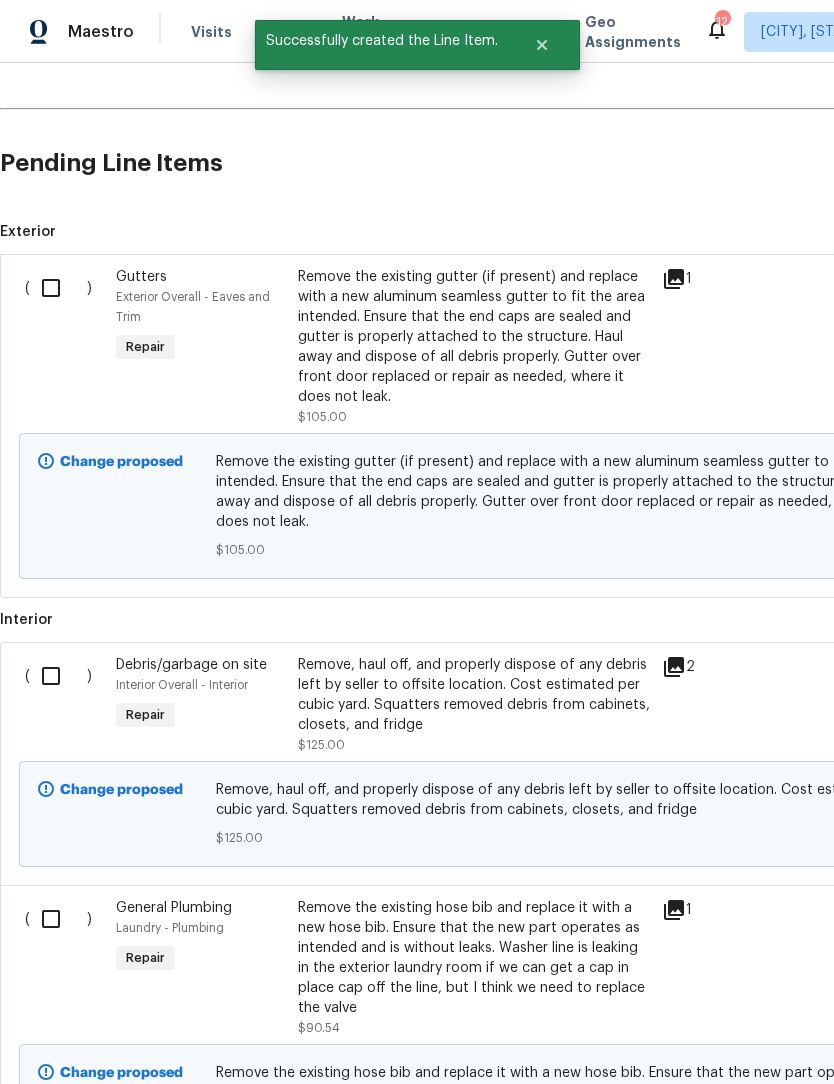 scroll, scrollTop: 609, scrollLeft: 0, axis: vertical 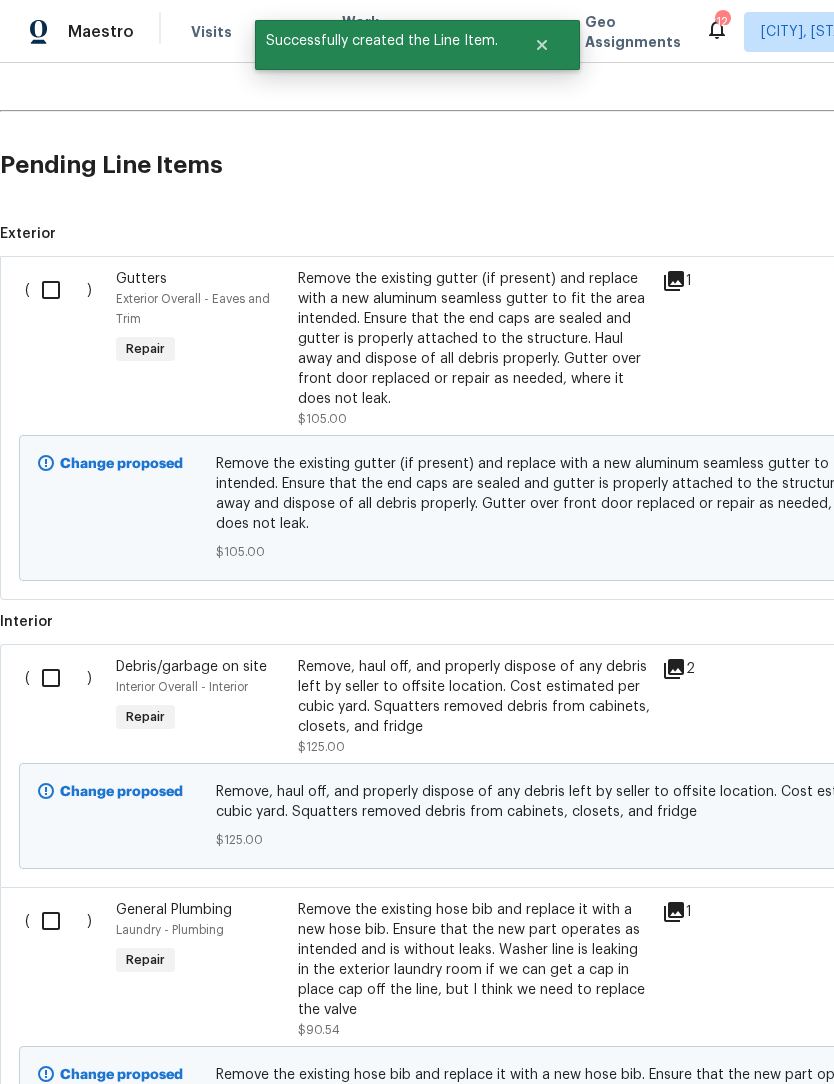 click at bounding box center [58, 290] 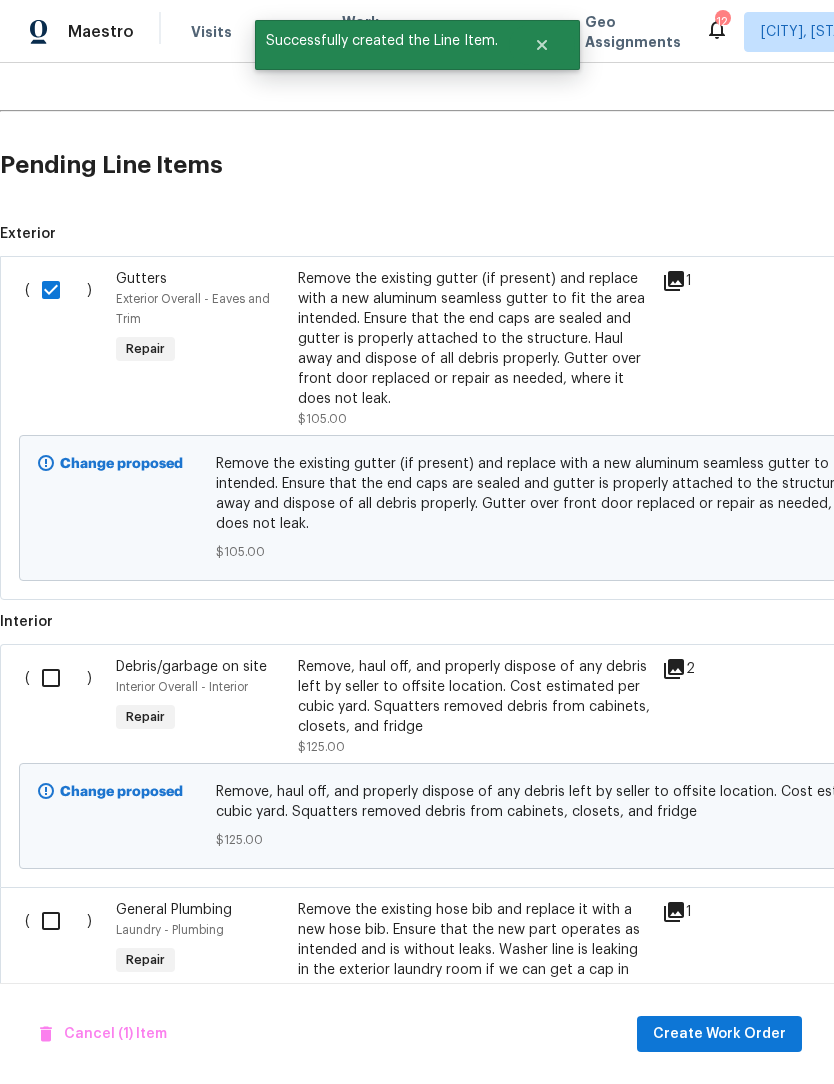 click at bounding box center (58, 678) 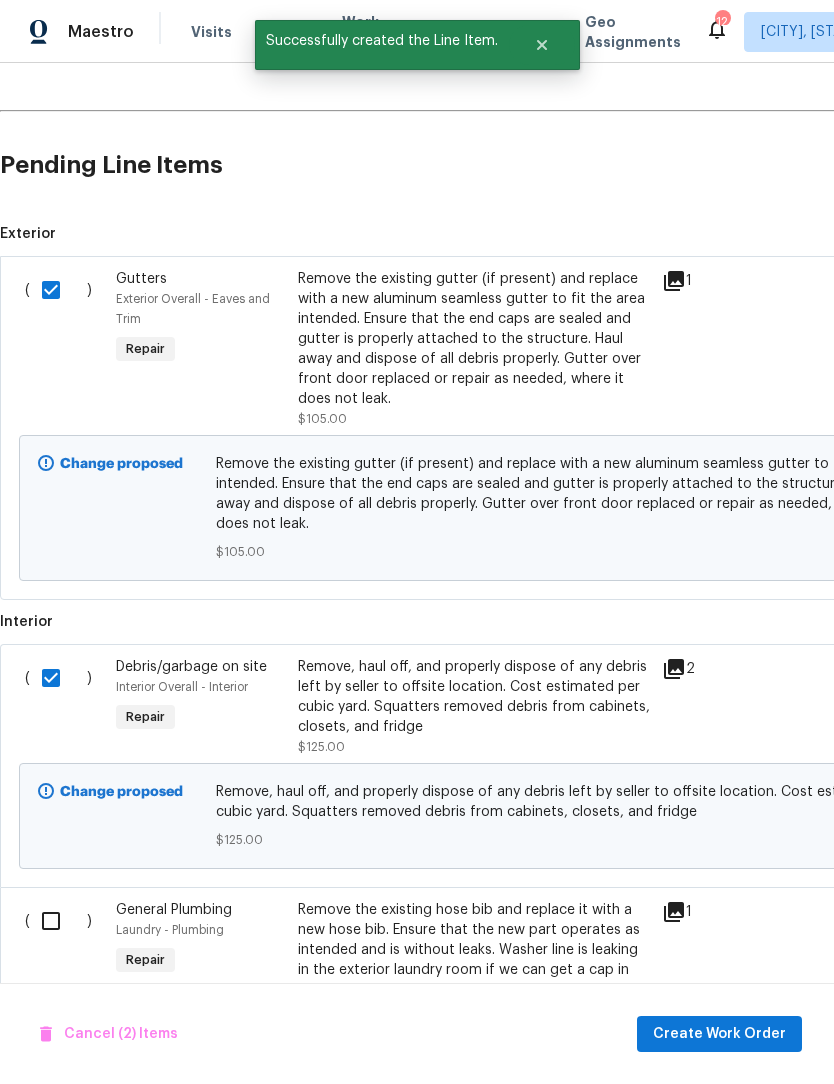 click at bounding box center [58, 921] 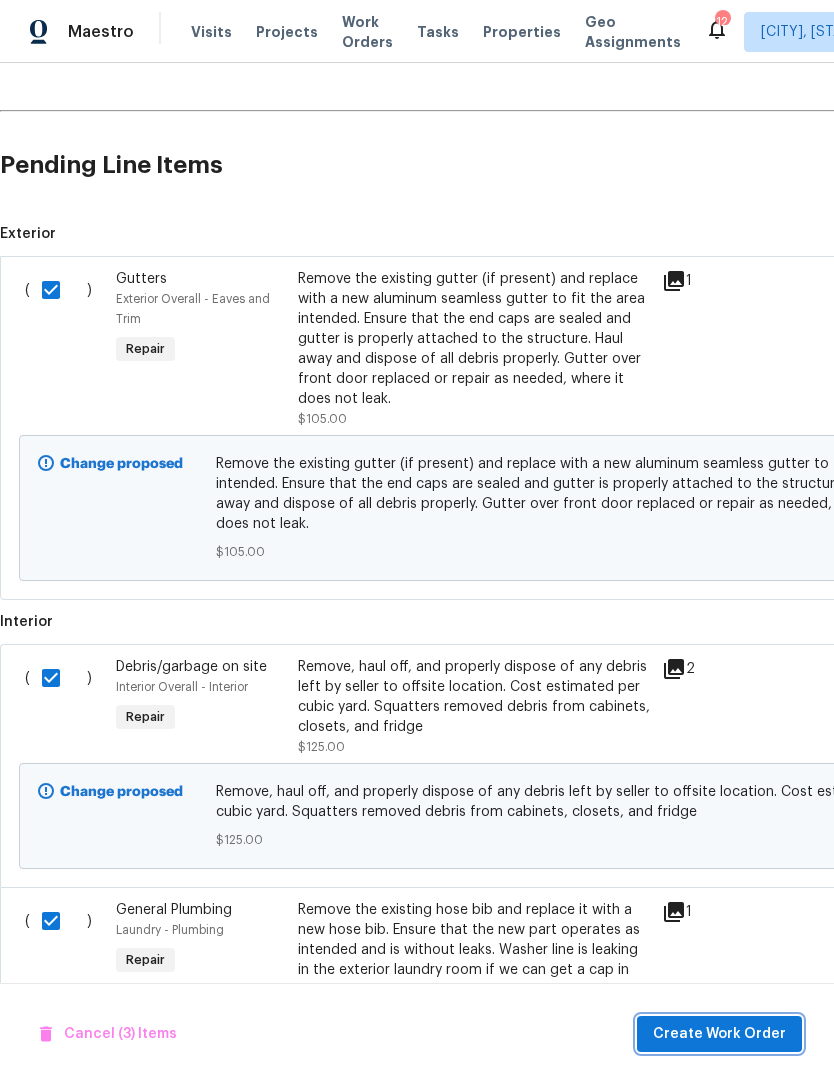 click on "Create Work Order" at bounding box center [719, 1034] 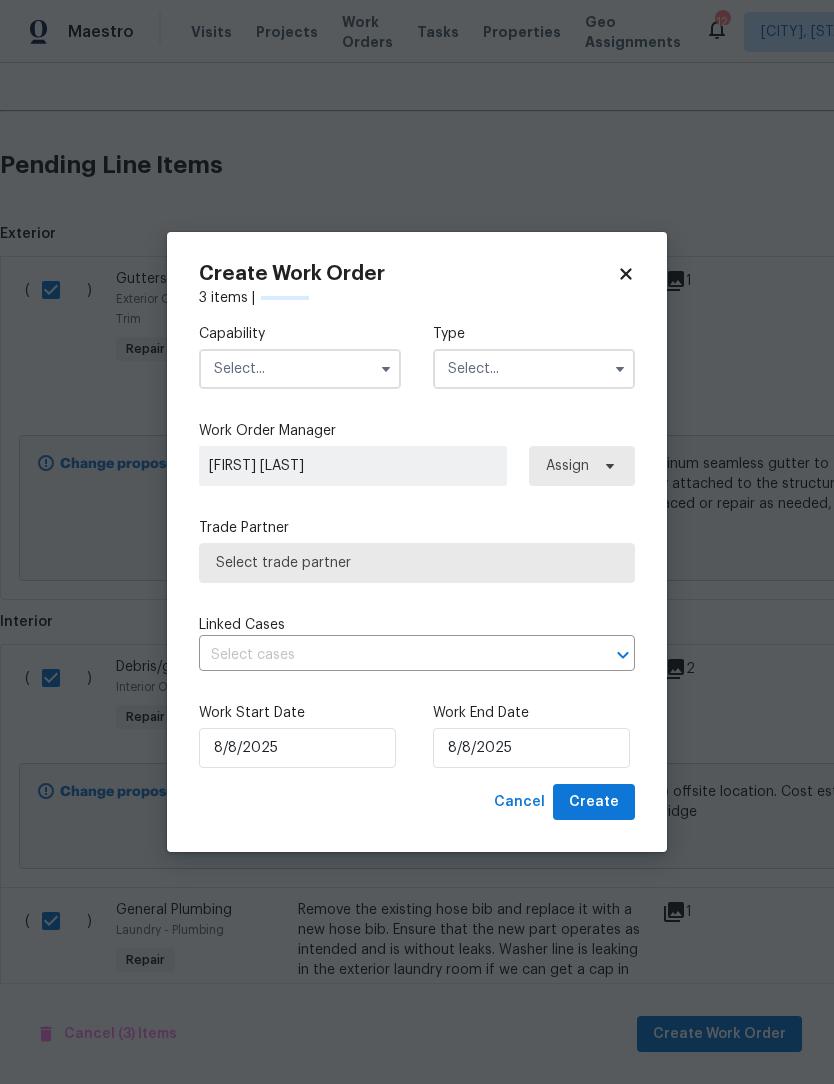 checkbox on "false" 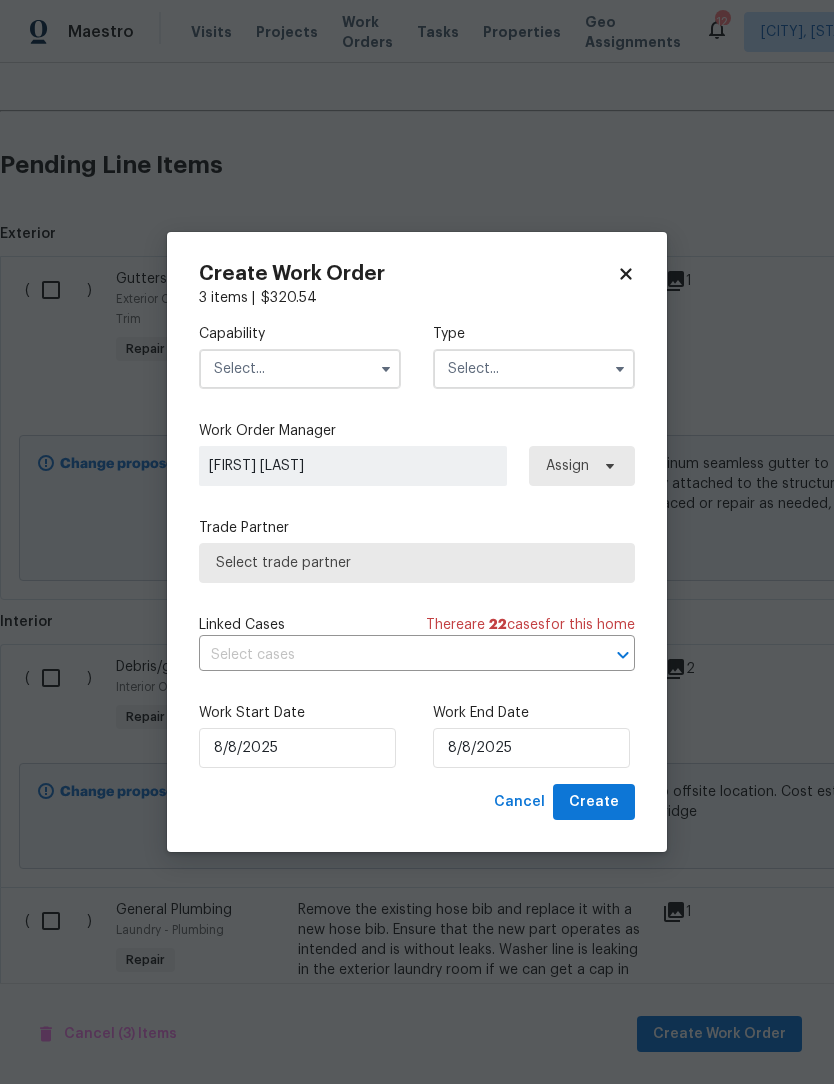click at bounding box center [300, 369] 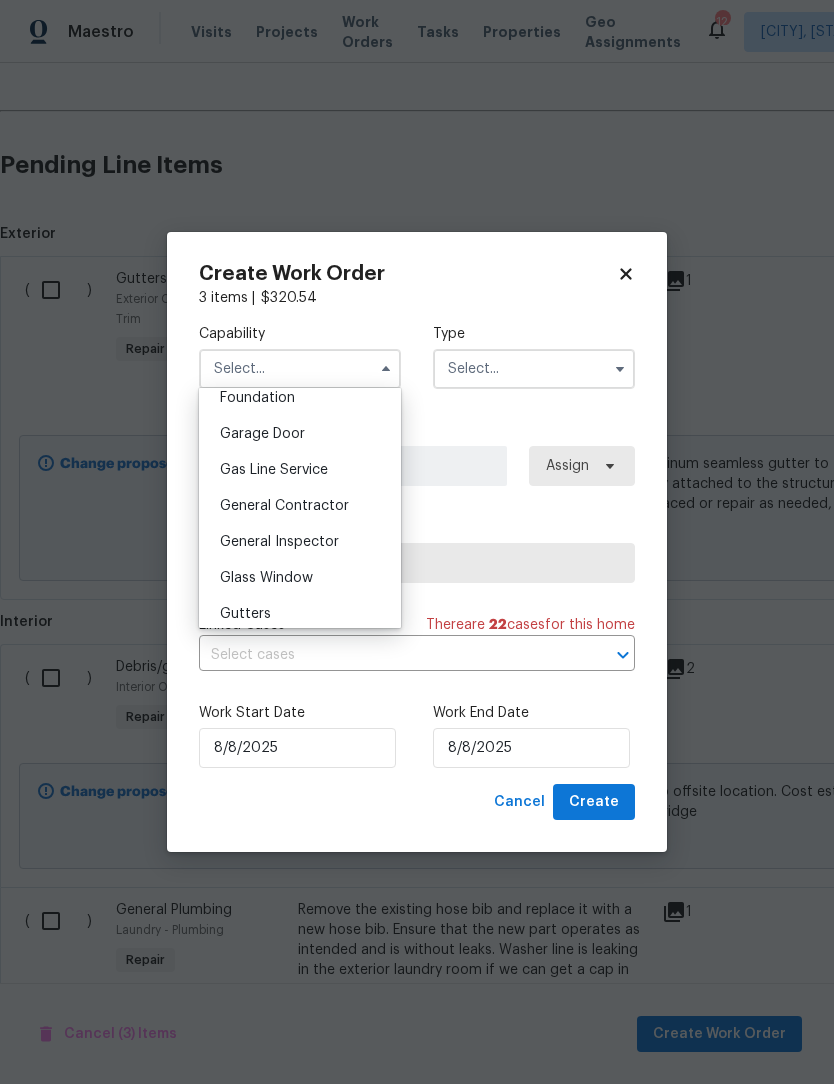 scroll, scrollTop: 865, scrollLeft: 0, axis: vertical 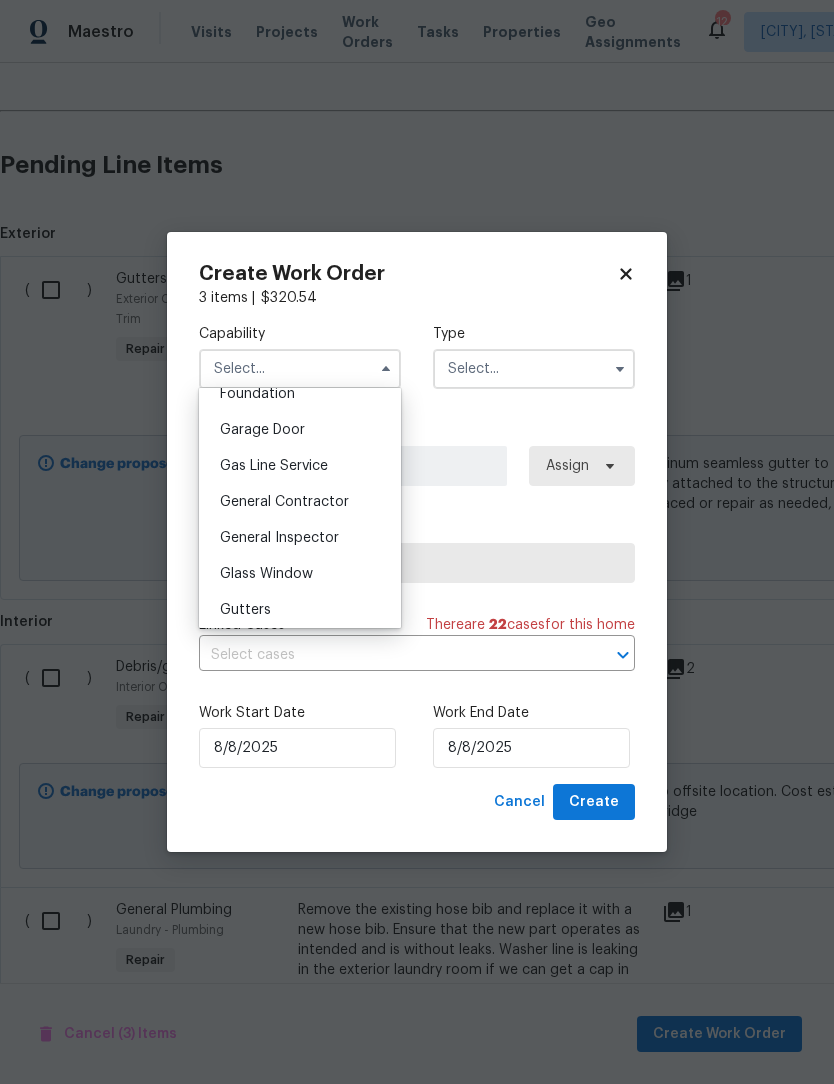 click on "General Contractor" at bounding box center (284, 502) 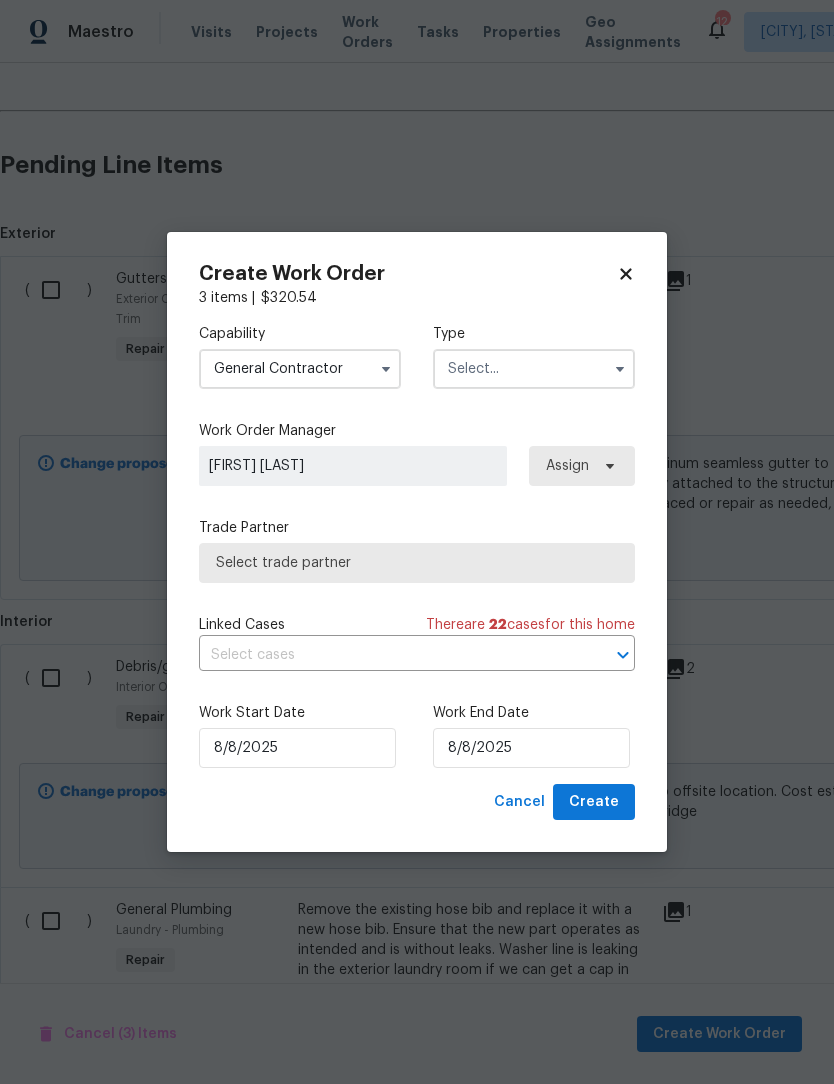 click at bounding box center [534, 369] 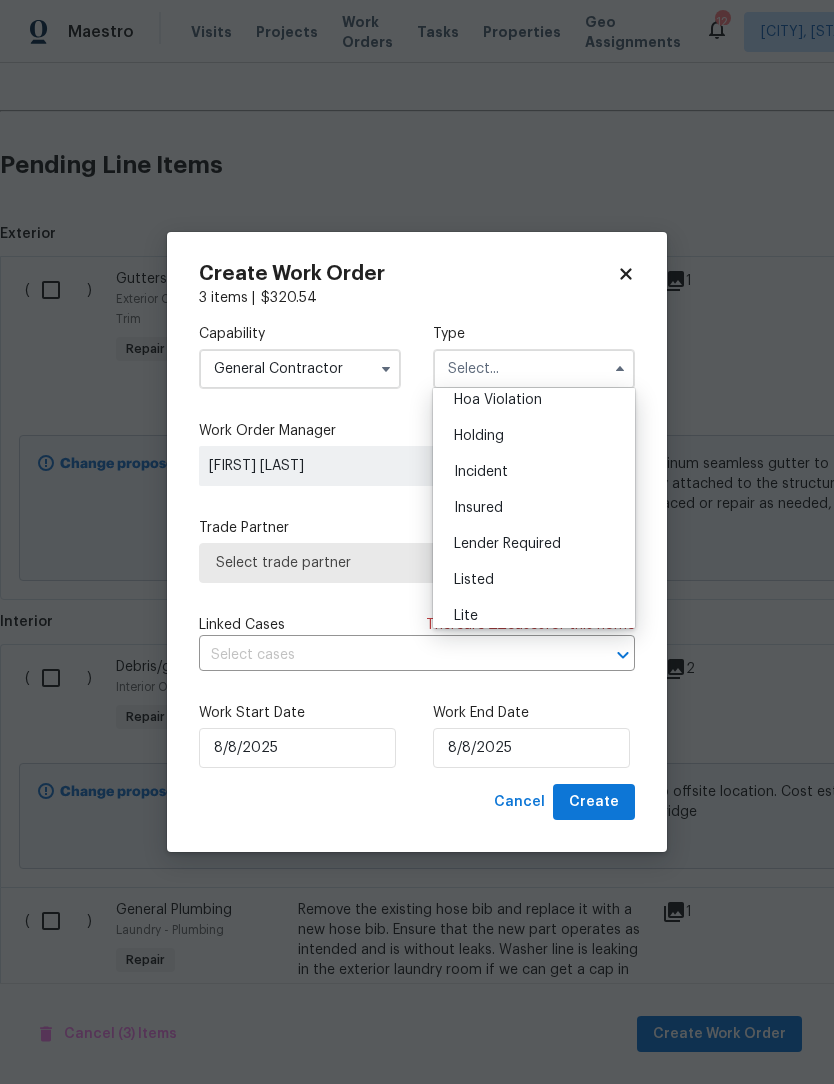 scroll, scrollTop: 52, scrollLeft: 0, axis: vertical 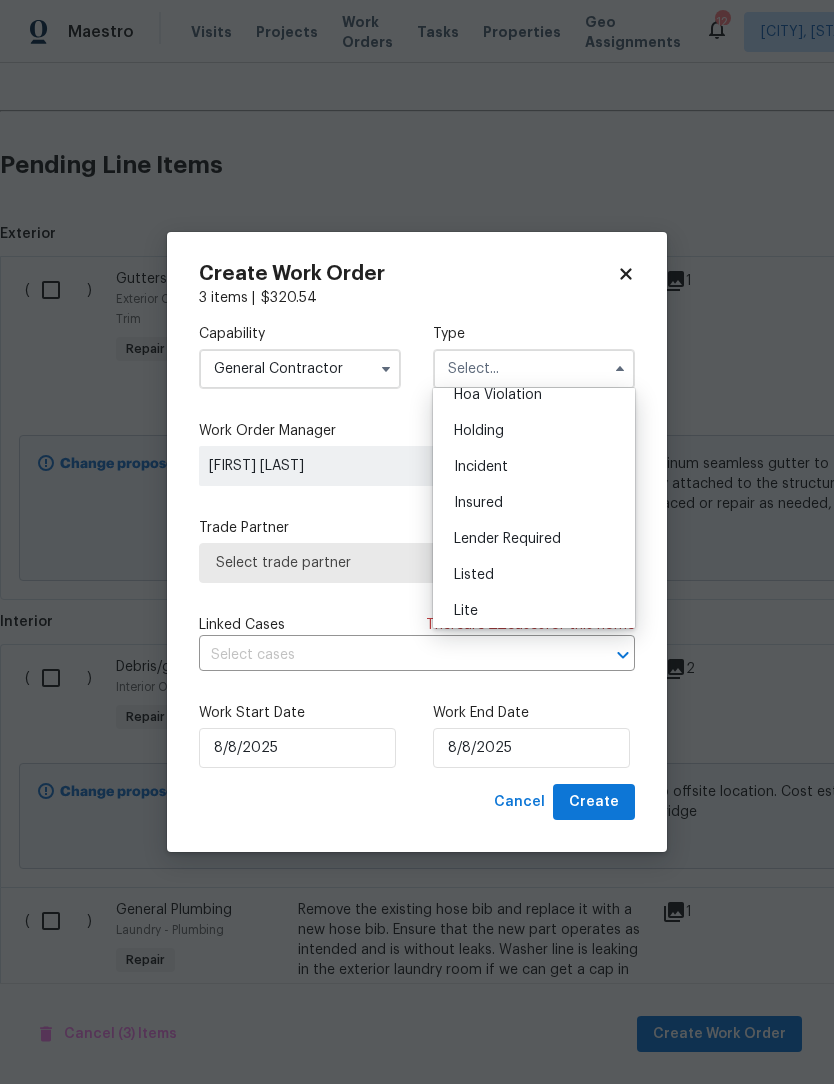 click on "Listed" at bounding box center [474, 575] 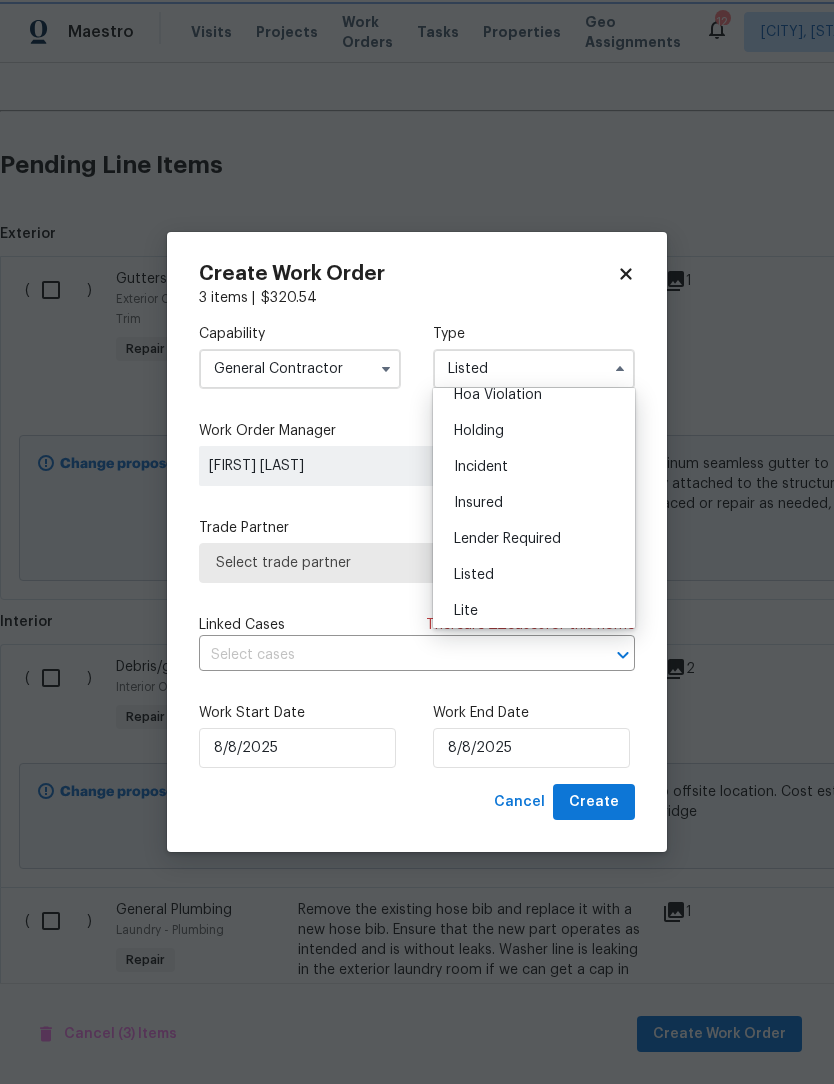 scroll, scrollTop: 0, scrollLeft: 0, axis: both 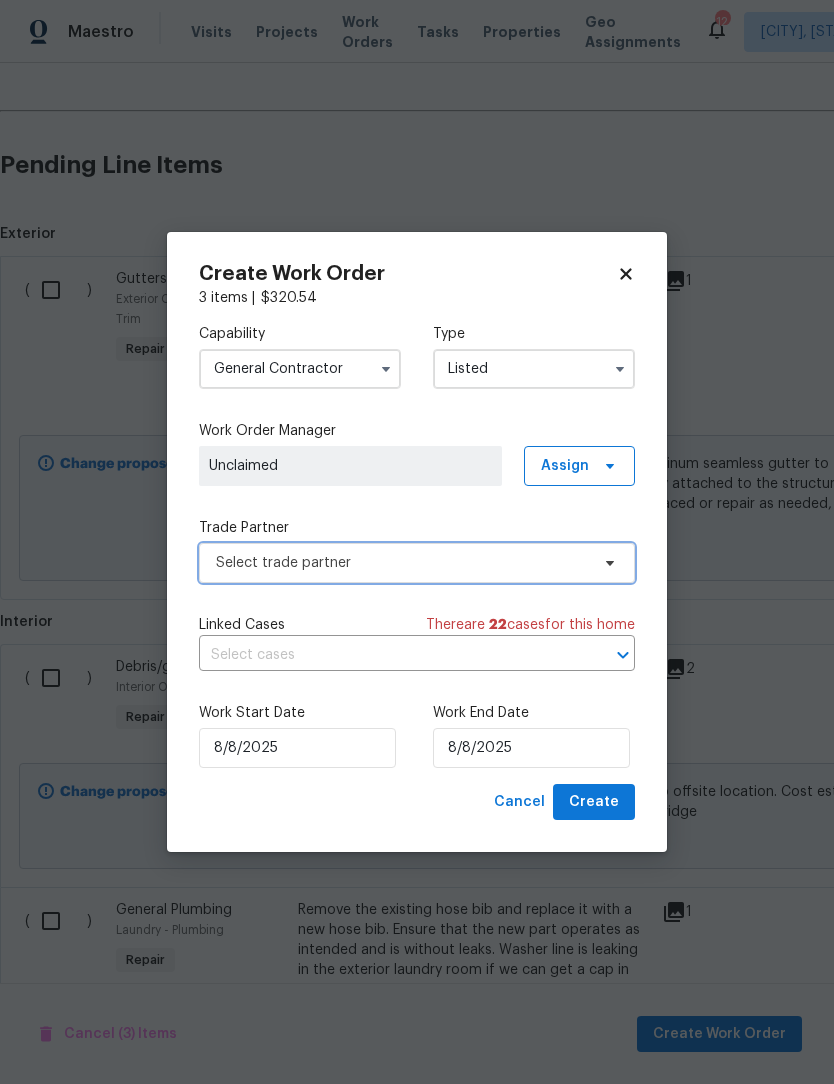 click on "Select trade partner" at bounding box center [402, 563] 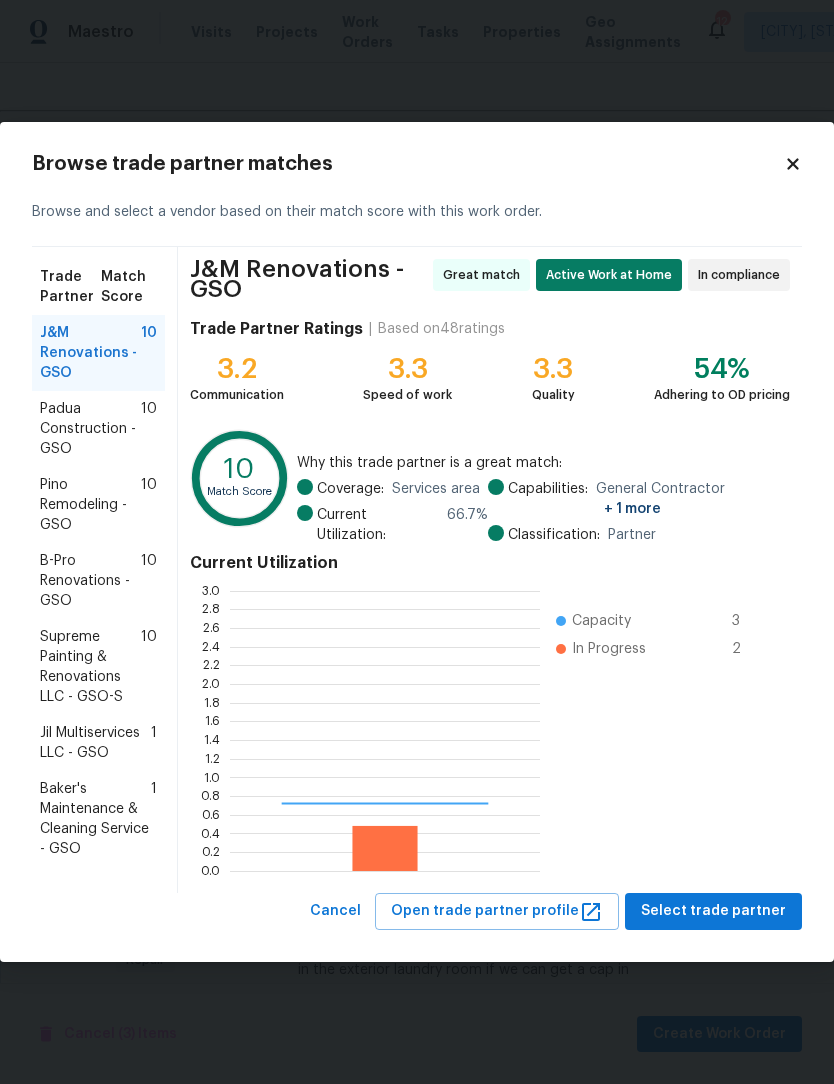 scroll, scrollTop: 2, scrollLeft: 2, axis: both 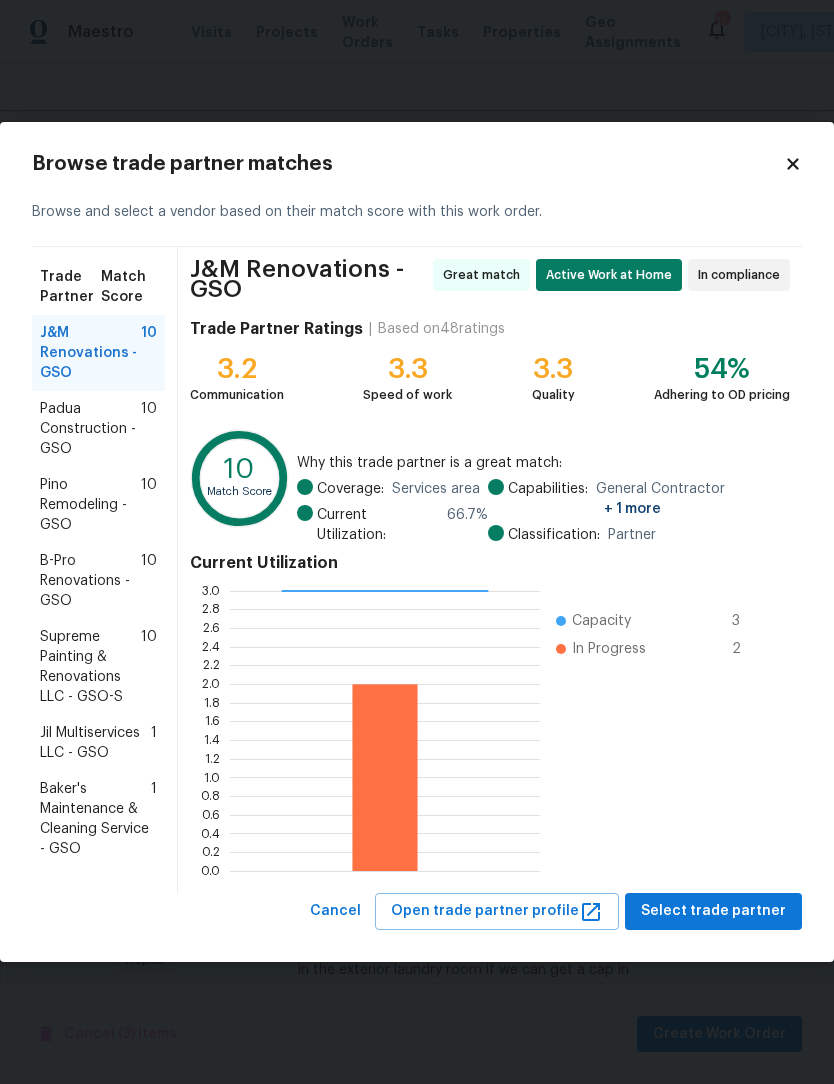 click on "J&M Renovations - GSO" at bounding box center [90, 353] 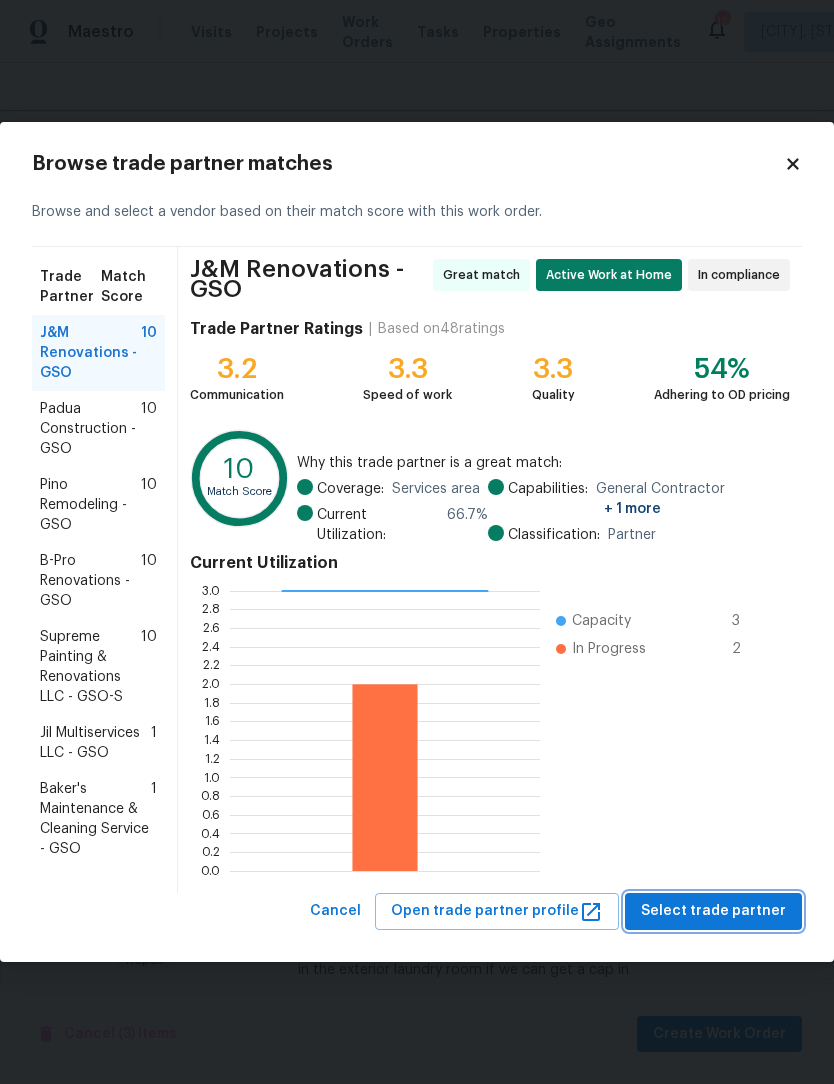 click on "Select trade partner" at bounding box center [713, 911] 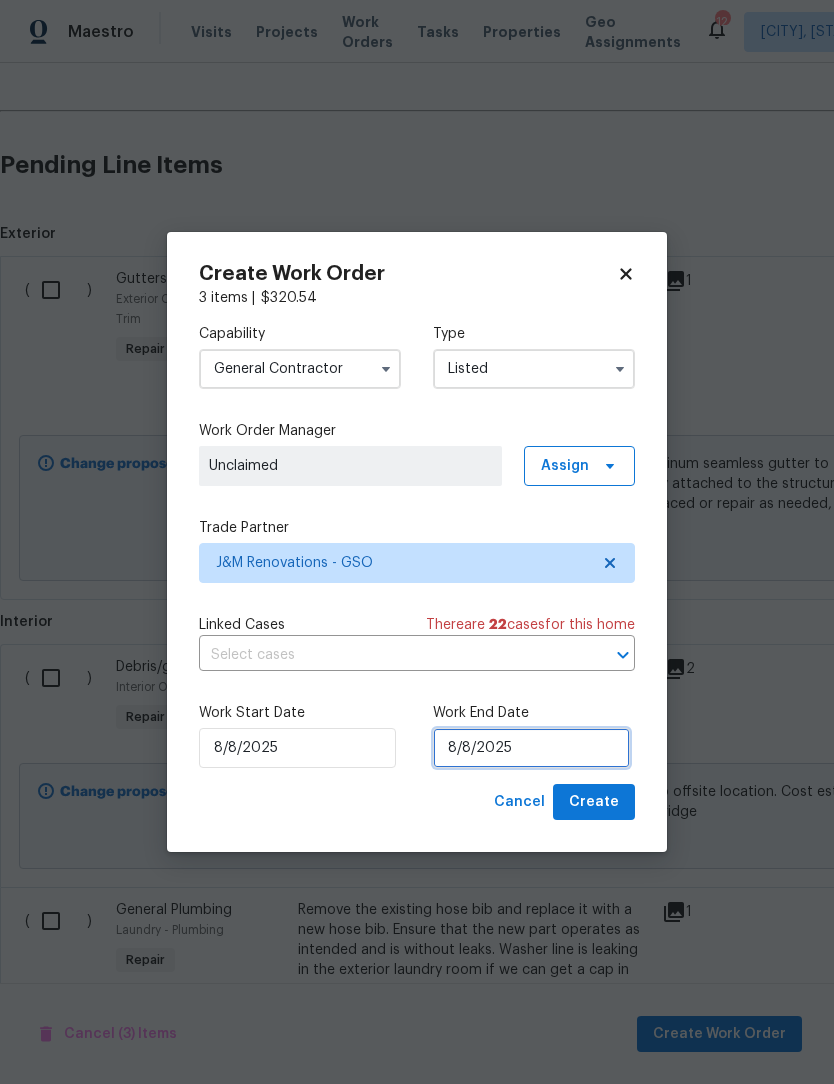 click on "8/8/2025" at bounding box center (531, 748) 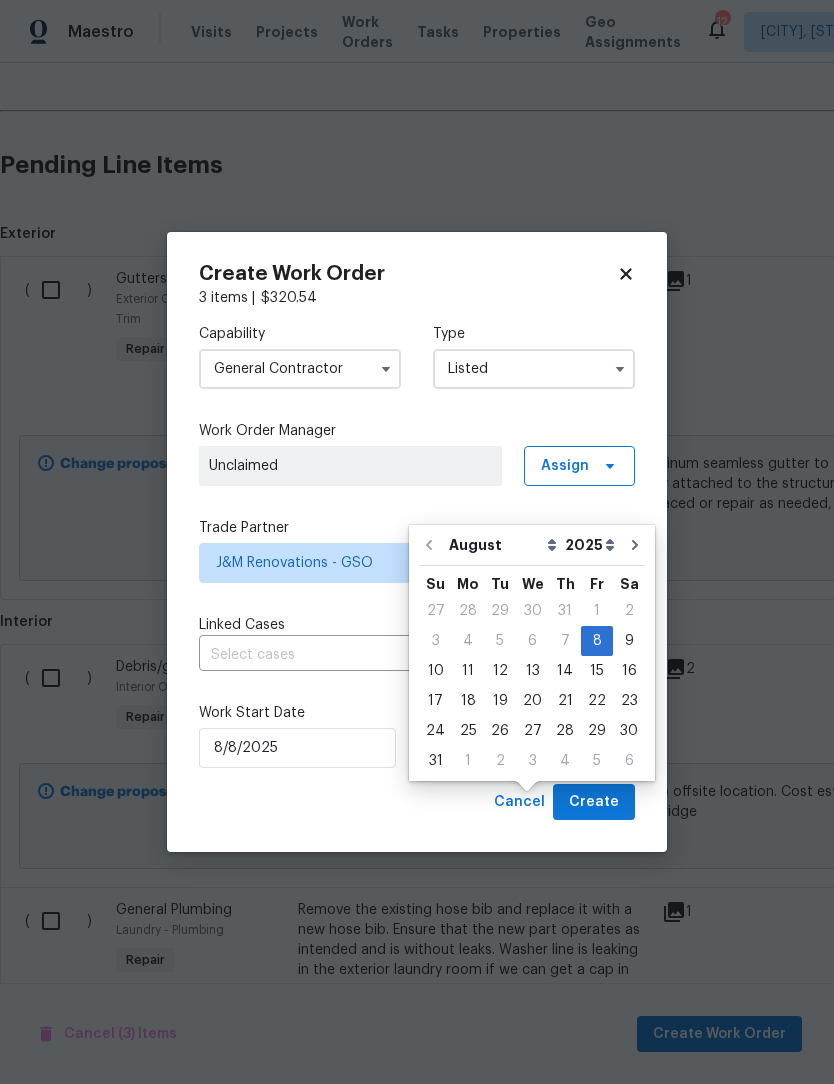 scroll, scrollTop: 67, scrollLeft: 0, axis: vertical 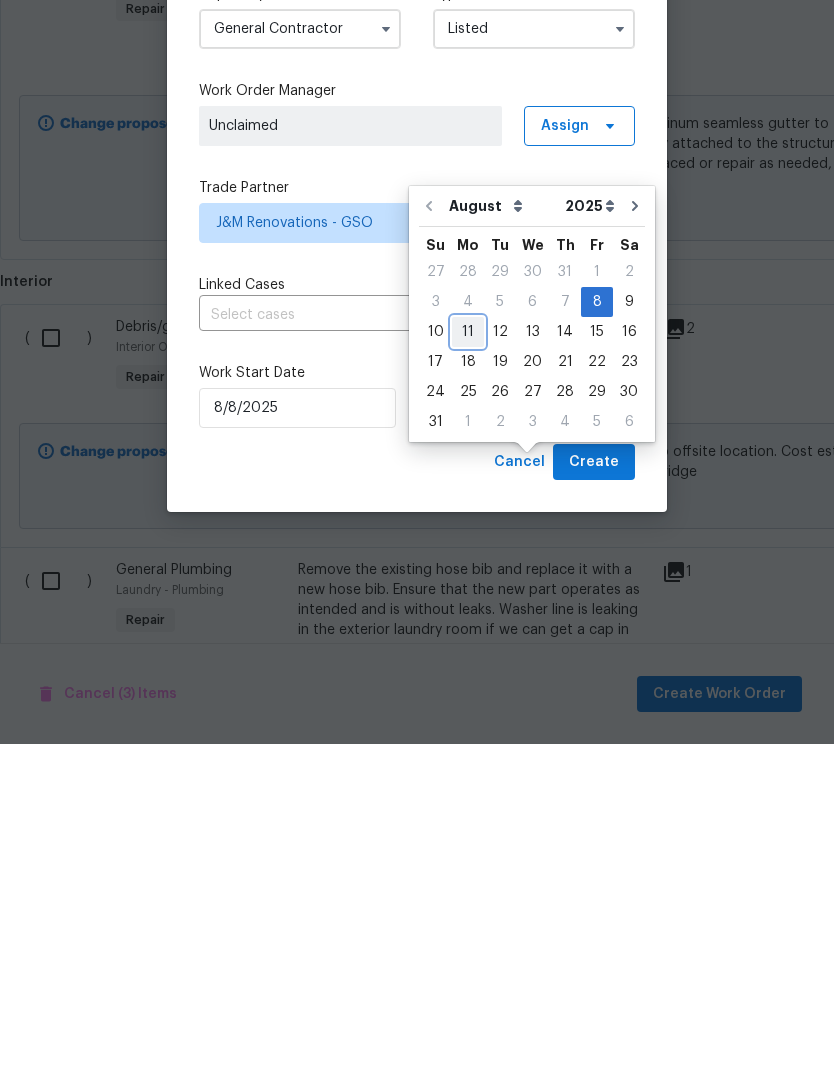 click on "11" at bounding box center (468, 672) 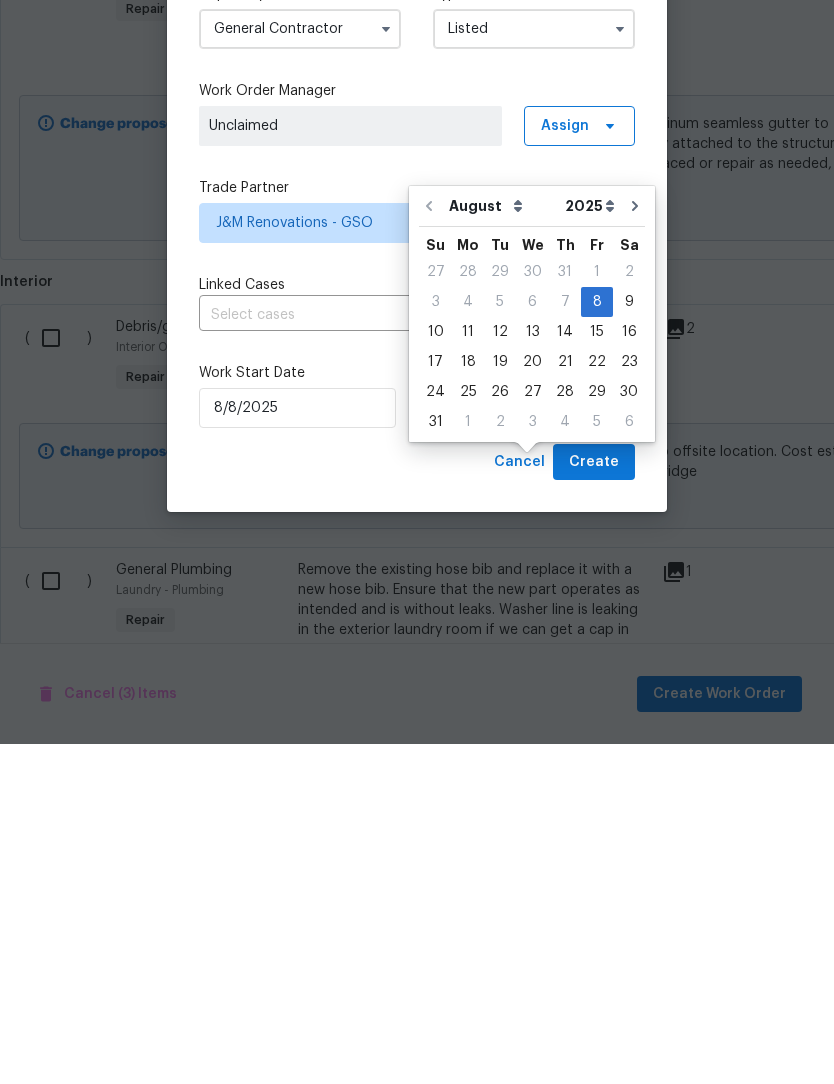 scroll, scrollTop: 66, scrollLeft: 0, axis: vertical 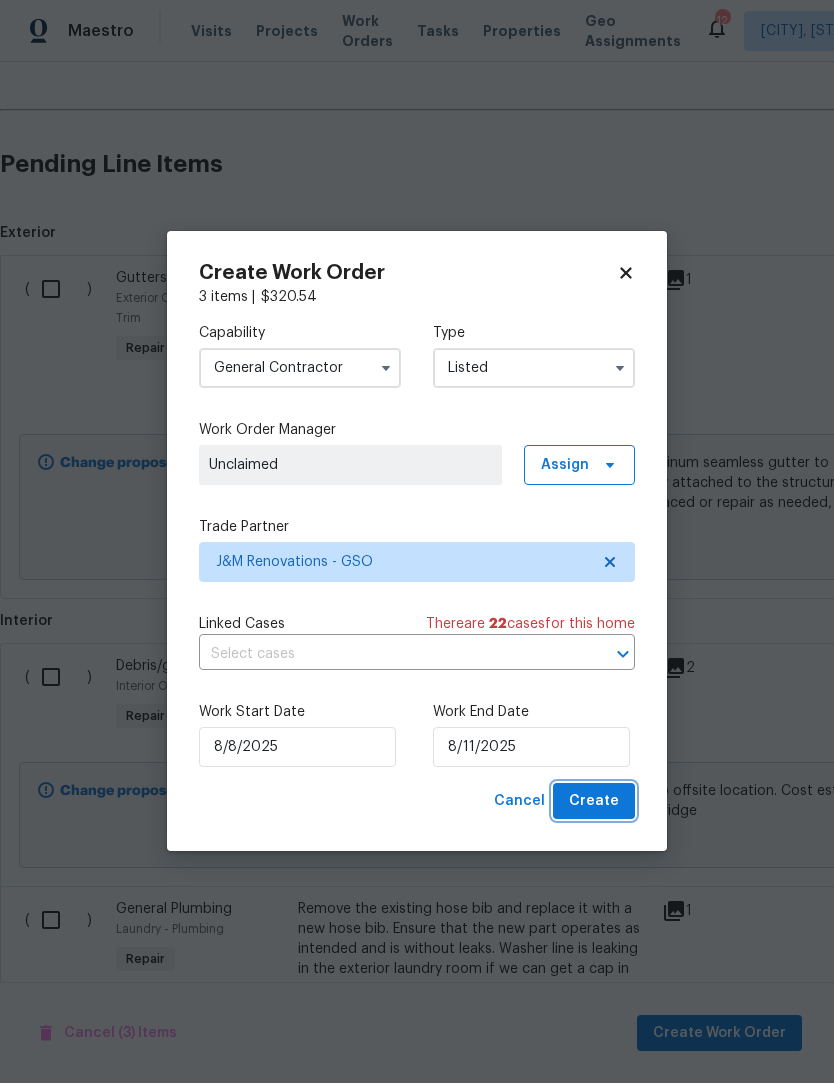 click on "Create" at bounding box center [594, 802] 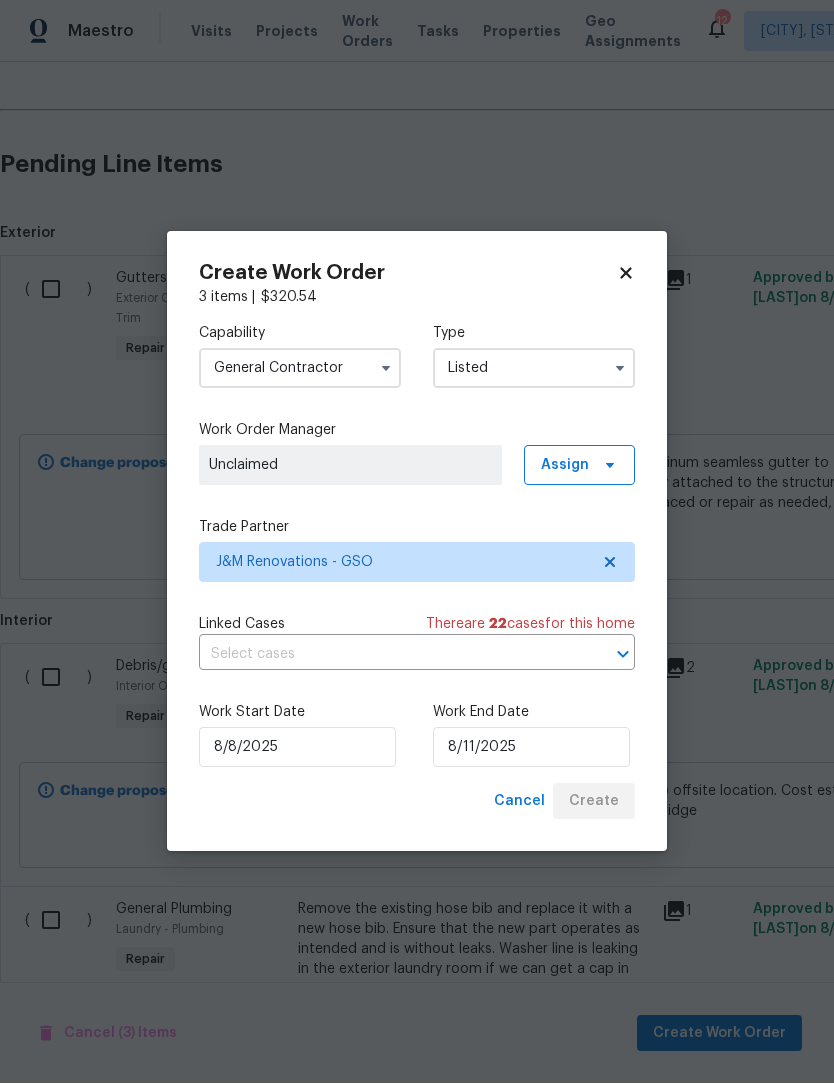 scroll, scrollTop: 0, scrollLeft: 0, axis: both 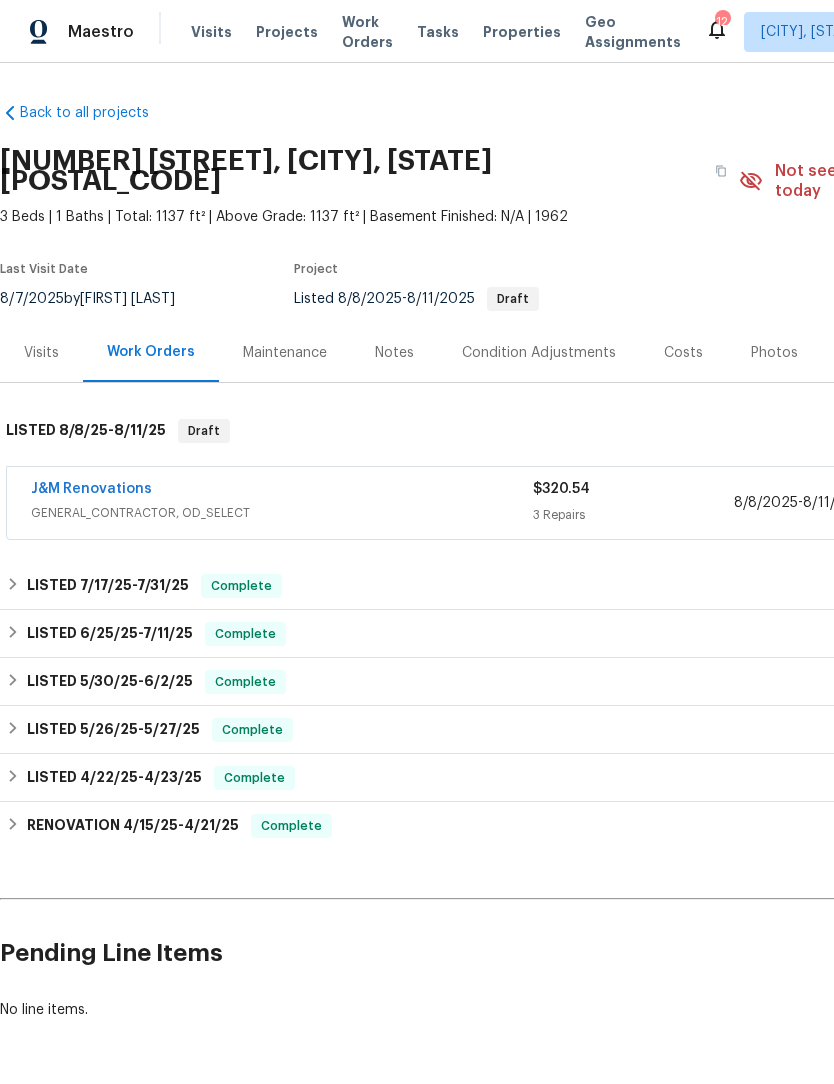 click on "J&M Renovations" at bounding box center [91, 489] 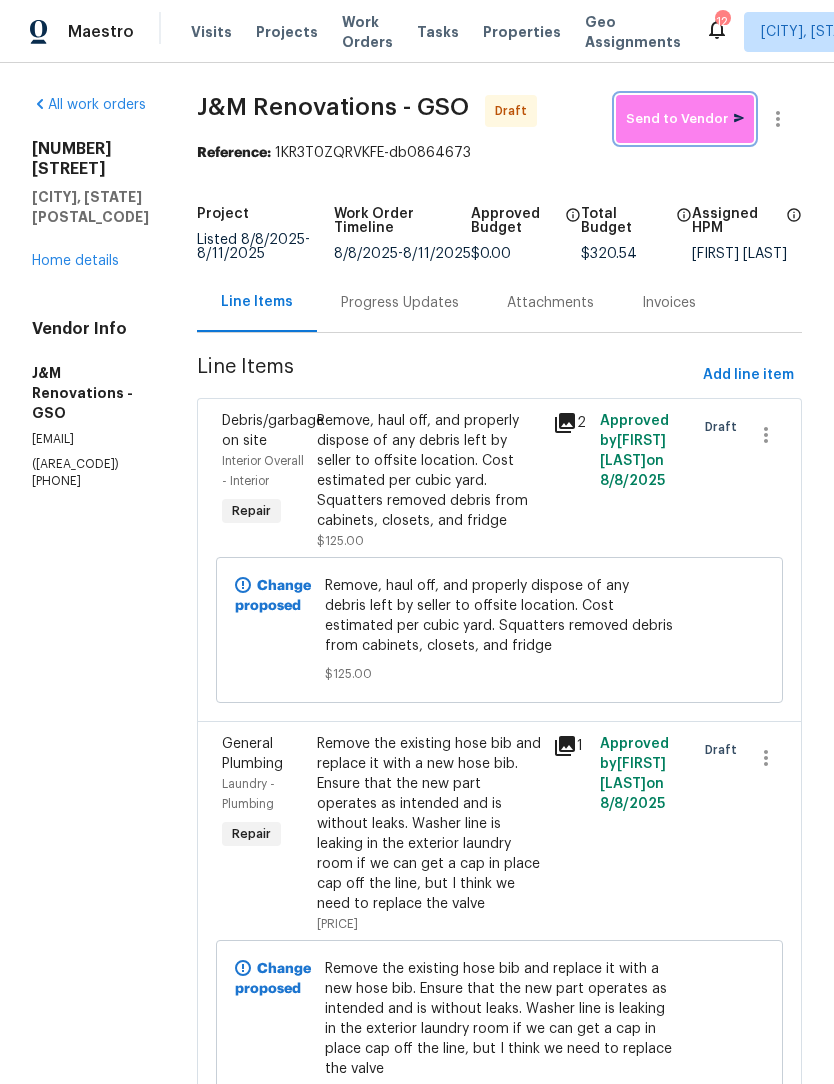 click on "Send to Vendor" at bounding box center [685, 119] 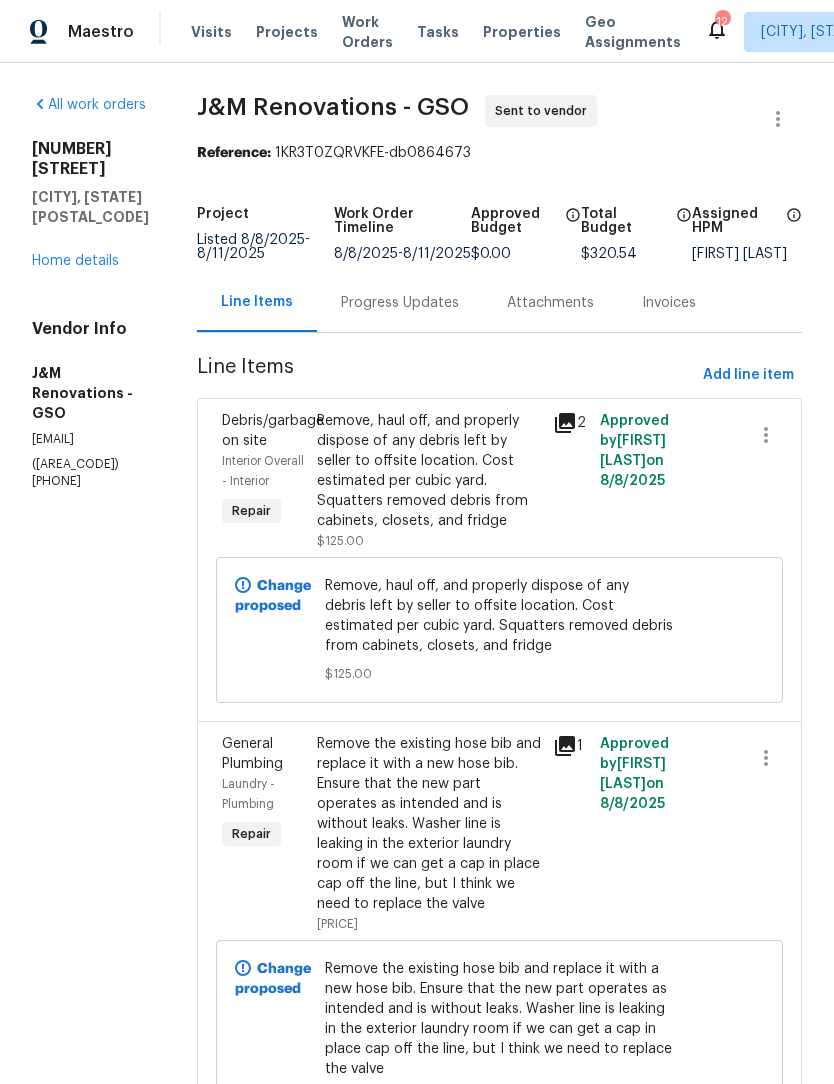 scroll, scrollTop: 0, scrollLeft: 0, axis: both 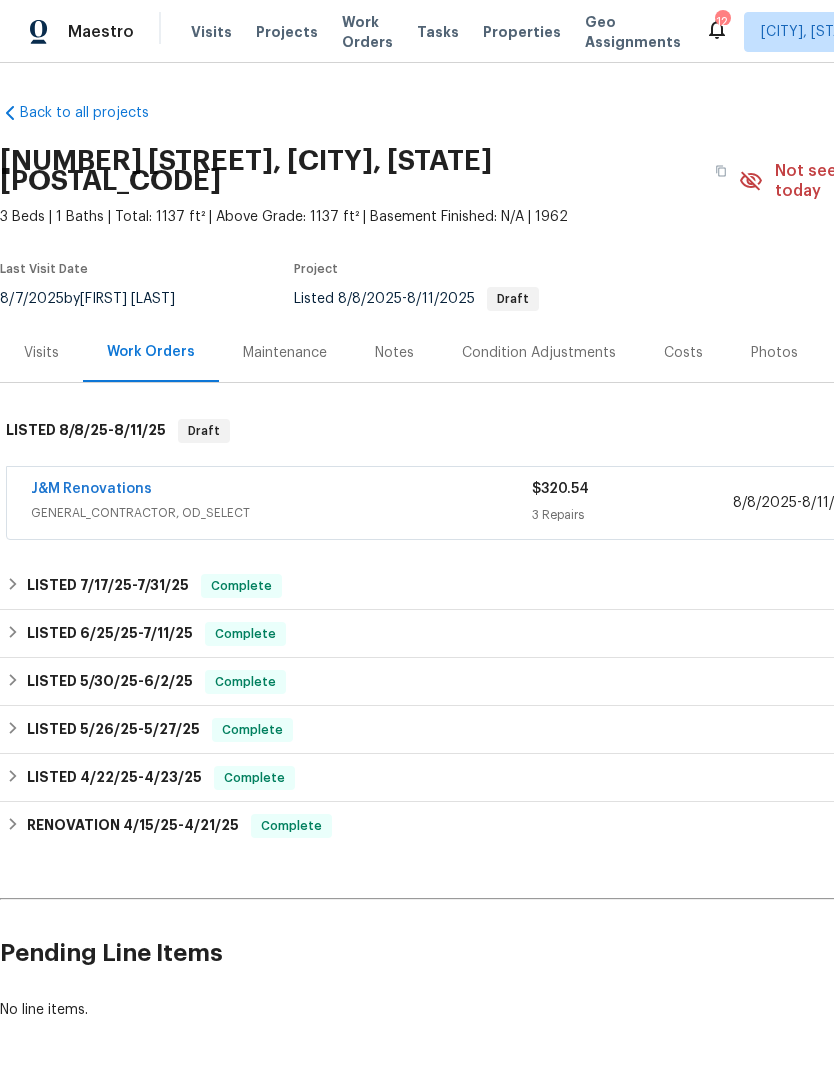 click on "Work Orders" at bounding box center [367, 32] 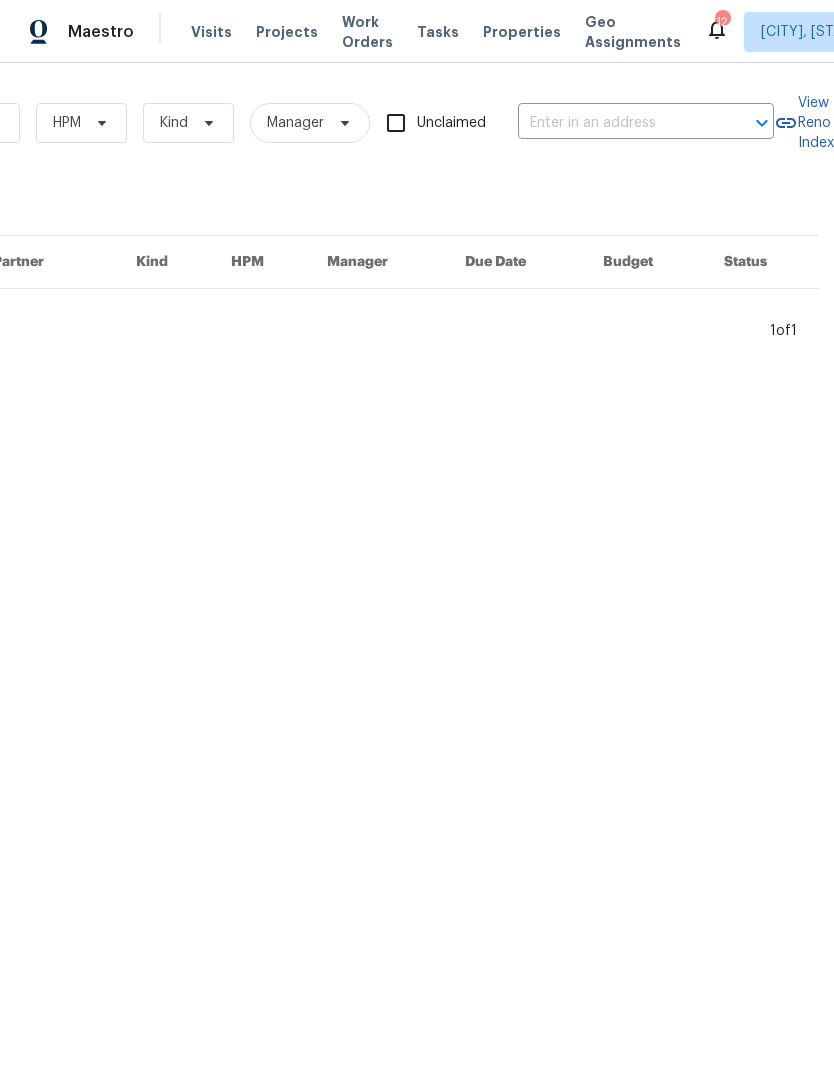 scroll, scrollTop: 0, scrollLeft: 329, axis: horizontal 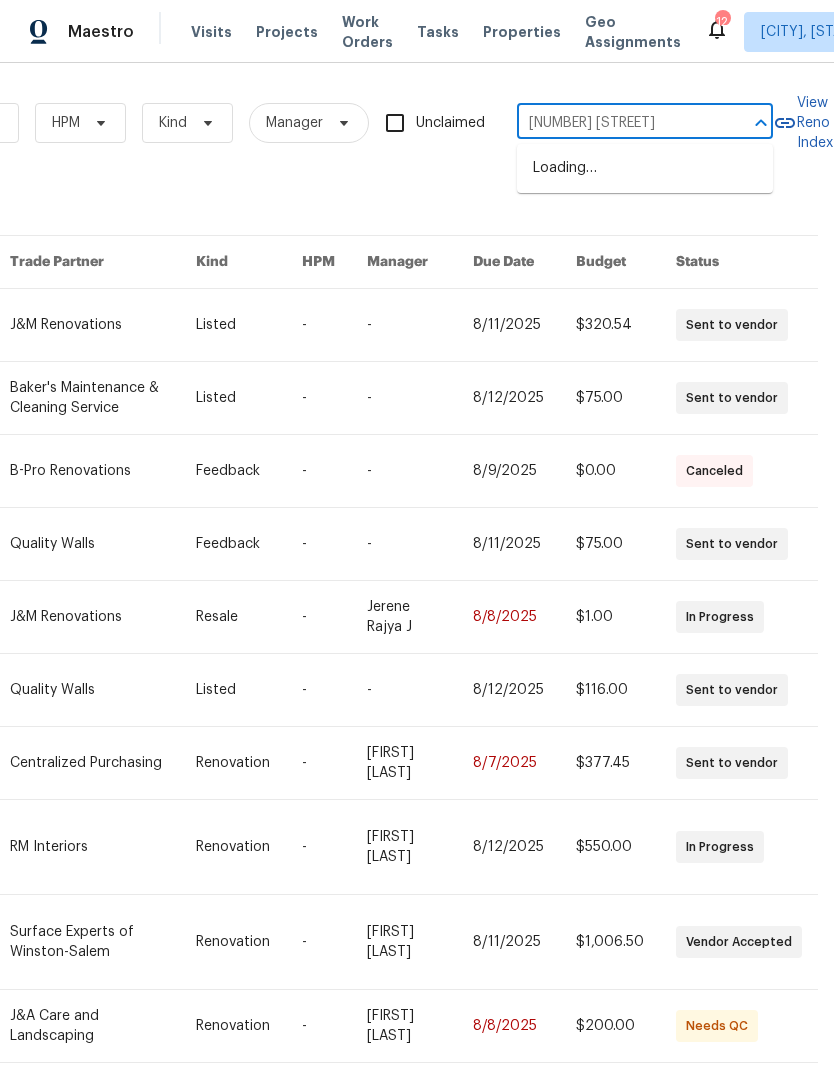 type on "7 cres" 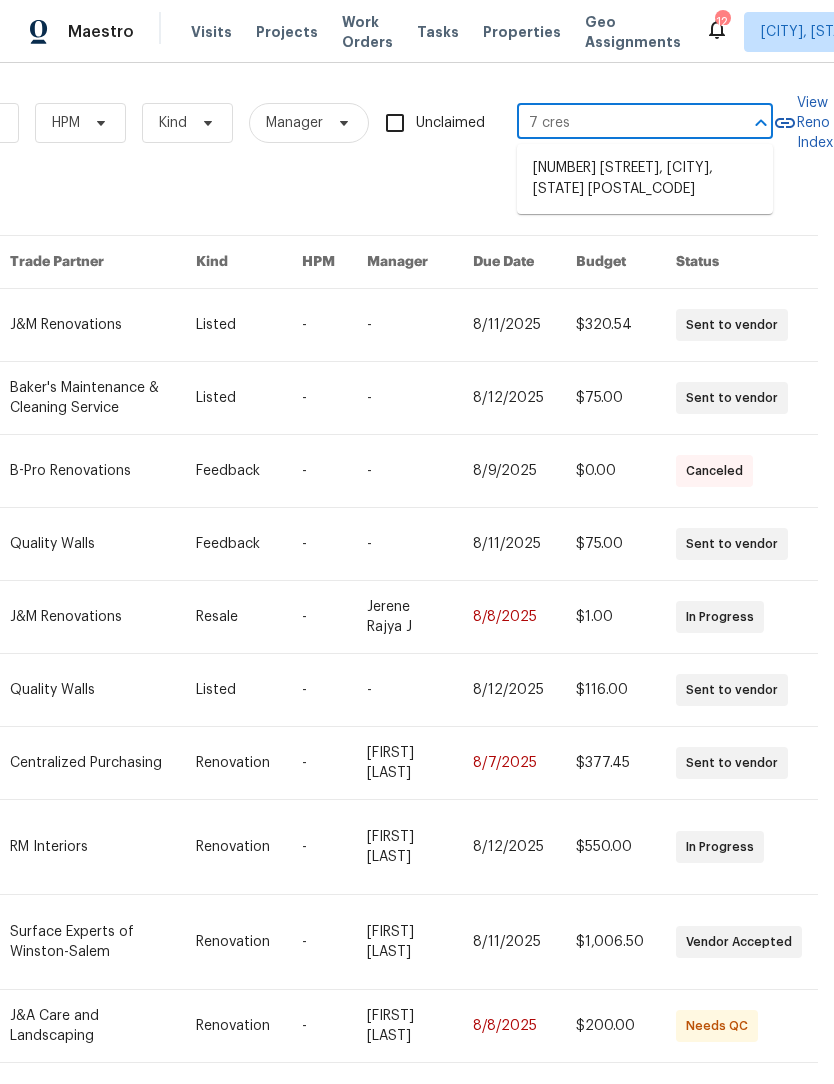 click on "7 Crestbrook Ct, Greensboro, NC 27455" at bounding box center (645, 179) 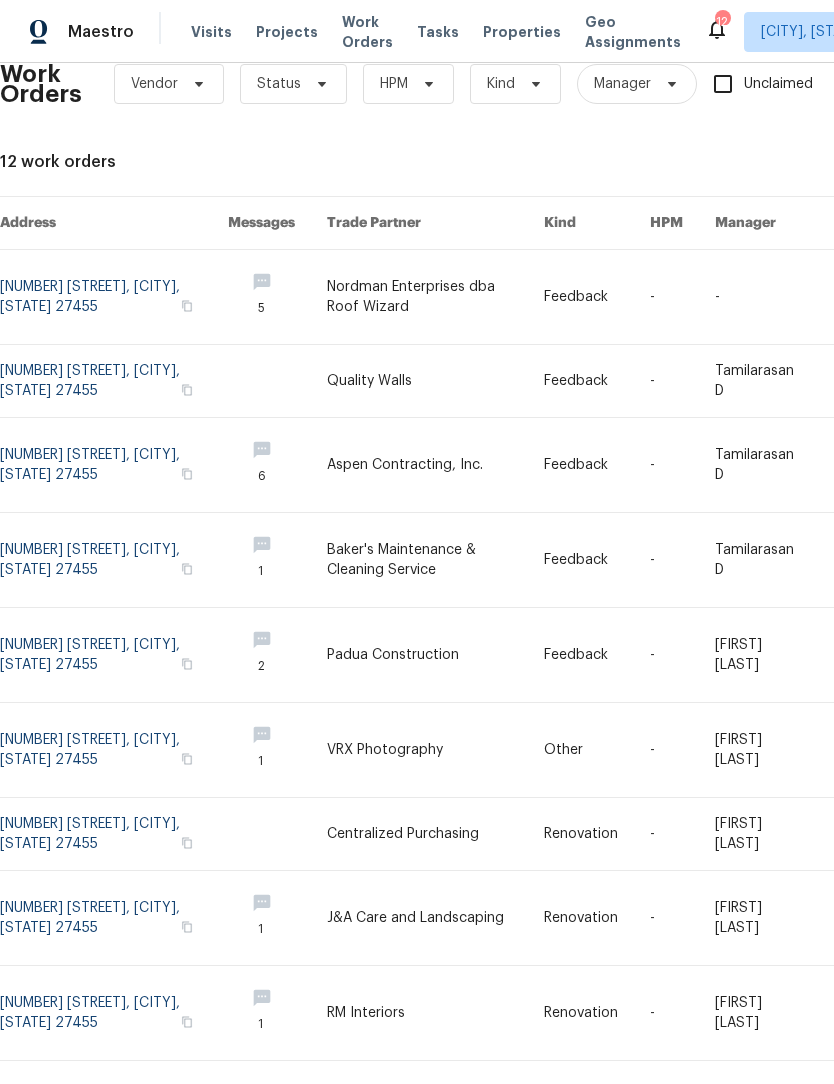 scroll, scrollTop: 41, scrollLeft: 0, axis: vertical 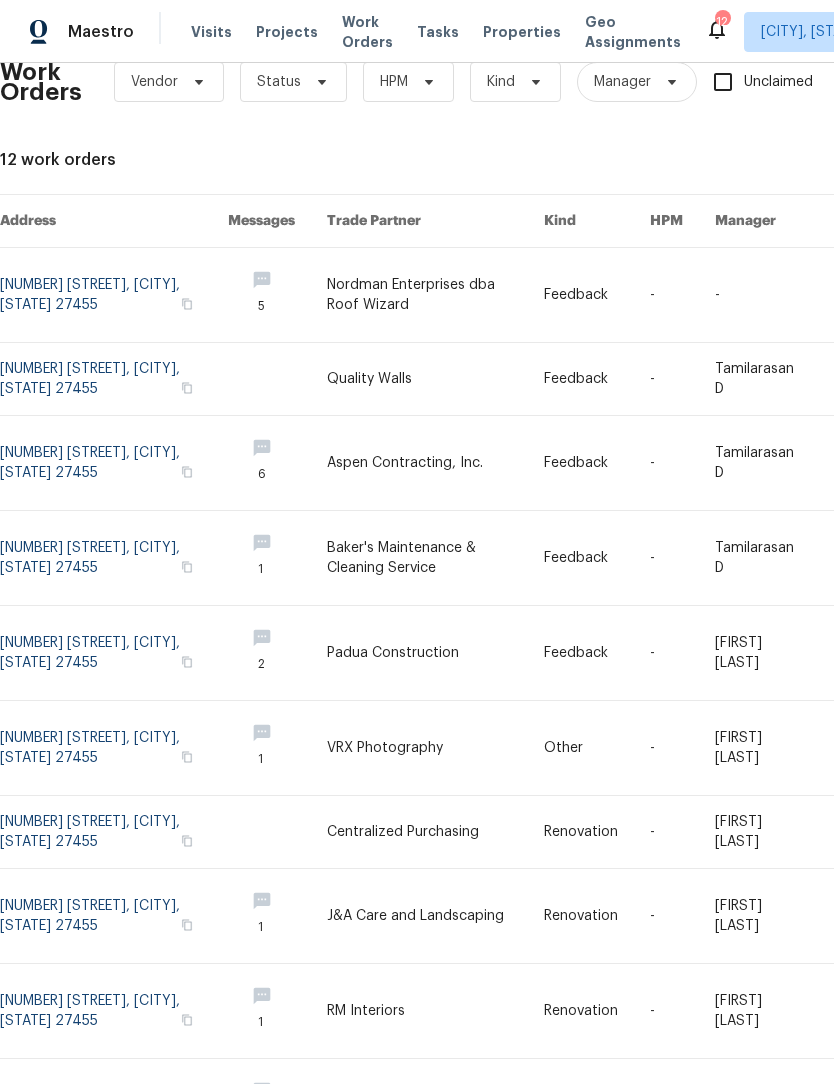 click at bounding box center [114, 295] 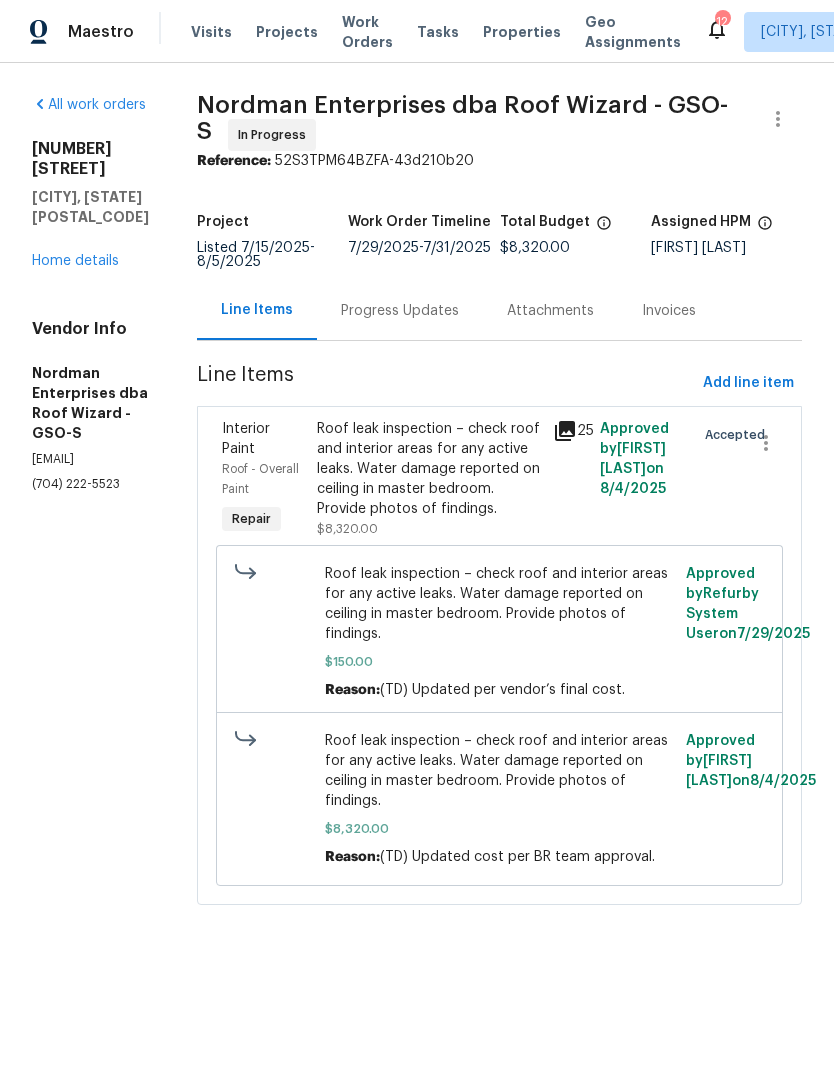 click on "Home details" at bounding box center (75, 261) 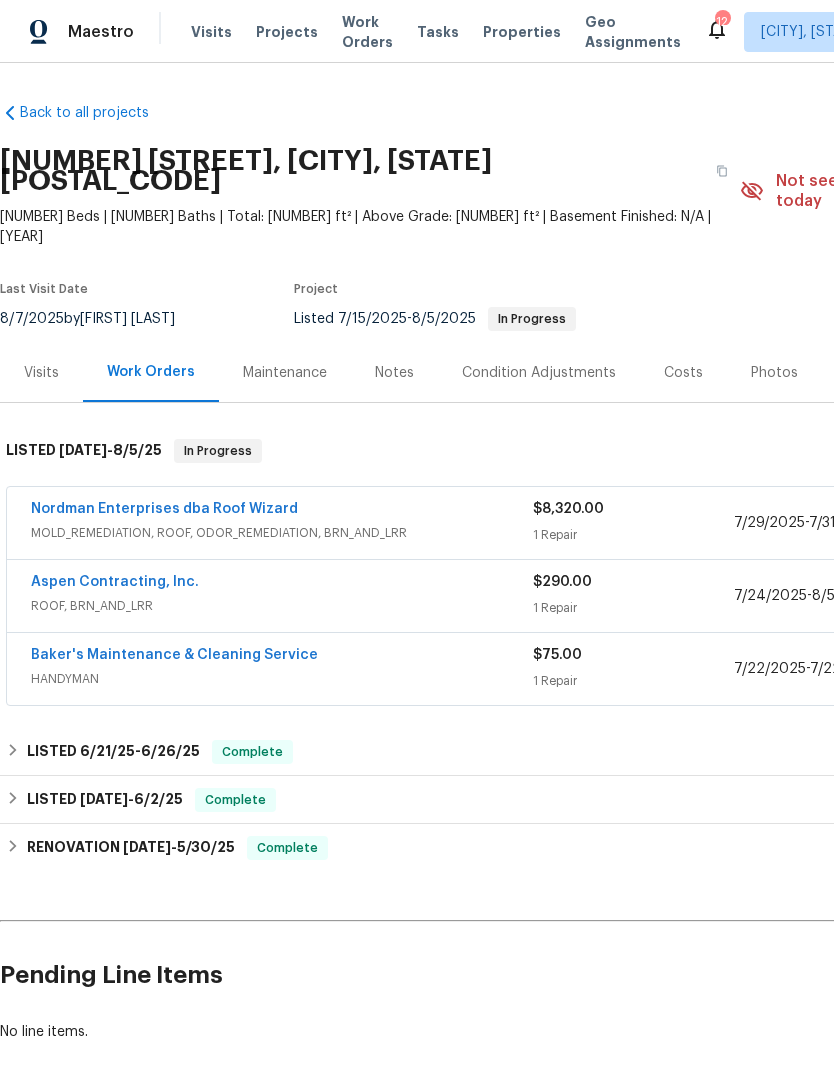scroll, scrollTop: 0, scrollLeft: 0, axis: both 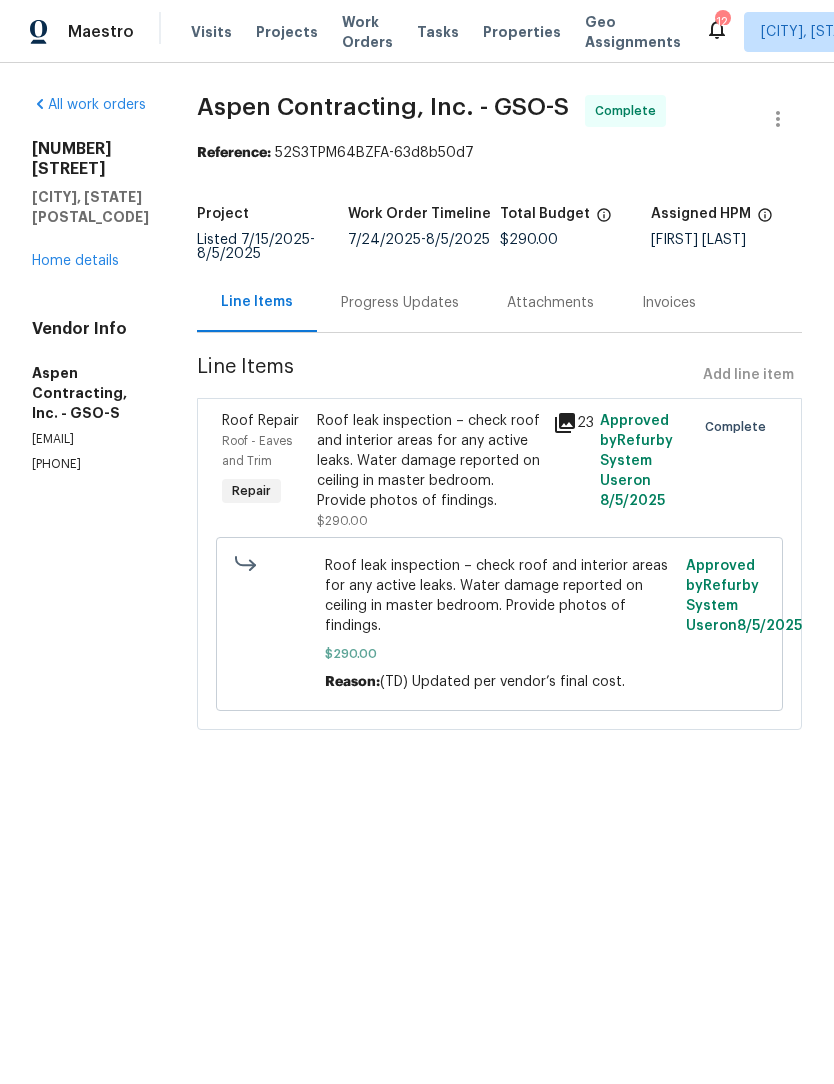 click 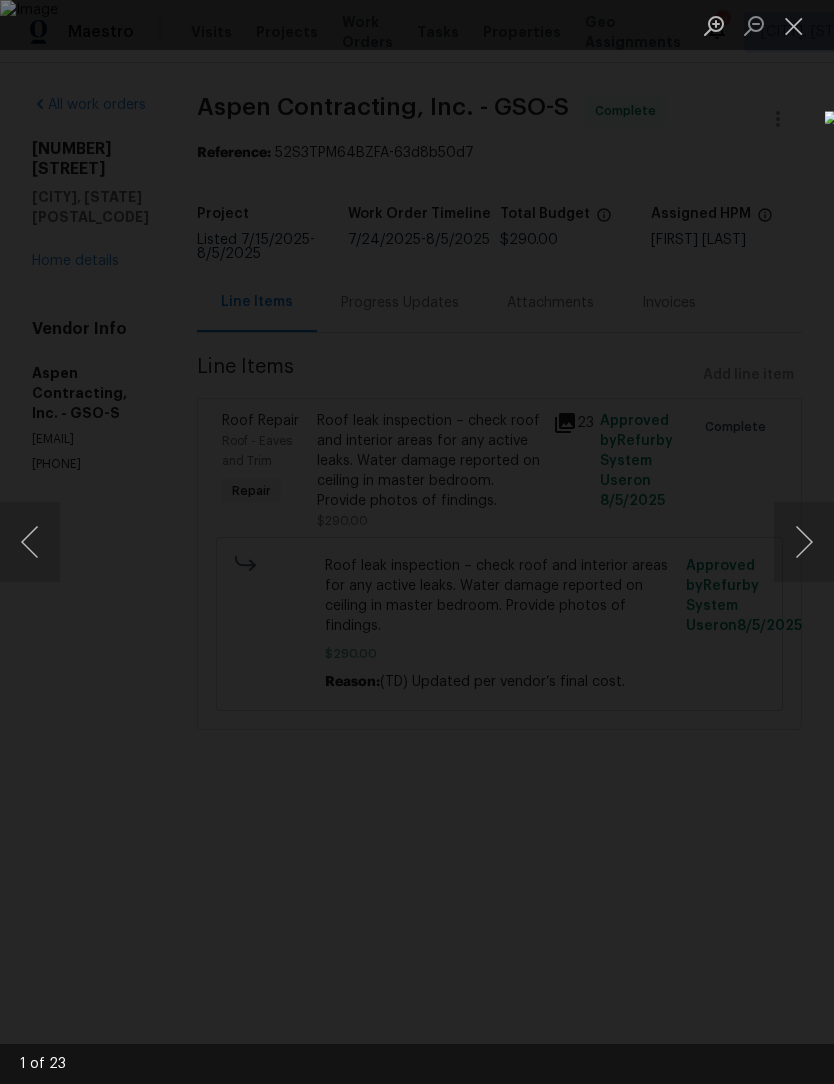 click at bounding box center [804, 542] 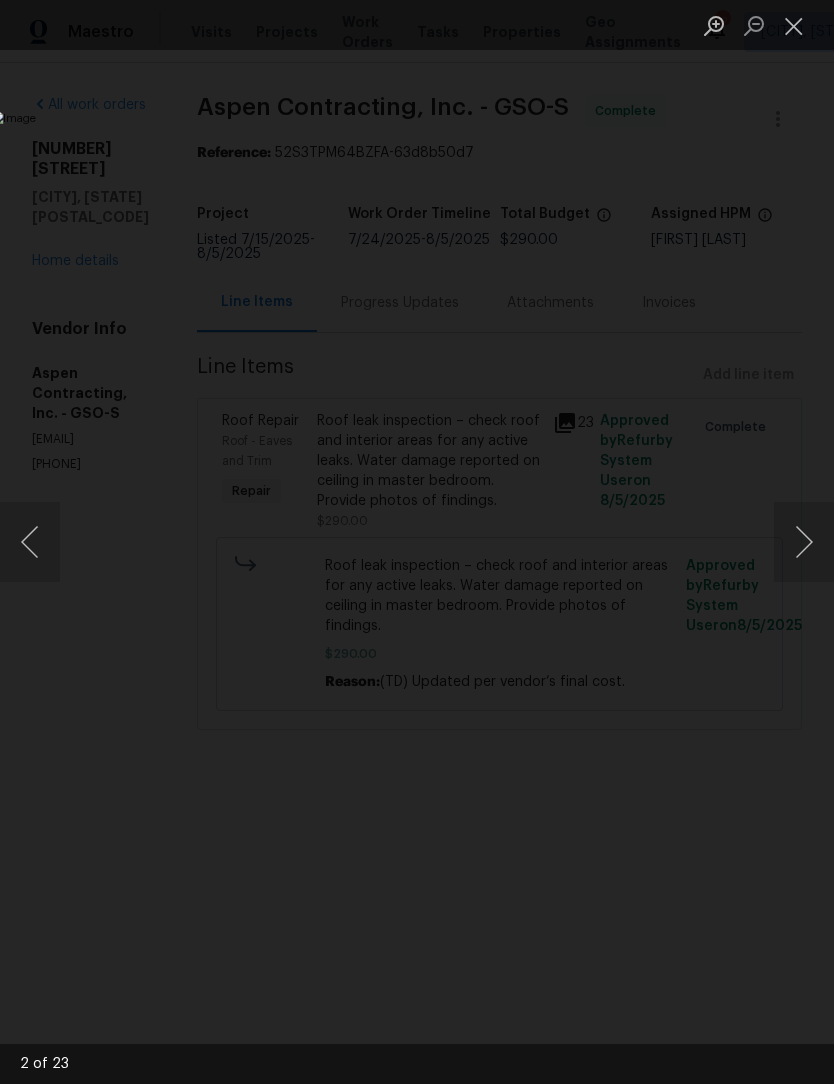click at bounding box center [804, 542] 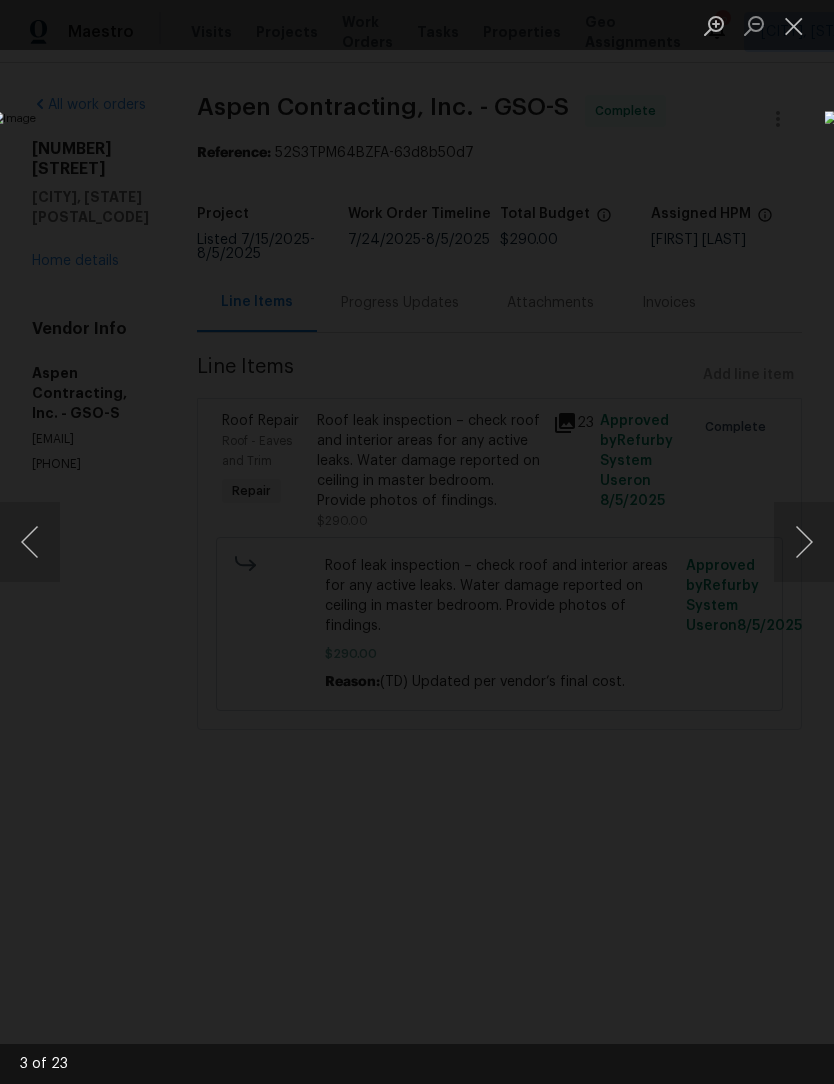 click at bounding box center (804, 542) 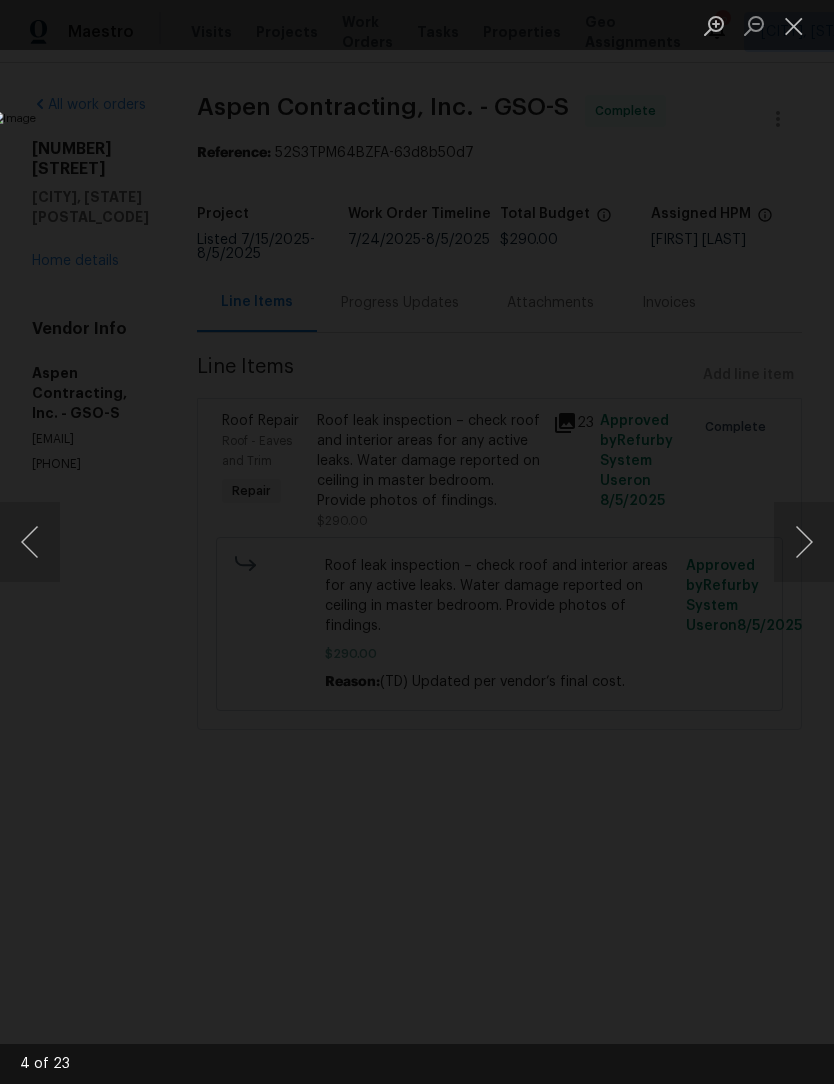 click at bounding box center [804, 542] 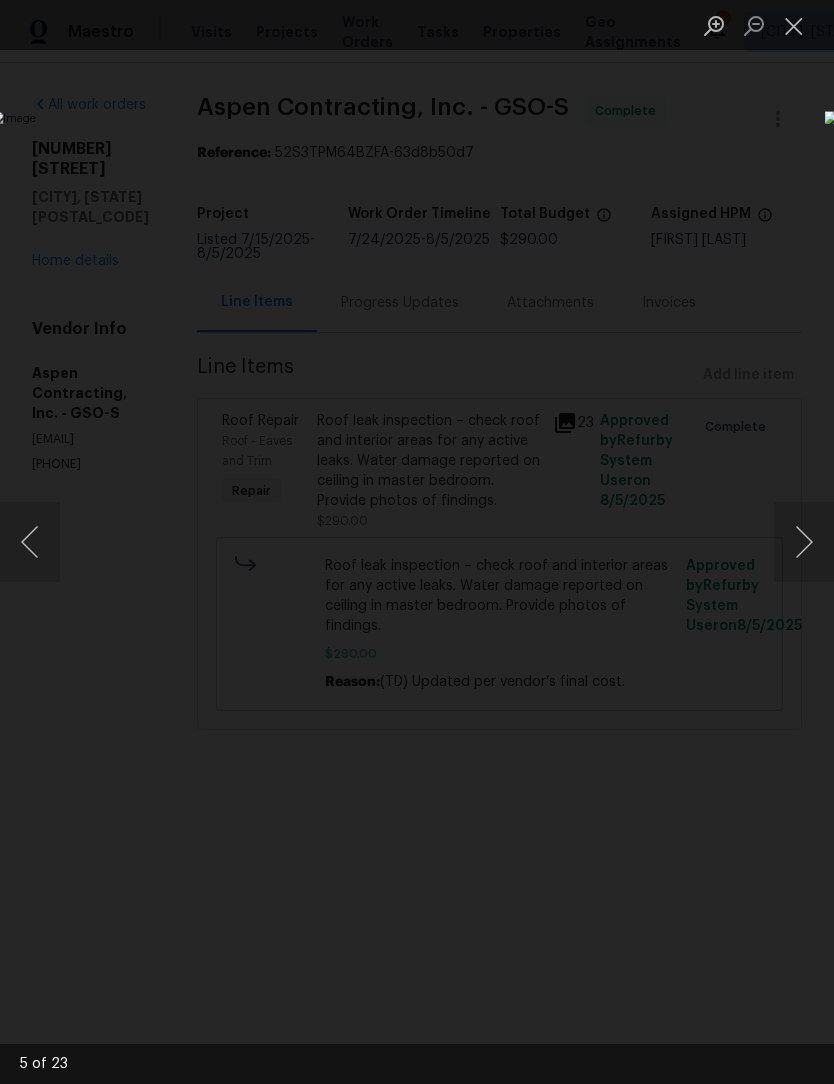 click at bounding box center [804, 542] 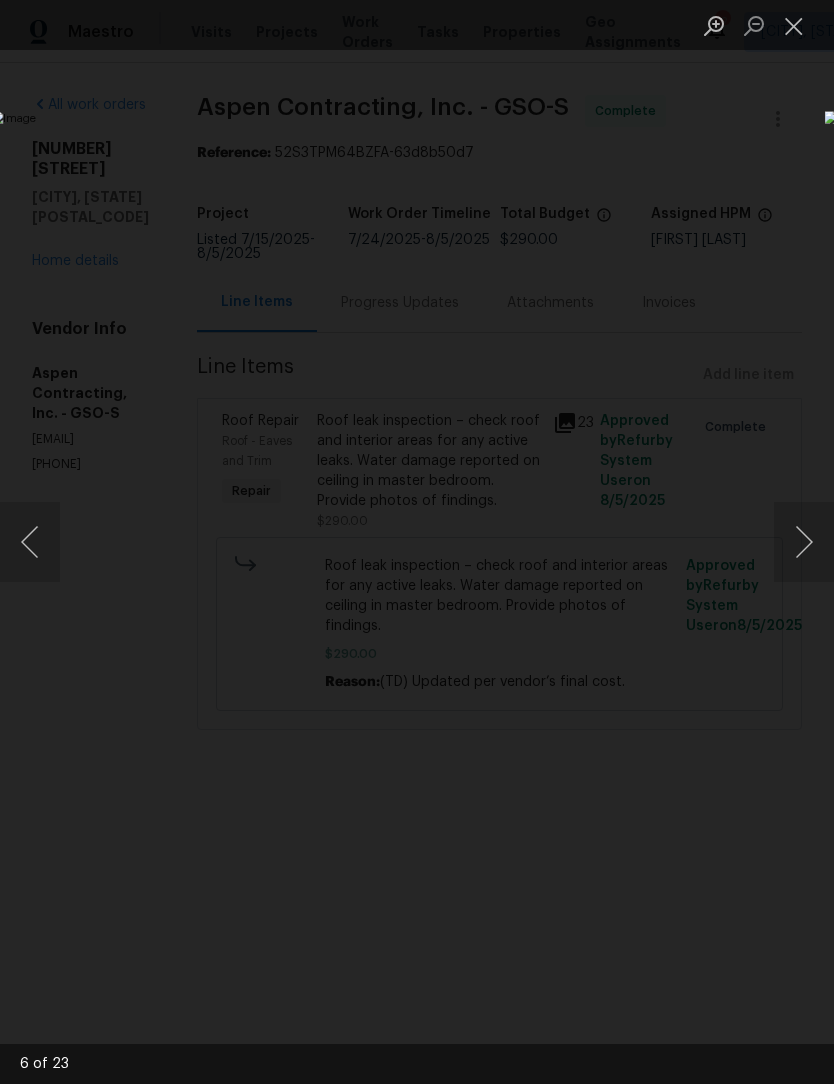 click at bounding box center [804, 542] 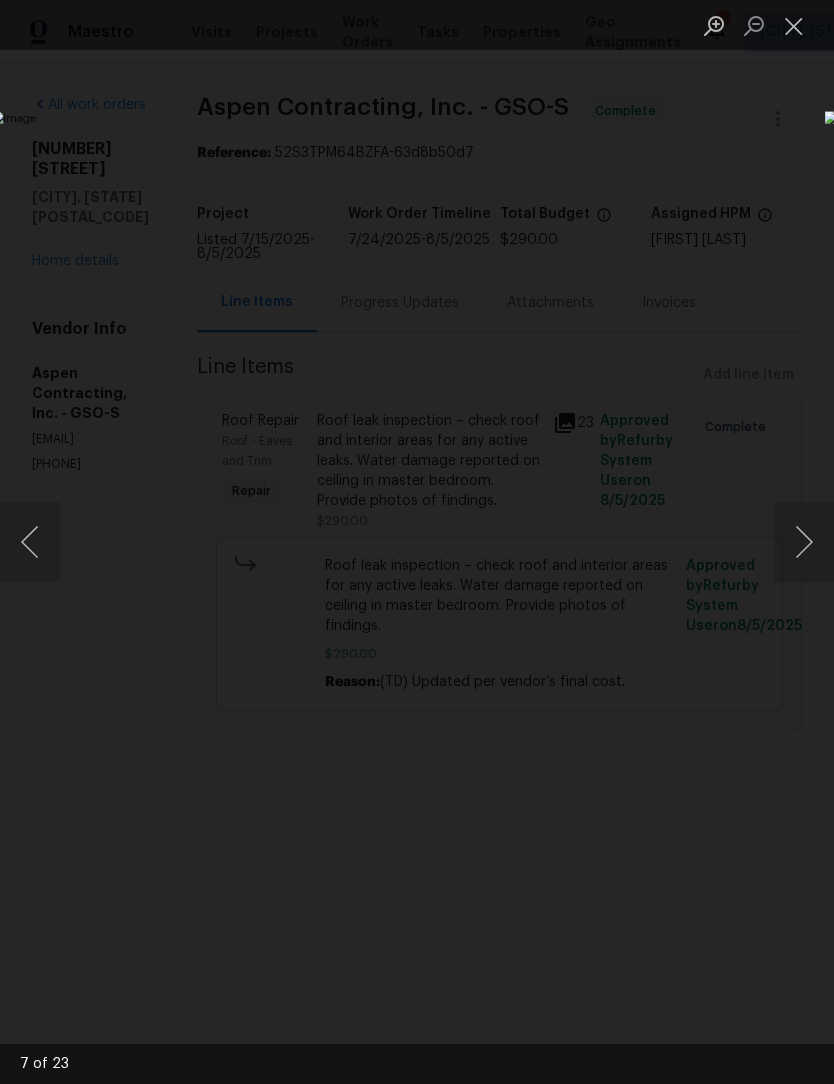 click at bounding box center (804, 542) 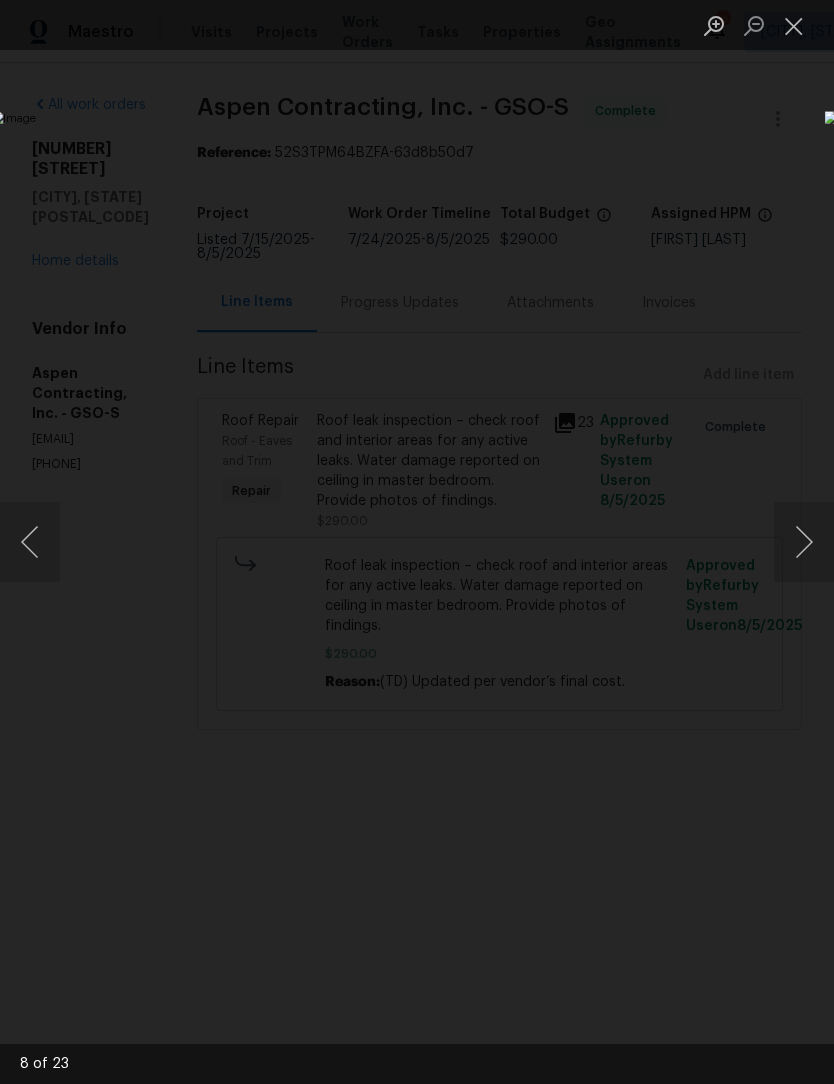 click at bounding box center [804, 542] 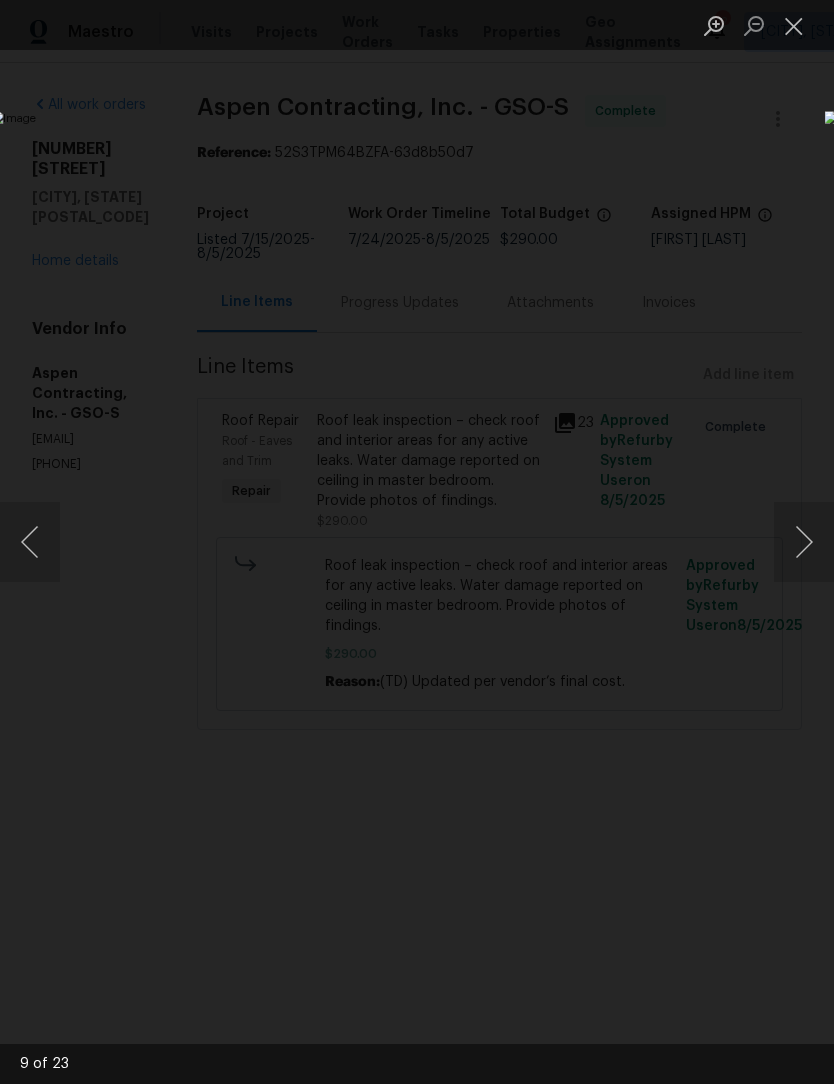 click at bounding box center [804, 542] 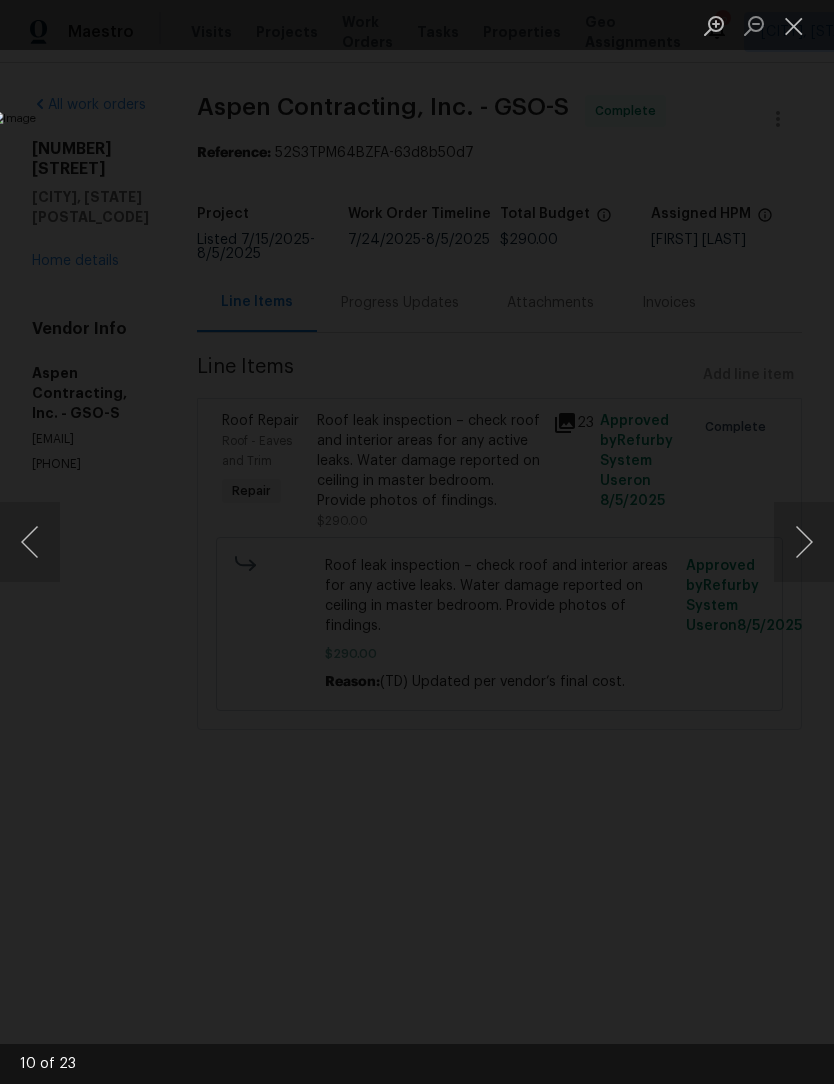 click at bounding box center [804, 542] 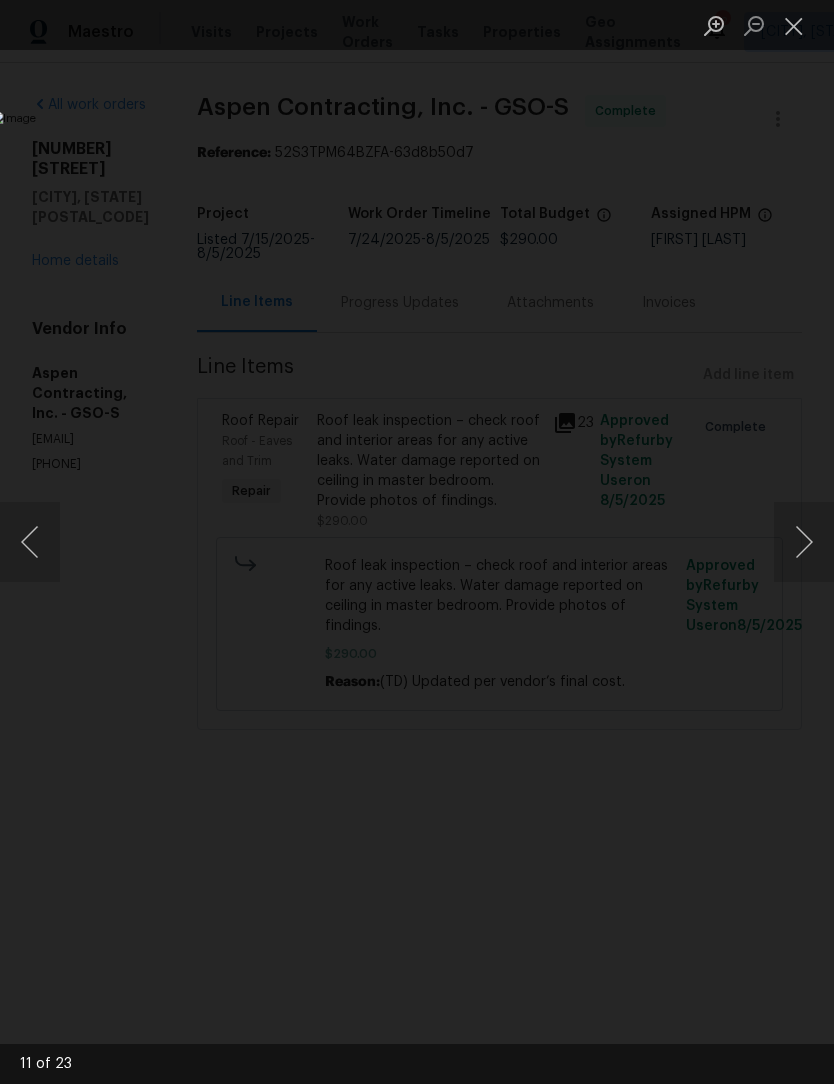click at bounding box center [804, 542] 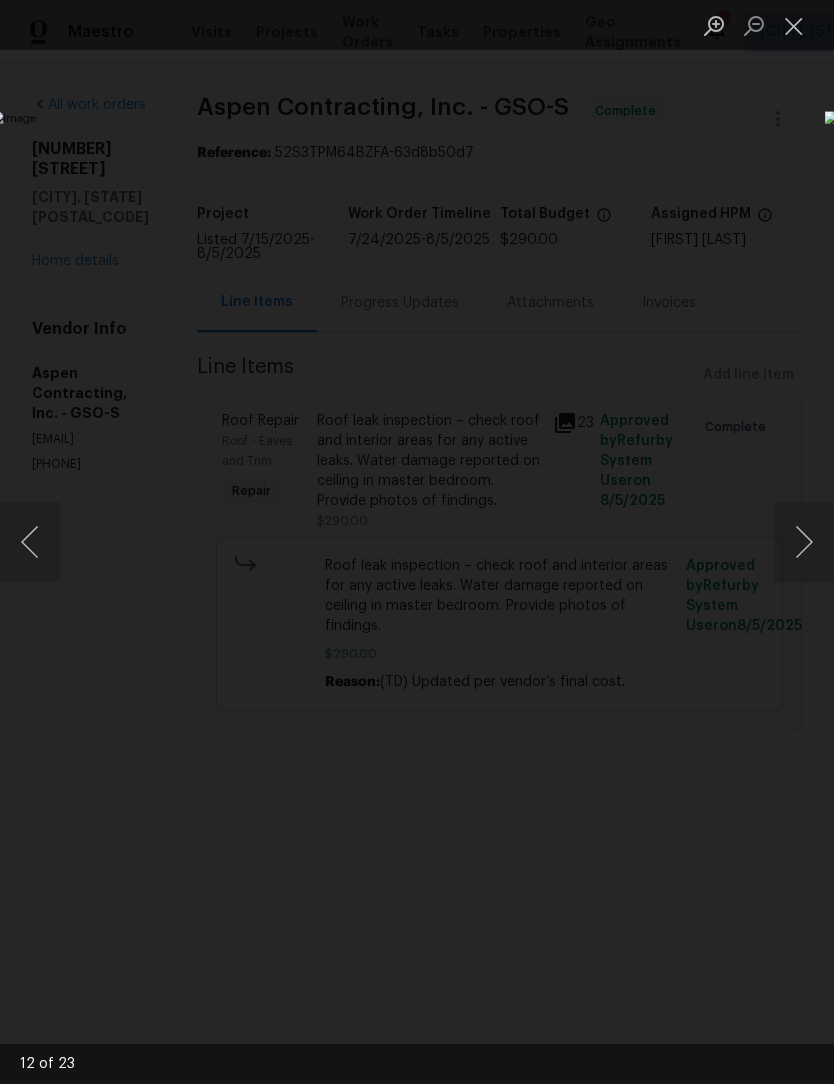 click at bounding box center [804, 542] 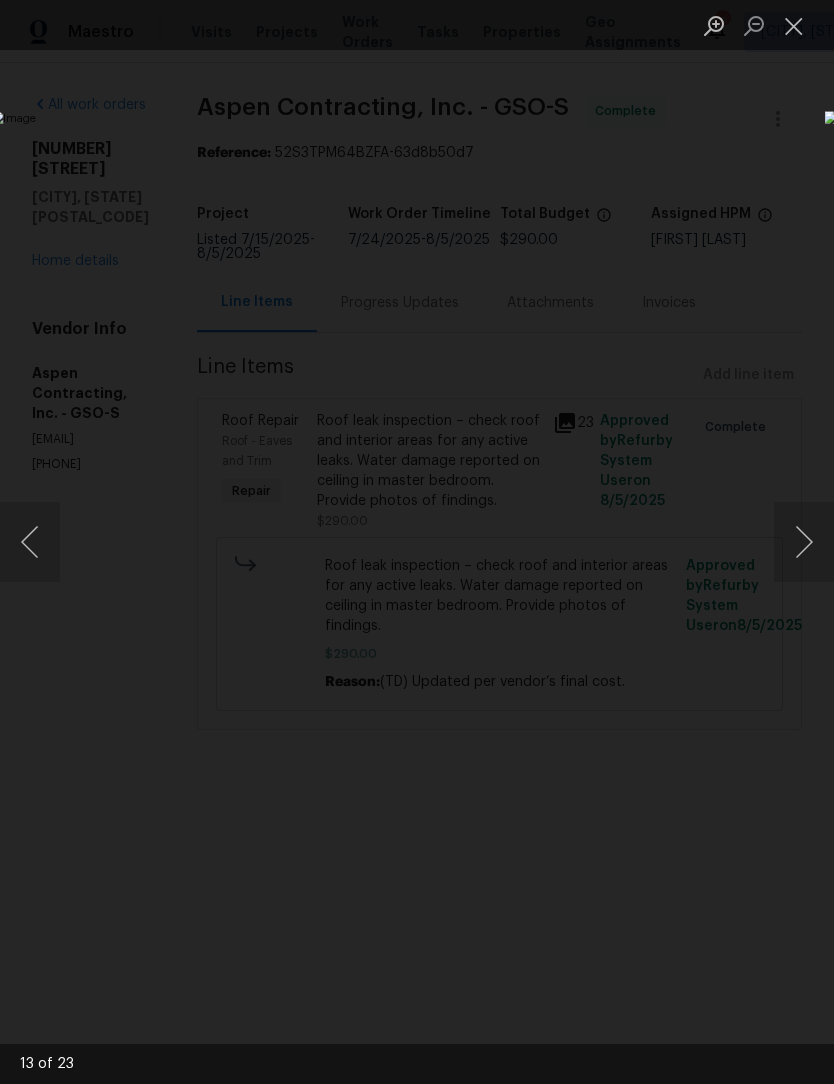 click at bounding box center [804, 542] 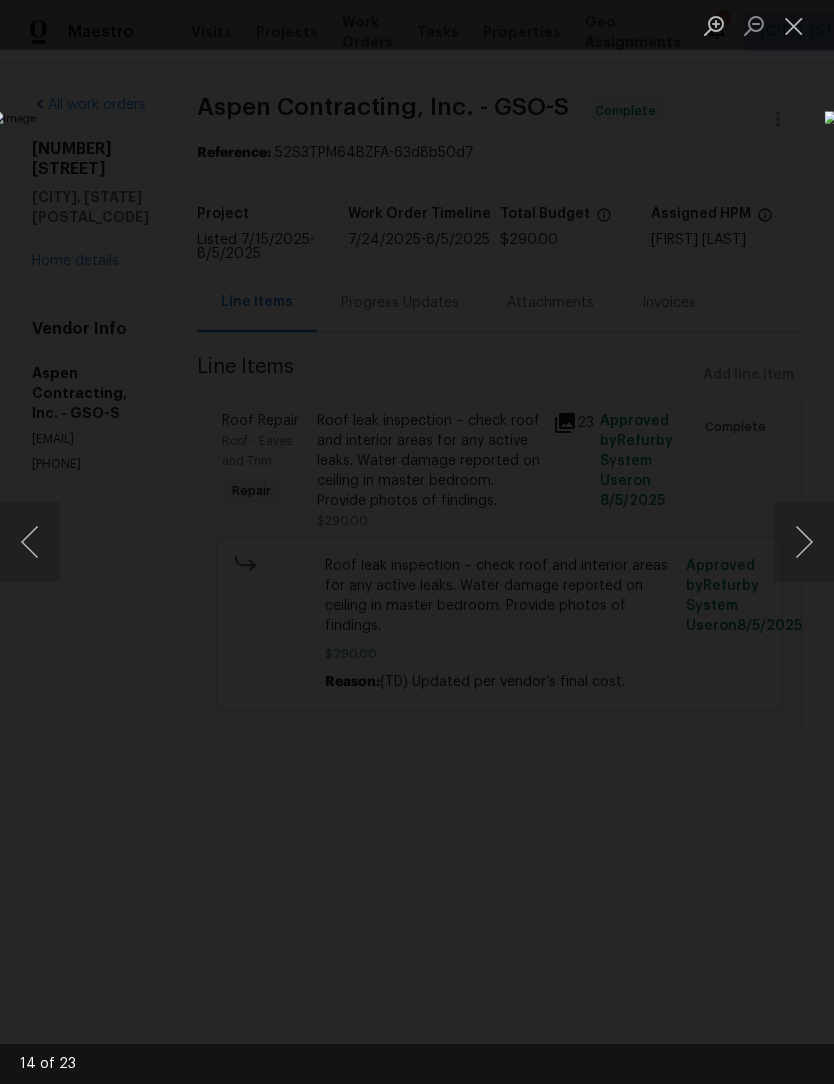 click at bounding box center [804, 542] 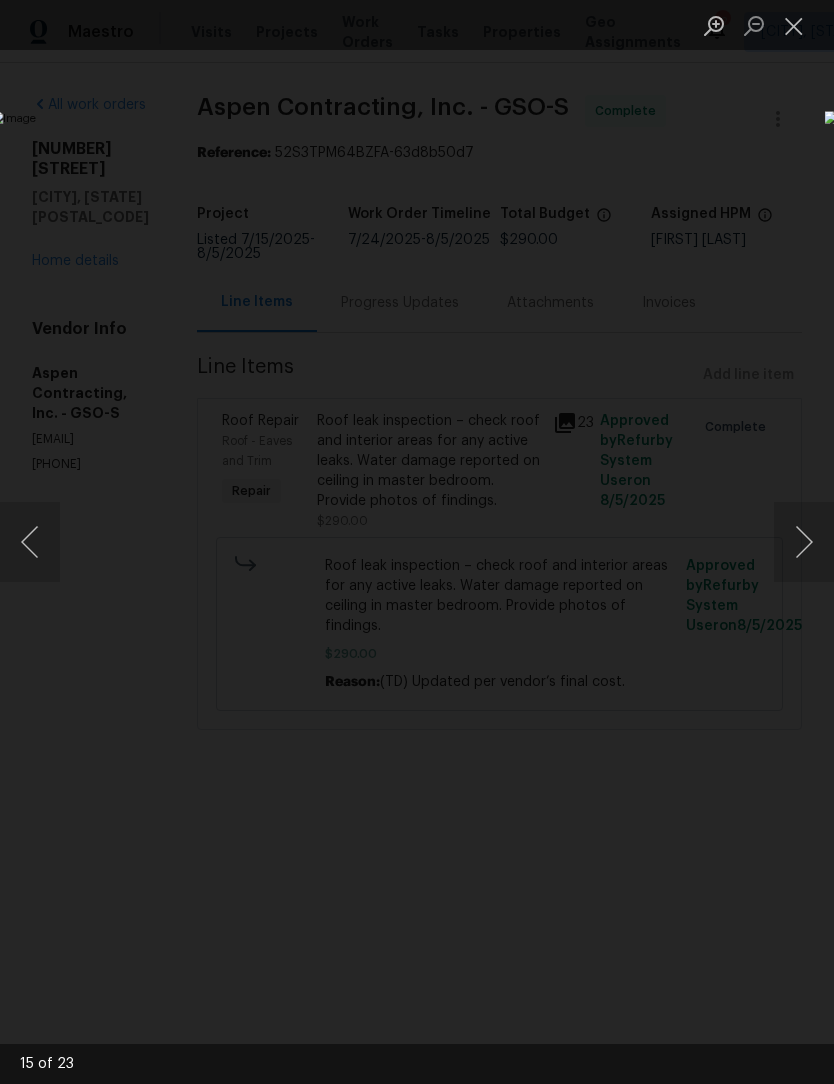 click at bounding box center [794, 25] 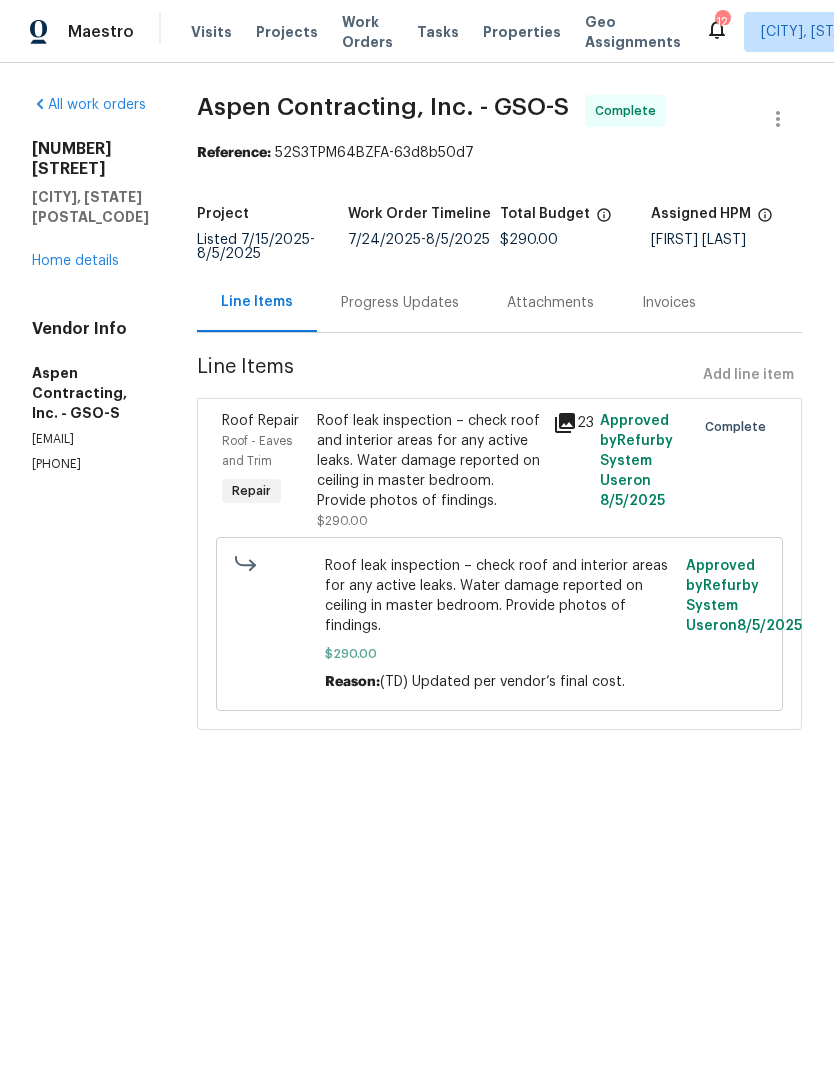 click on "Home details" at bounding box center (75, 261) 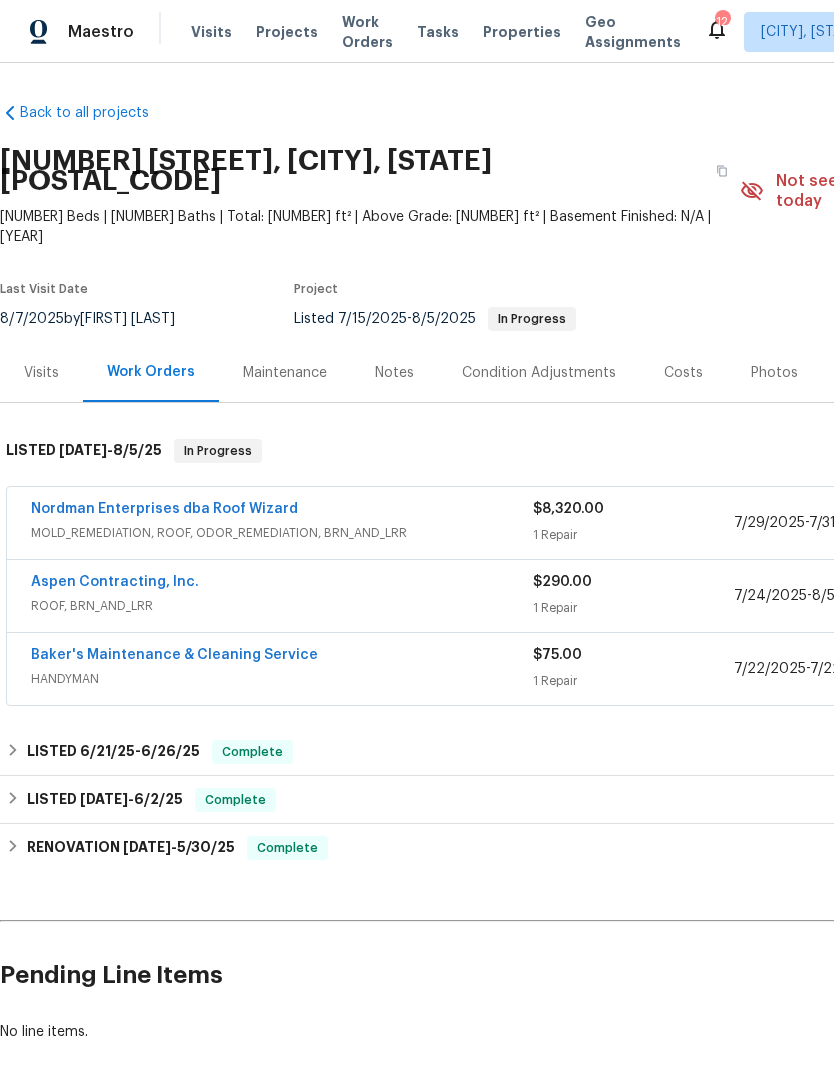 click on "Nordman Enterprises dba Roof Wizard" at bounding box center (164, 509) 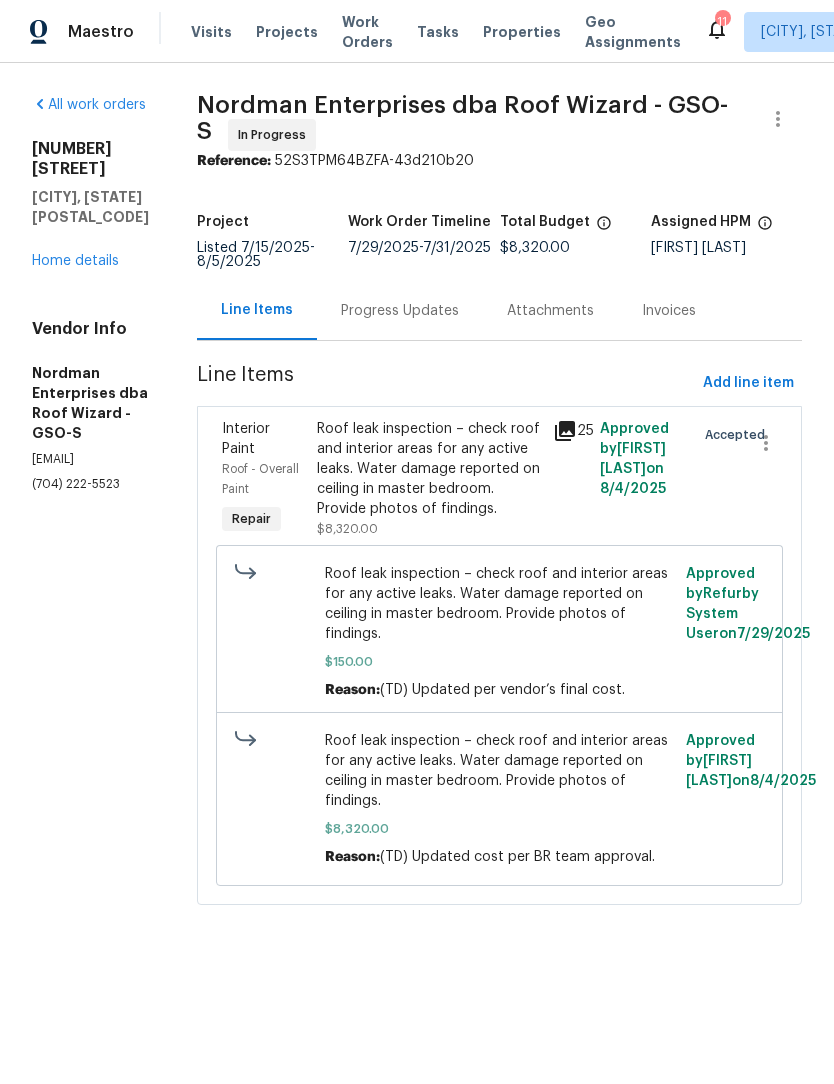 click on "Progress Updates" at bounding box center [400, 311] 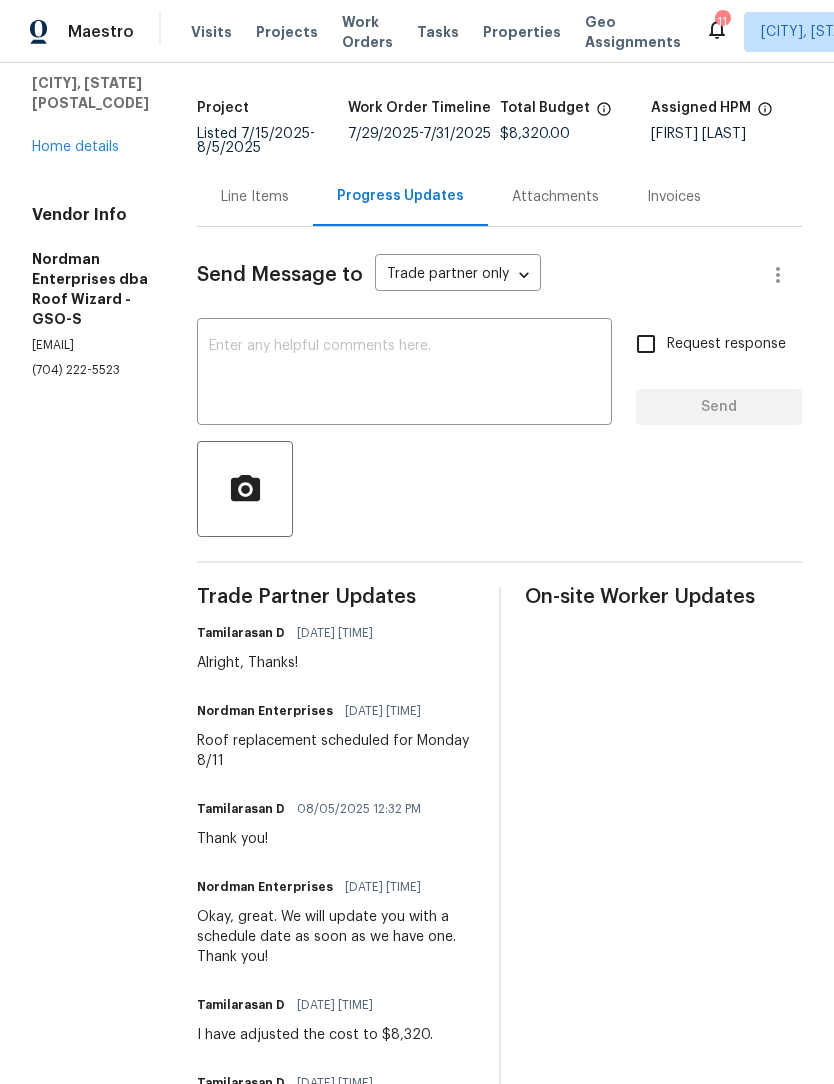 scroll, scrollTop: 108, scrollLeft: 0, axis: vertical 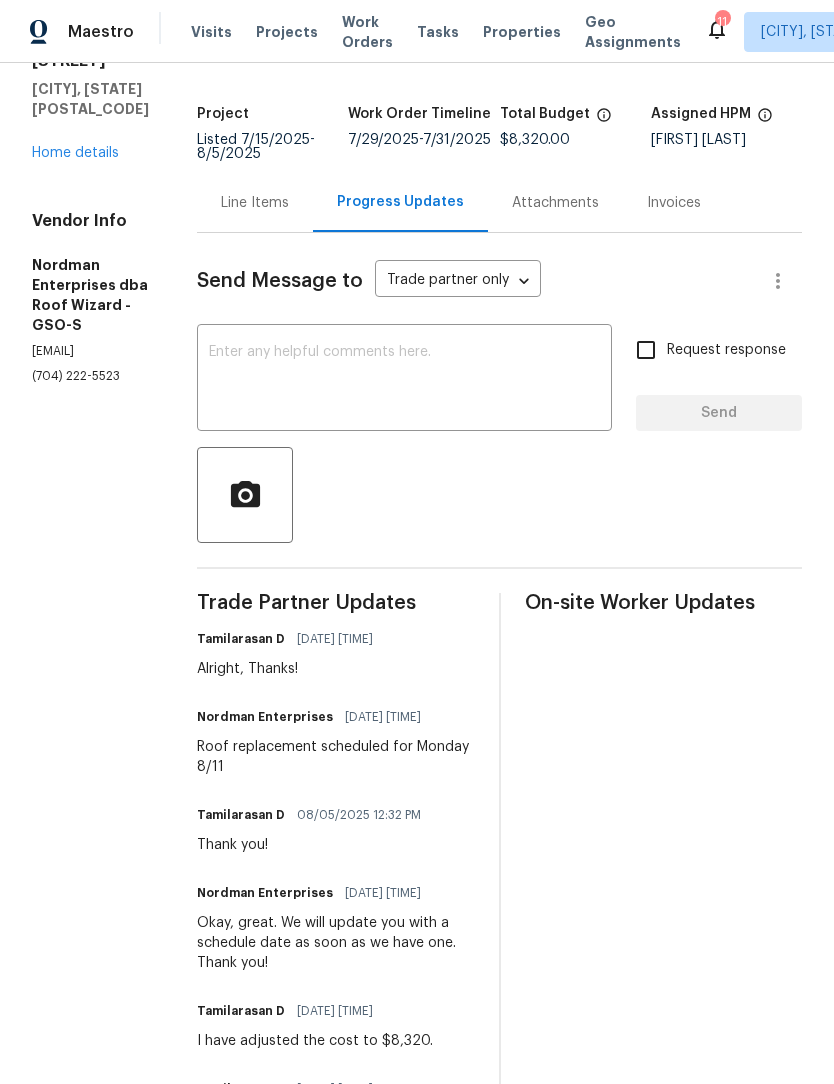 click at bounding box center [404, 380] 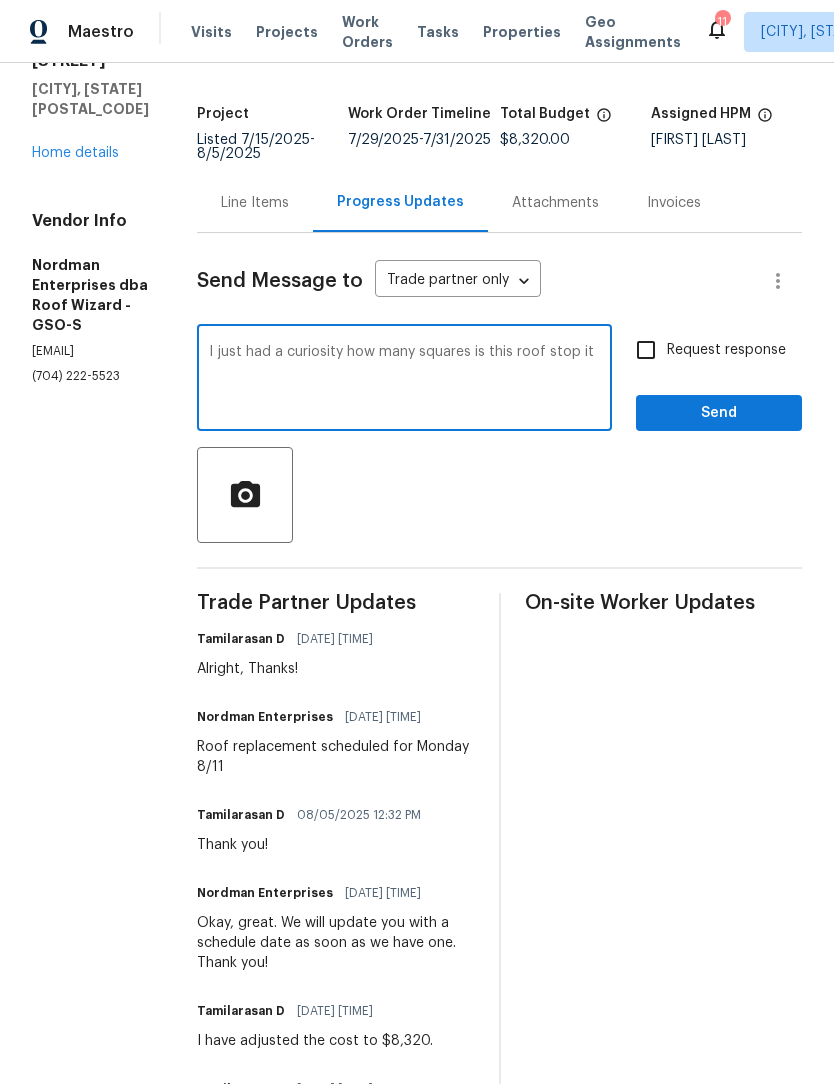 click on "I just had a curiosity how many squares is this roof stop it" at bounding box center [404, 380] 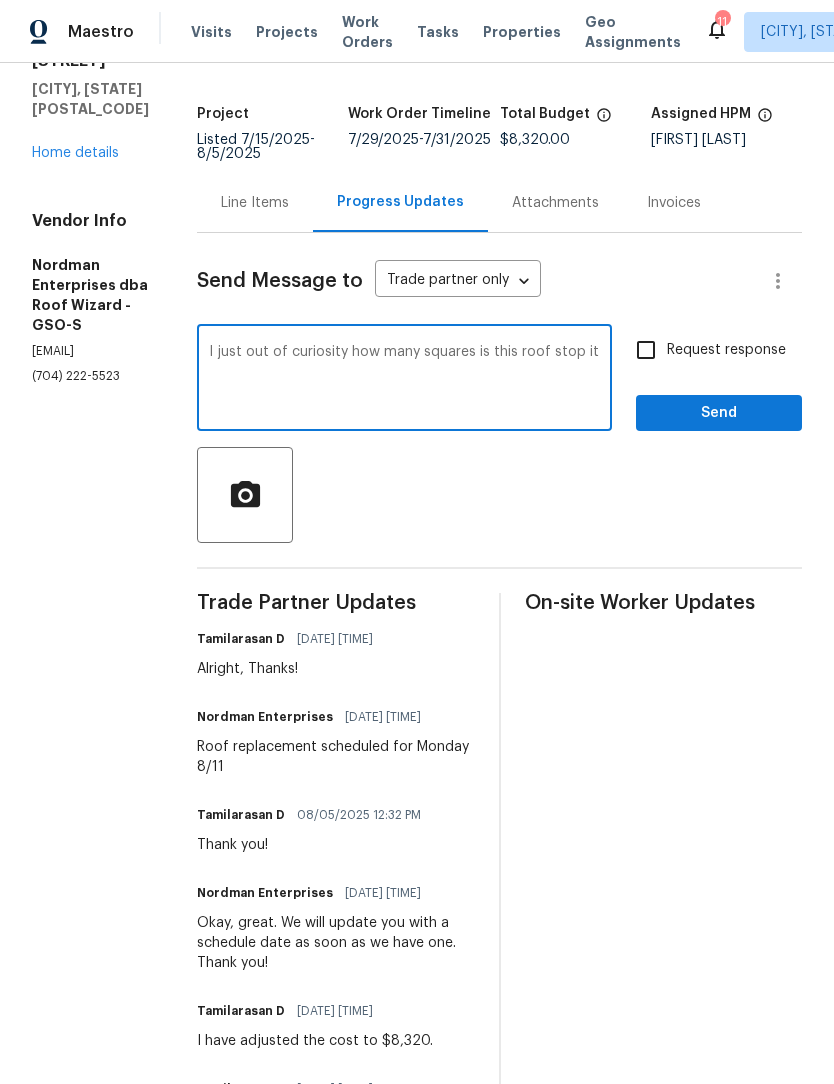 click on "I just out of curiosity how many squares is this roof stop it" at bounding box center [404, 380] 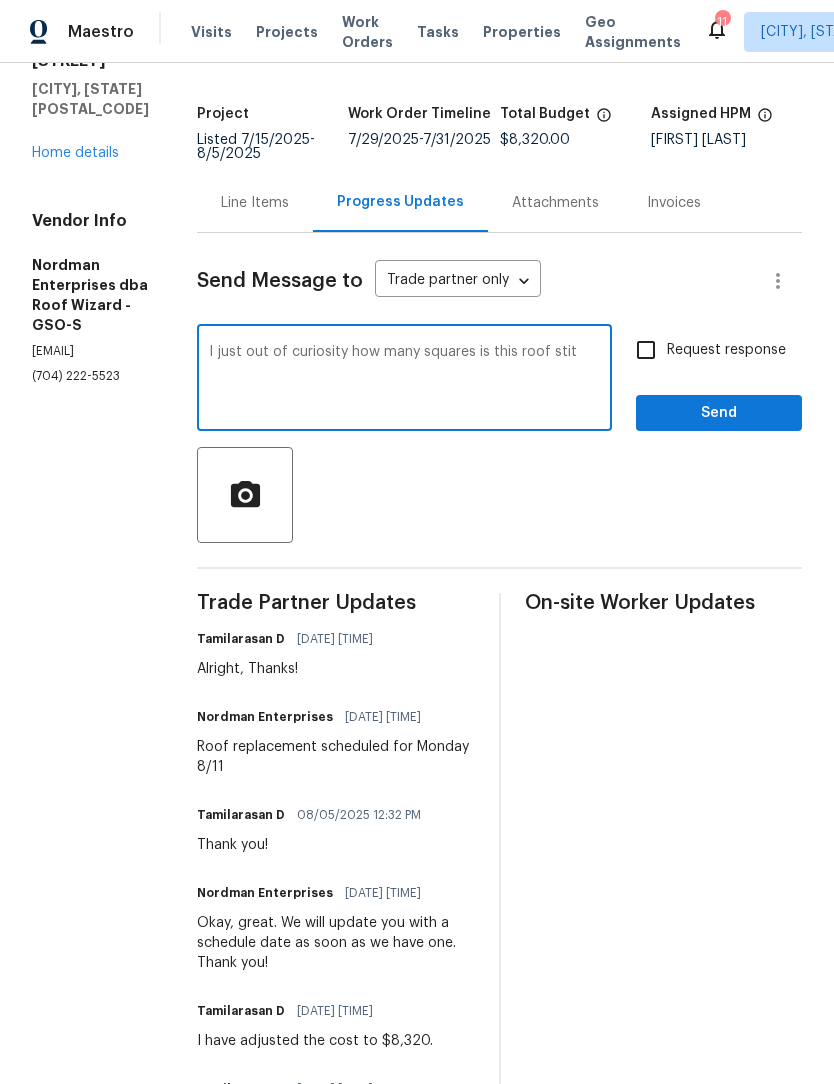 click on "I just out of curiosity how many squares is this roof stit" at bounding box center (404, 380) 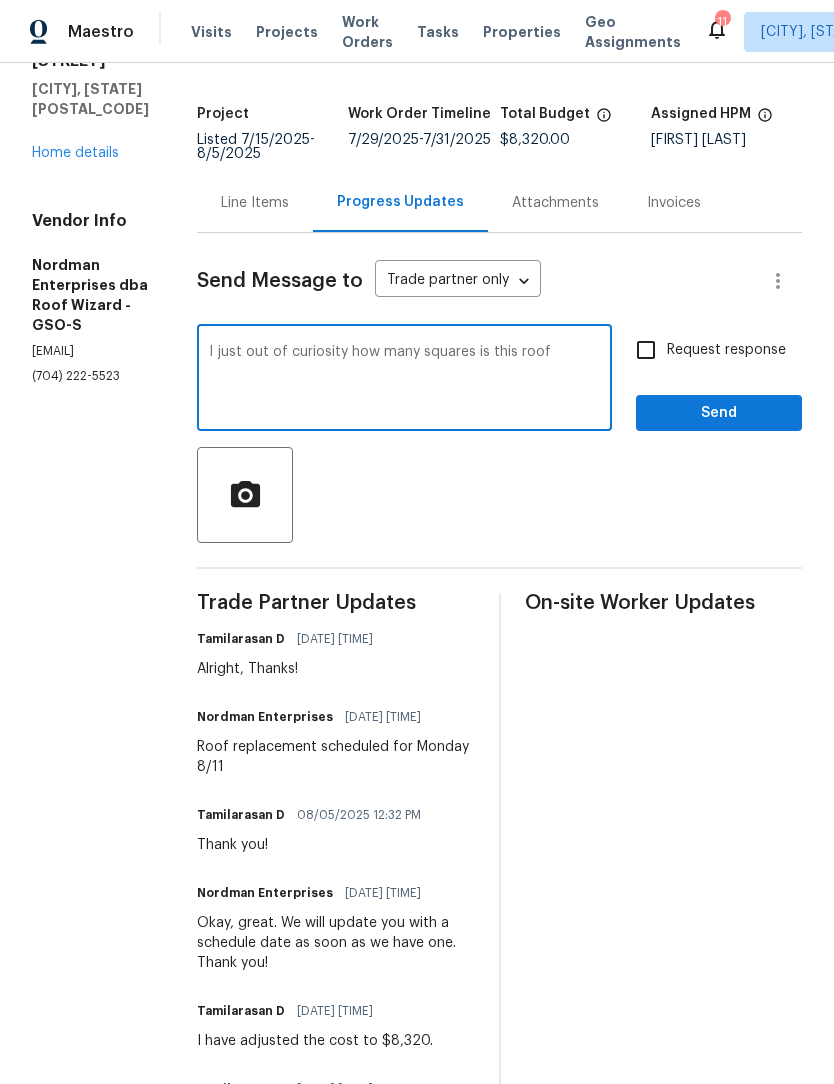 type on "I just out of curiosity how many squares is this roof" 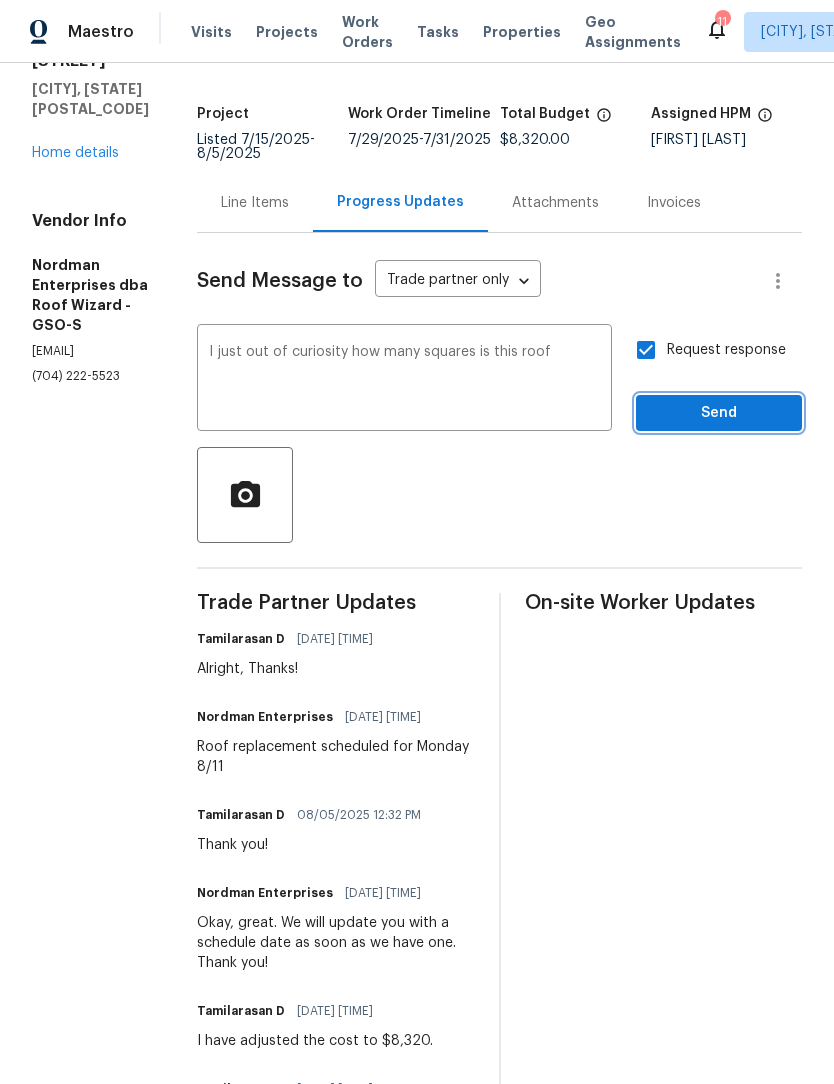 click on "Send" at bounding box center [719, 413] 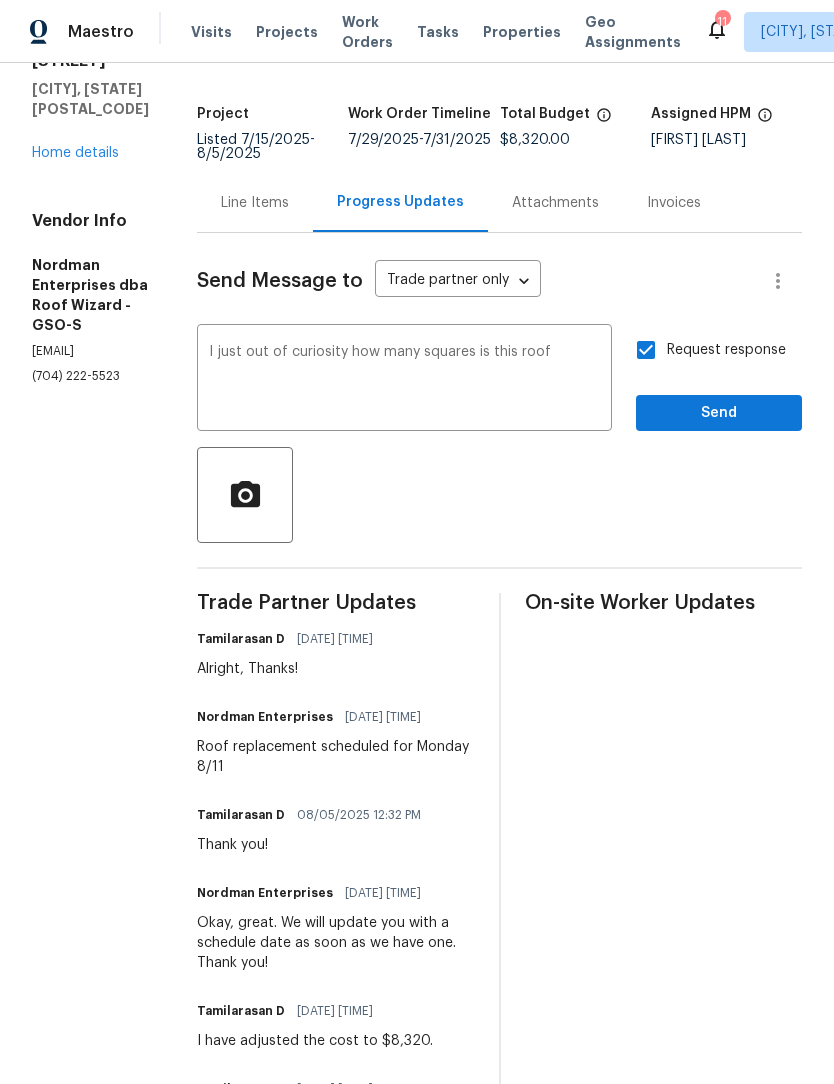 scroll, scrollTop: 0, scrollLeft: 0, axis: both 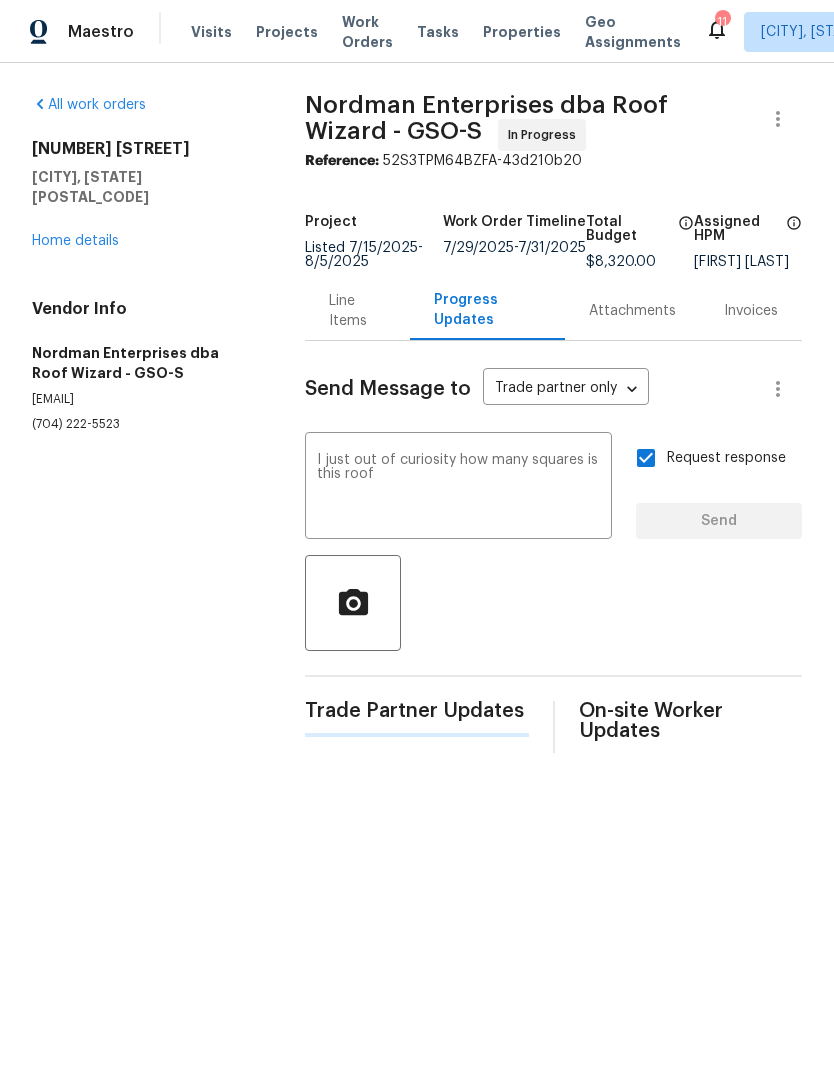 type 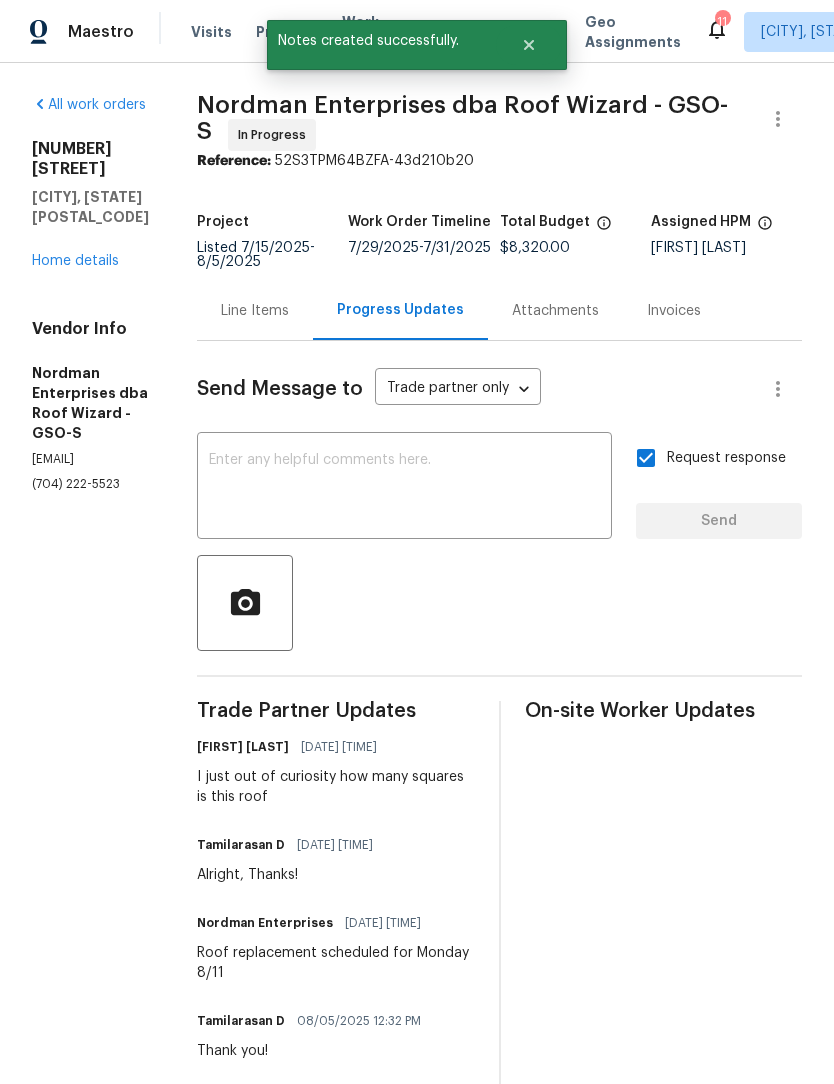 click on "Home details" at bounding box center [75, 261] 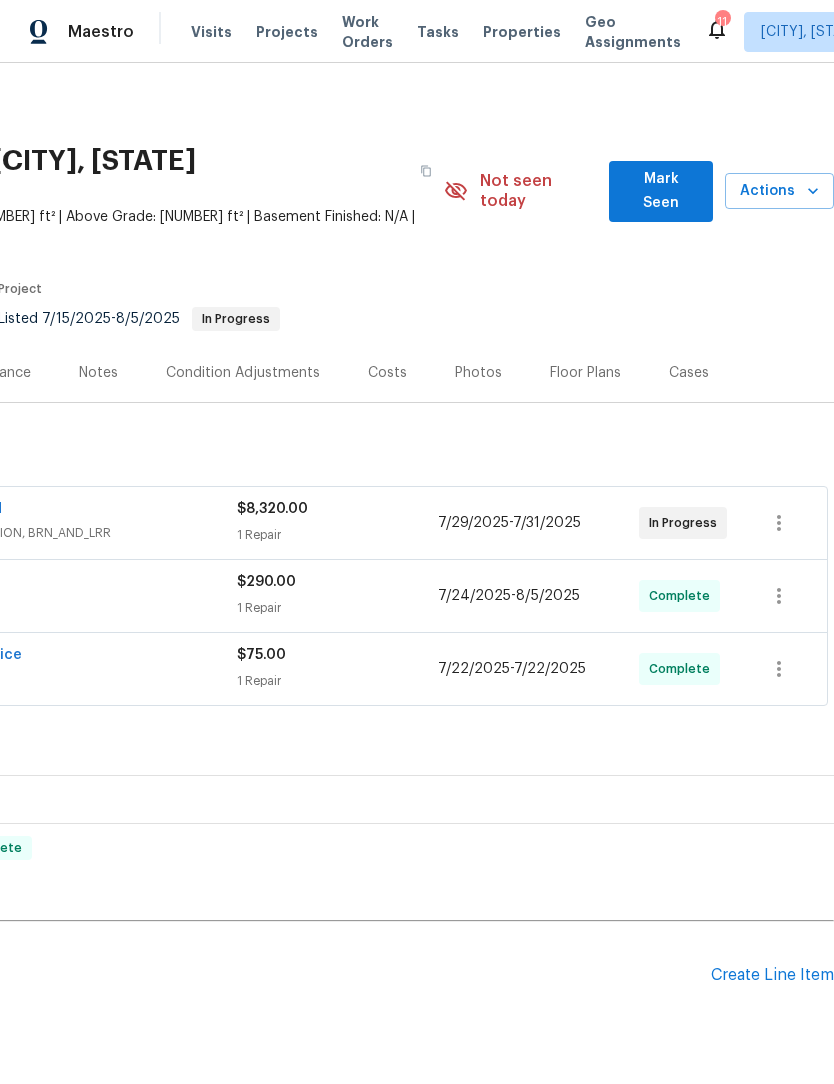 scroll, scrollTop: 0, scrollLeft: 296, axis: horizontal 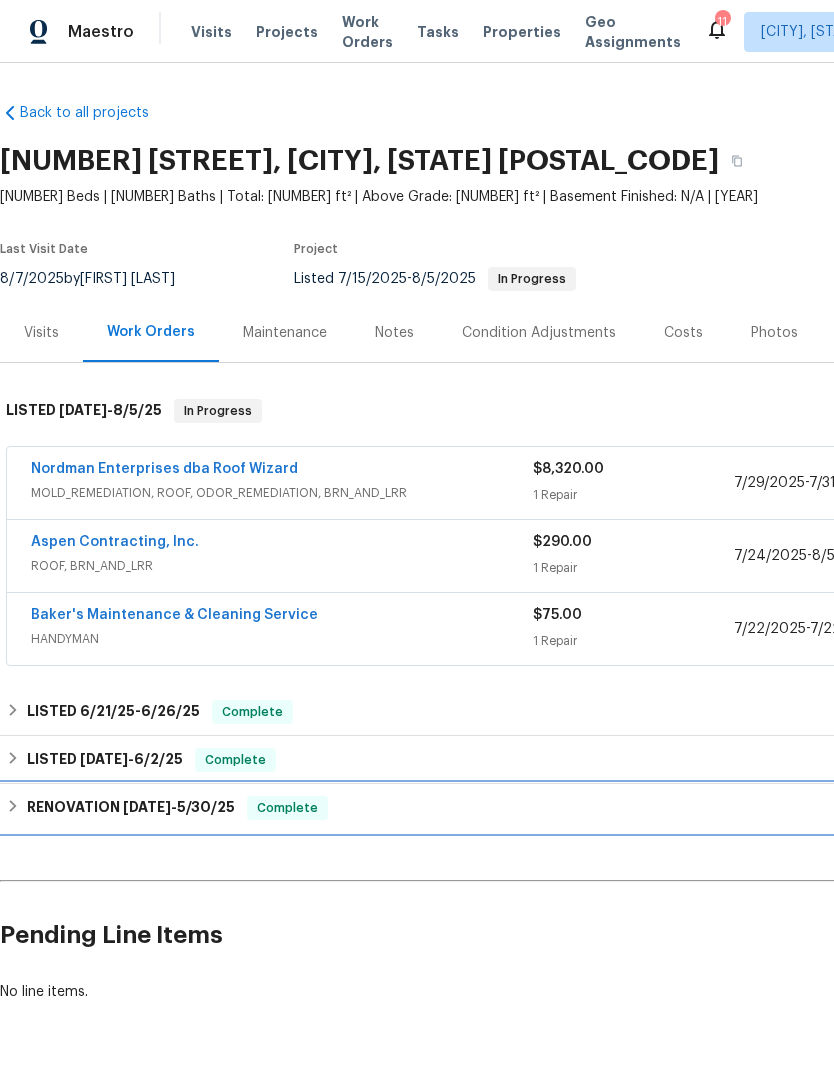 click on "5/30/25" at bounding box center [206, 807] 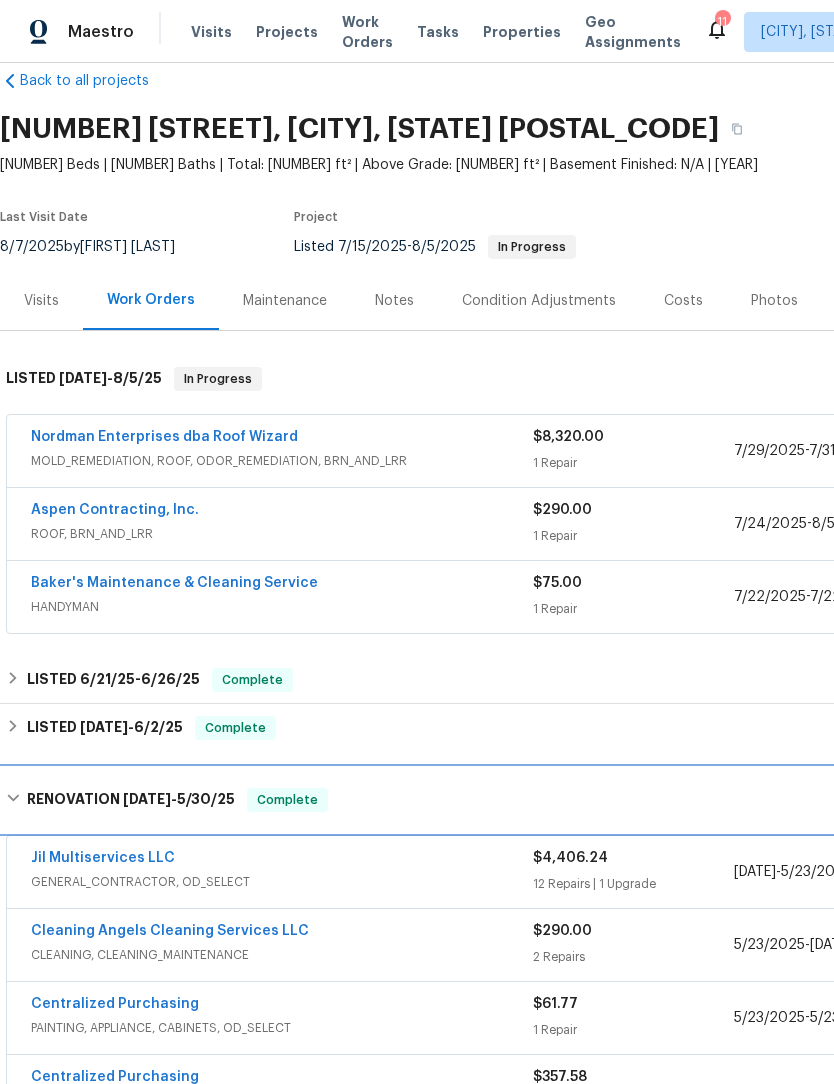 scroll, scrollTop: 33, scrollLeft: 0, axis: vertical 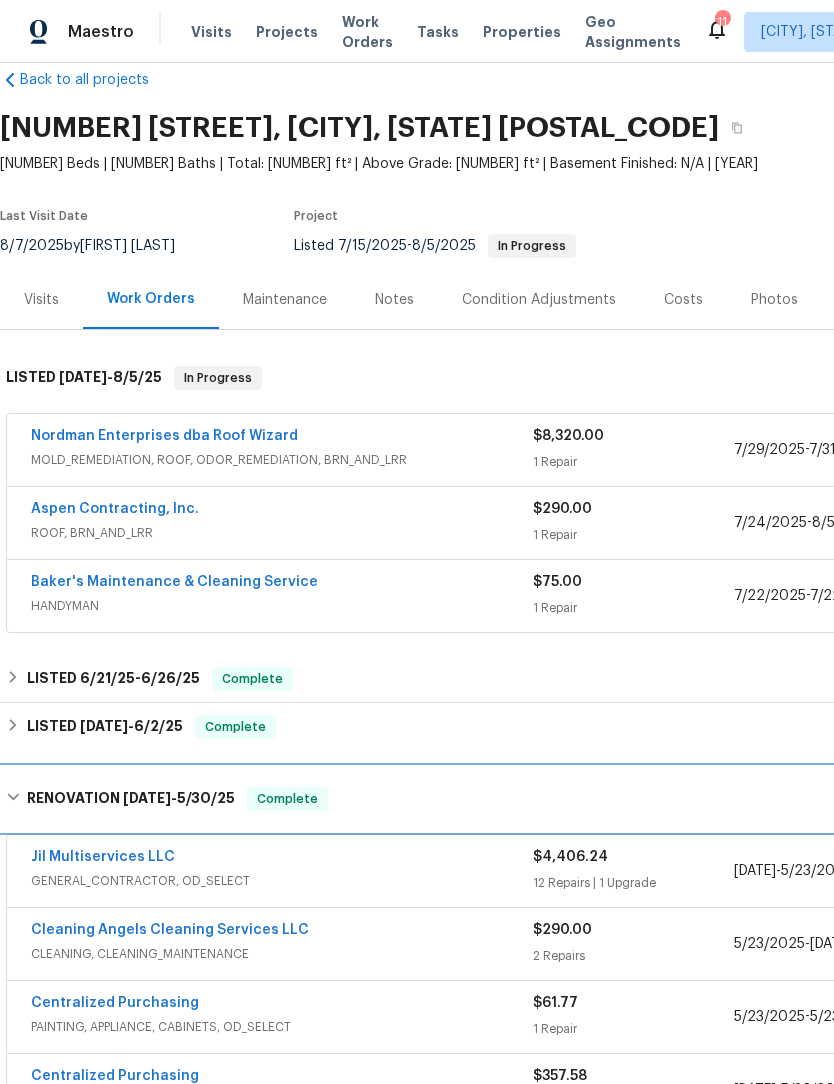 click on "RENOVATION   5/19/25  -  5/30/25 Complete" at bounding box center (565, 799) 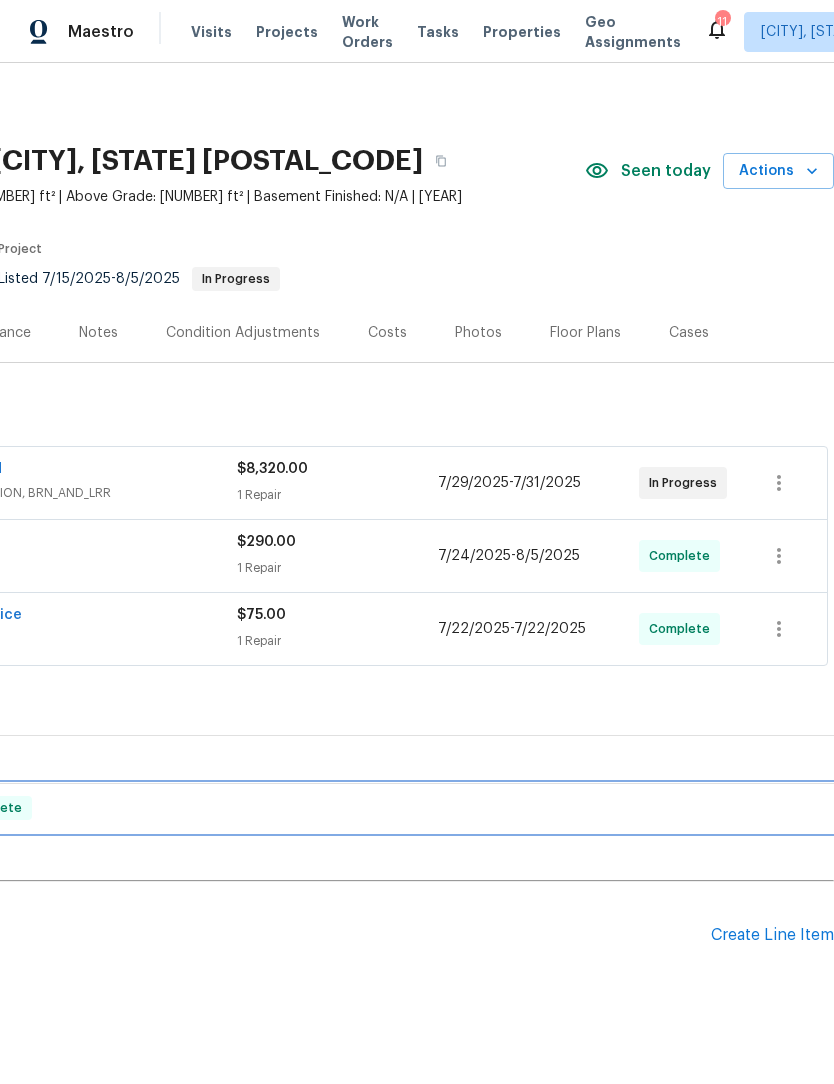 scroll, scrollTop: 0, scrollLeft: 296, axis: horizontal 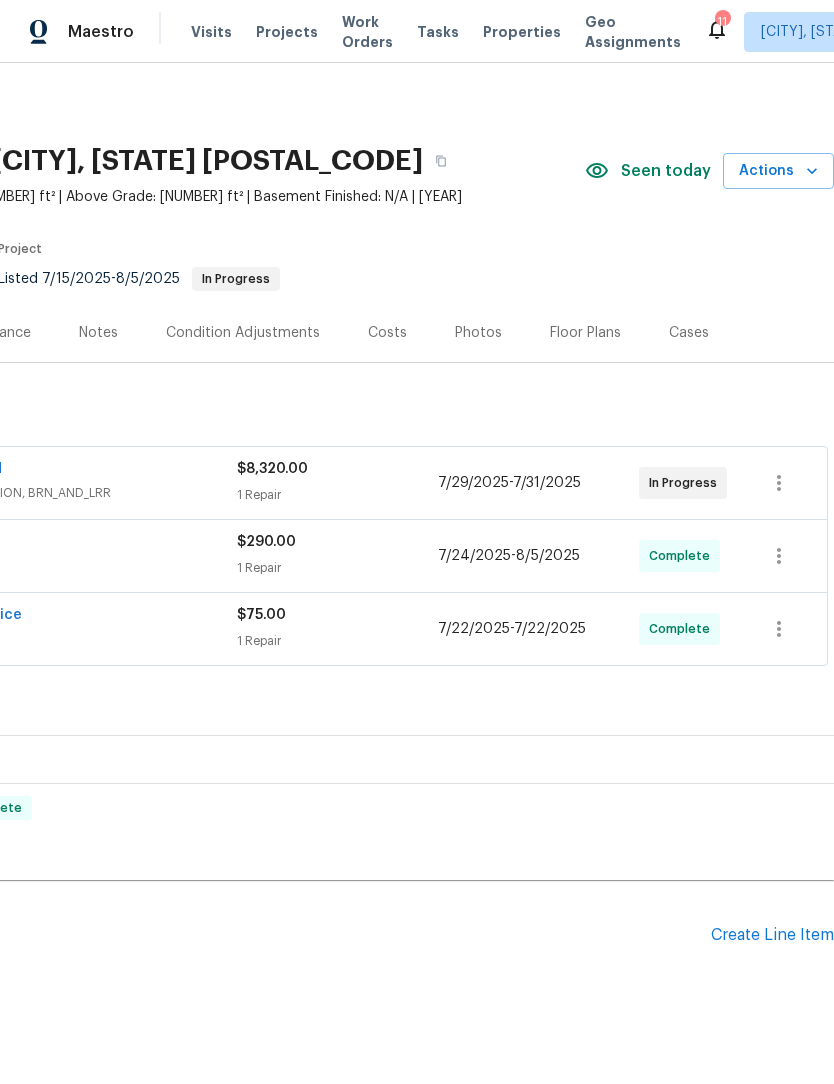 click on "Pending Line Items Create Line Item" at bounding box center [269, 935] 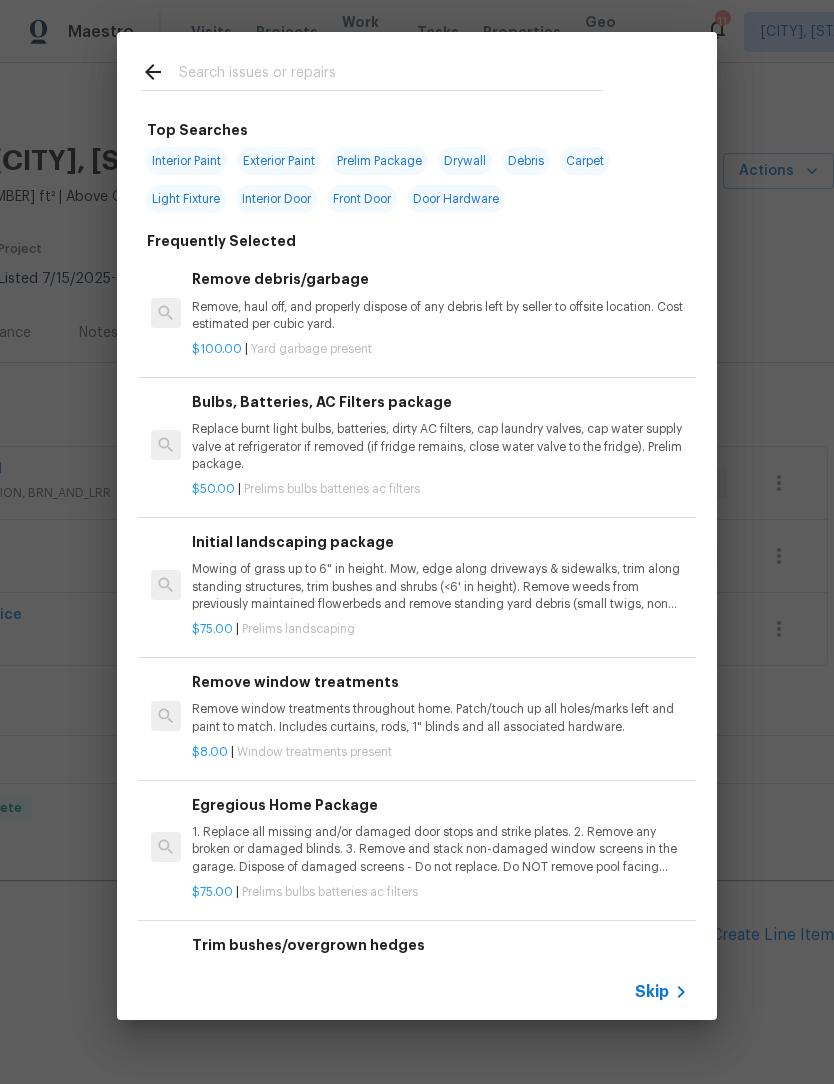 click at bounding box center (391, 75) 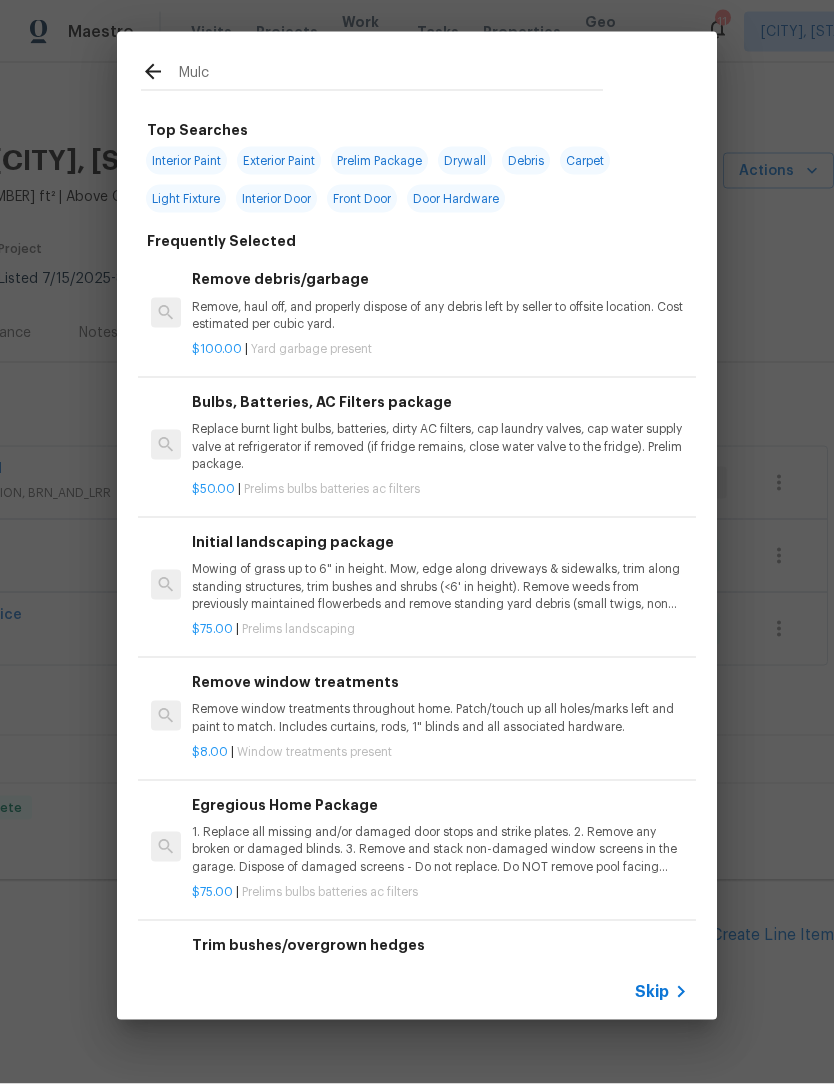 type on "Mulch" 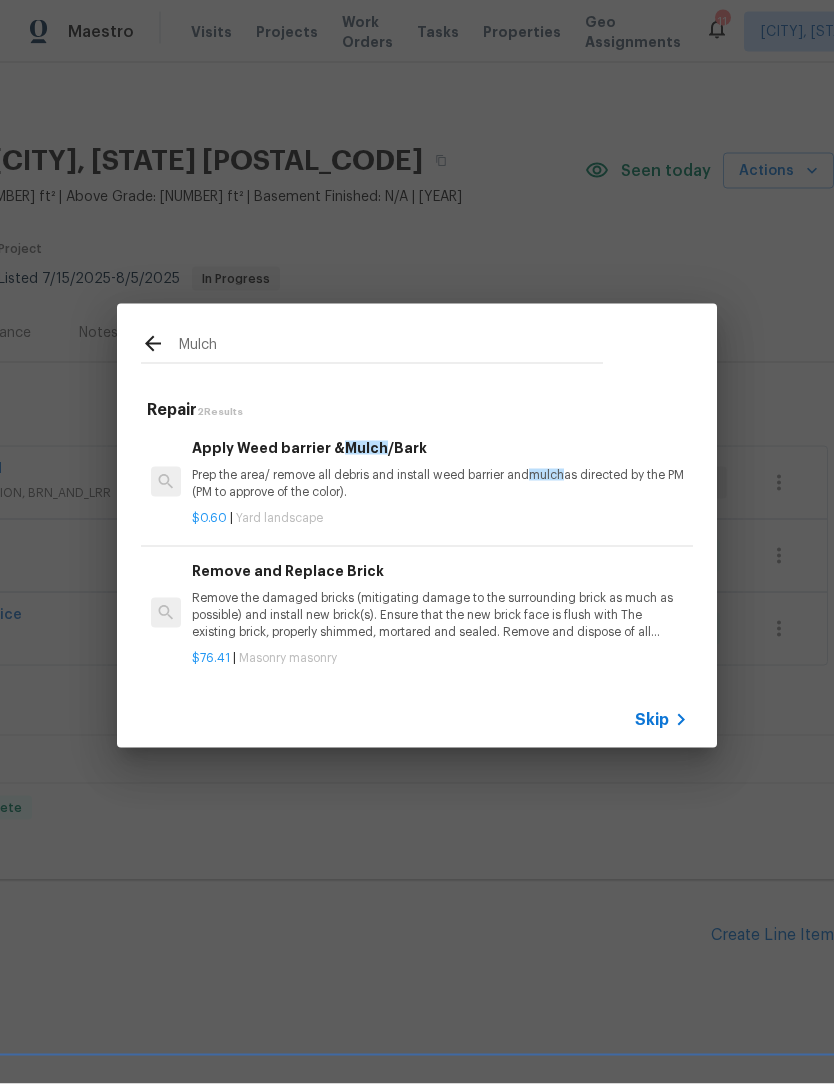 click on "Prep the area/ remove all debris and install weed barrier and  mulch  as directed by the PM (PM to approve of the color)." at bounding box center [440, 484] 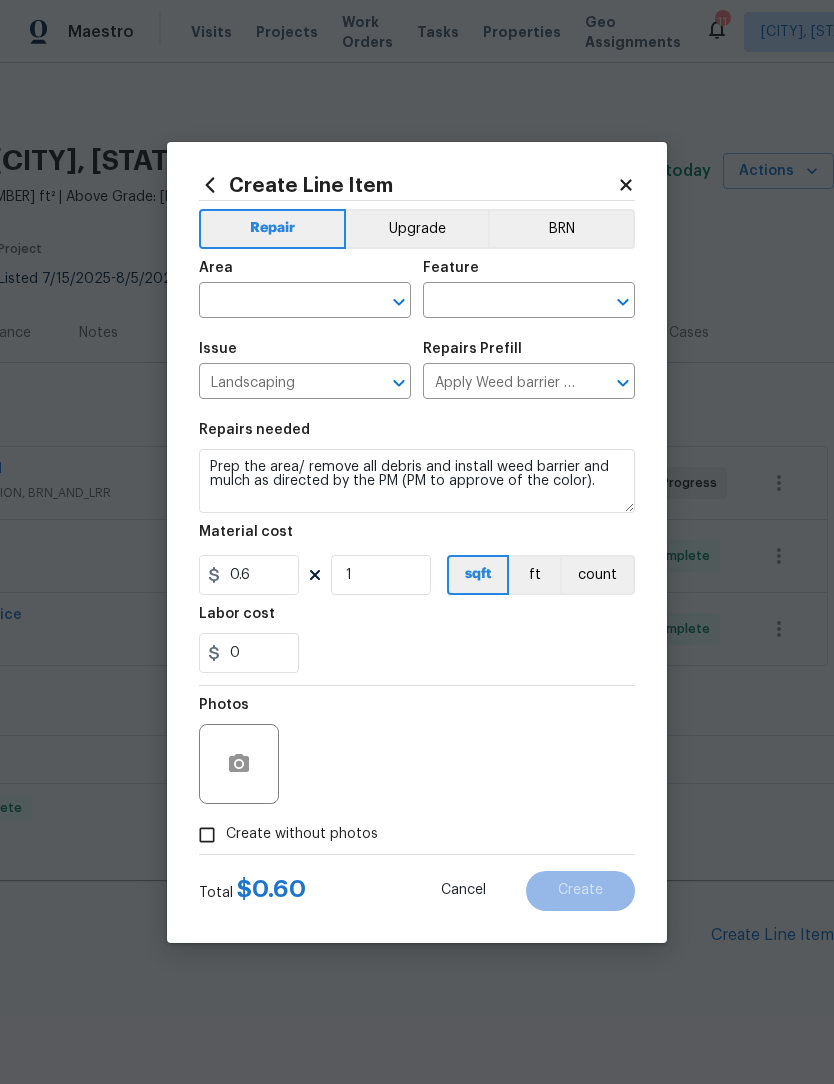 click at bounding box center (277, 302) 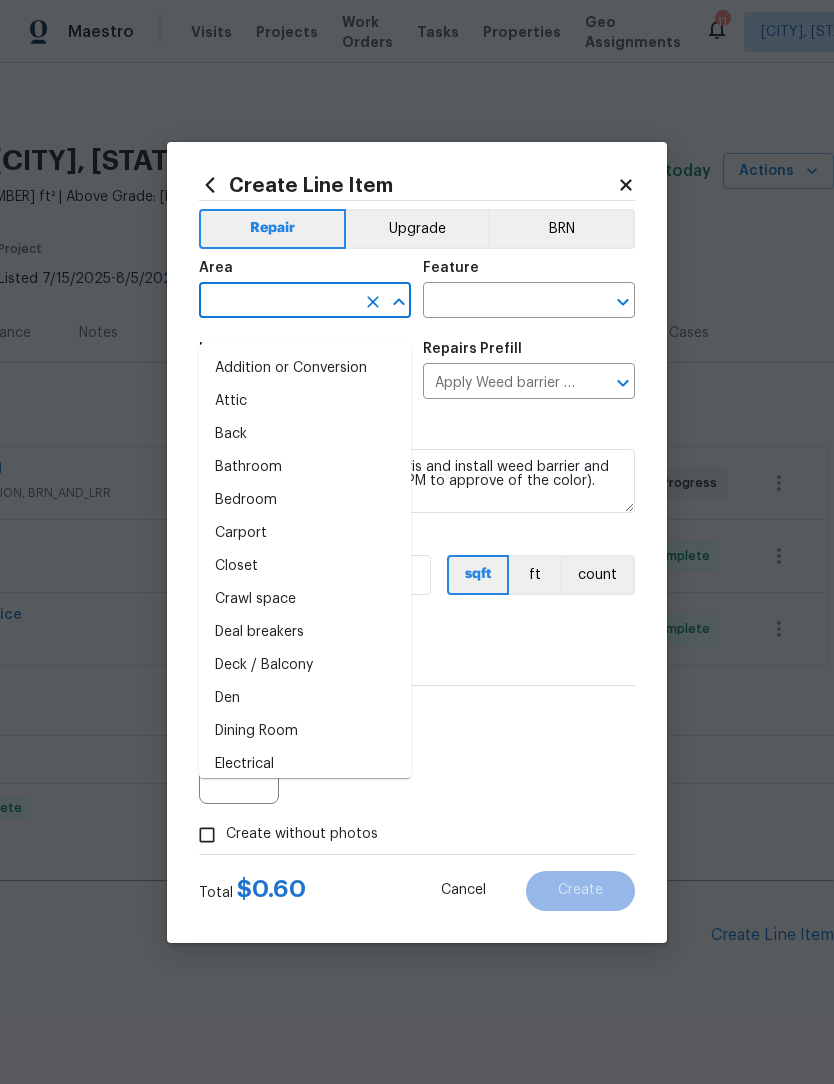 scroll, scrollTop: 21, scrollLeft: 0, axis: vertical 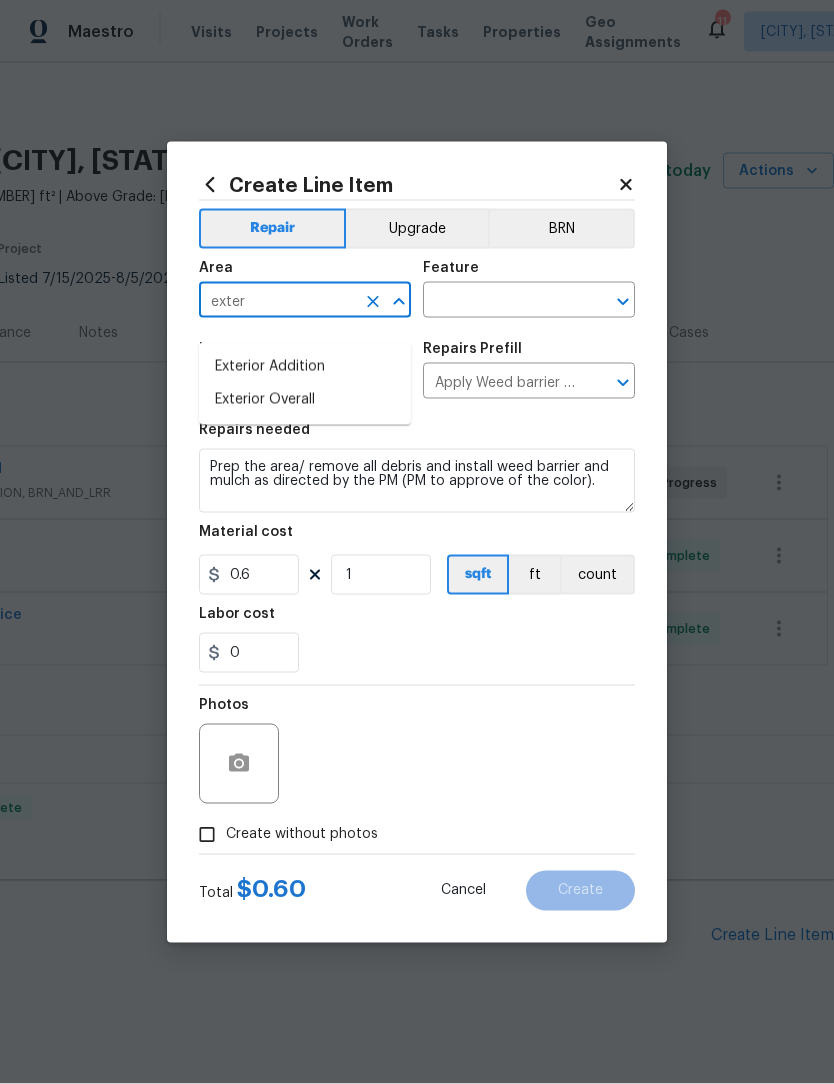 click on "Exterior Overall" at bounding box center [305, 400] 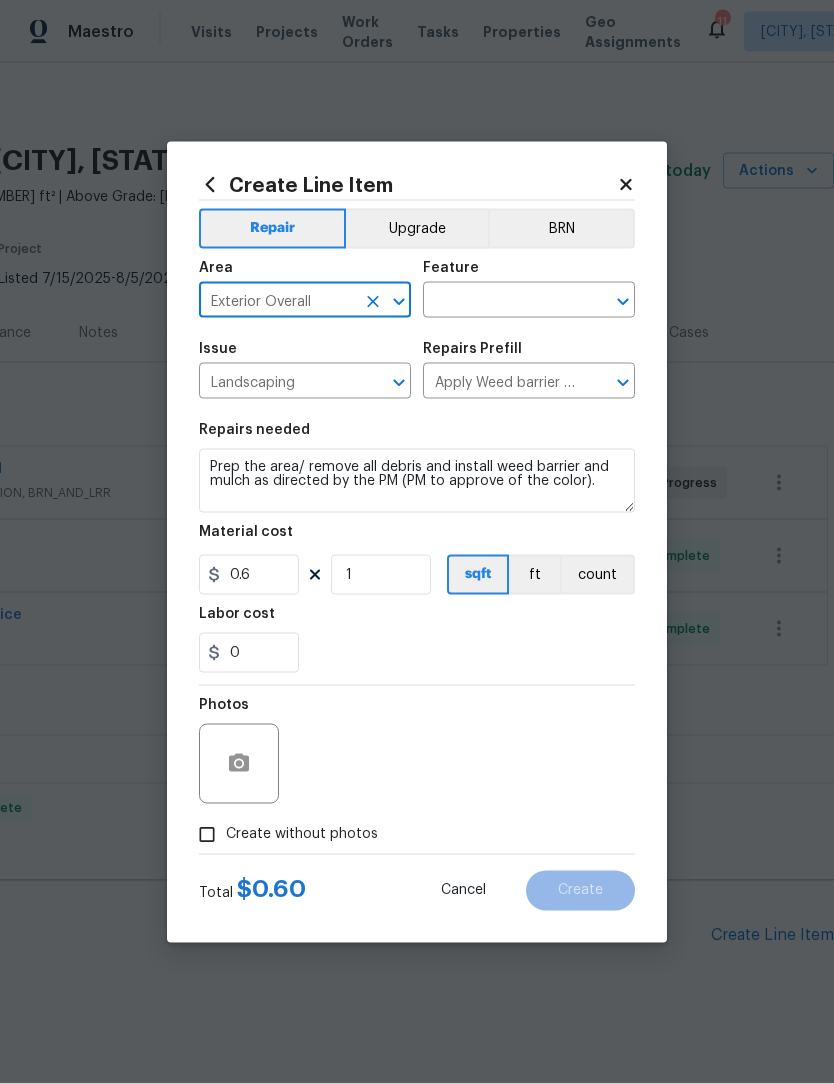 click at bounding box center [501, 302] 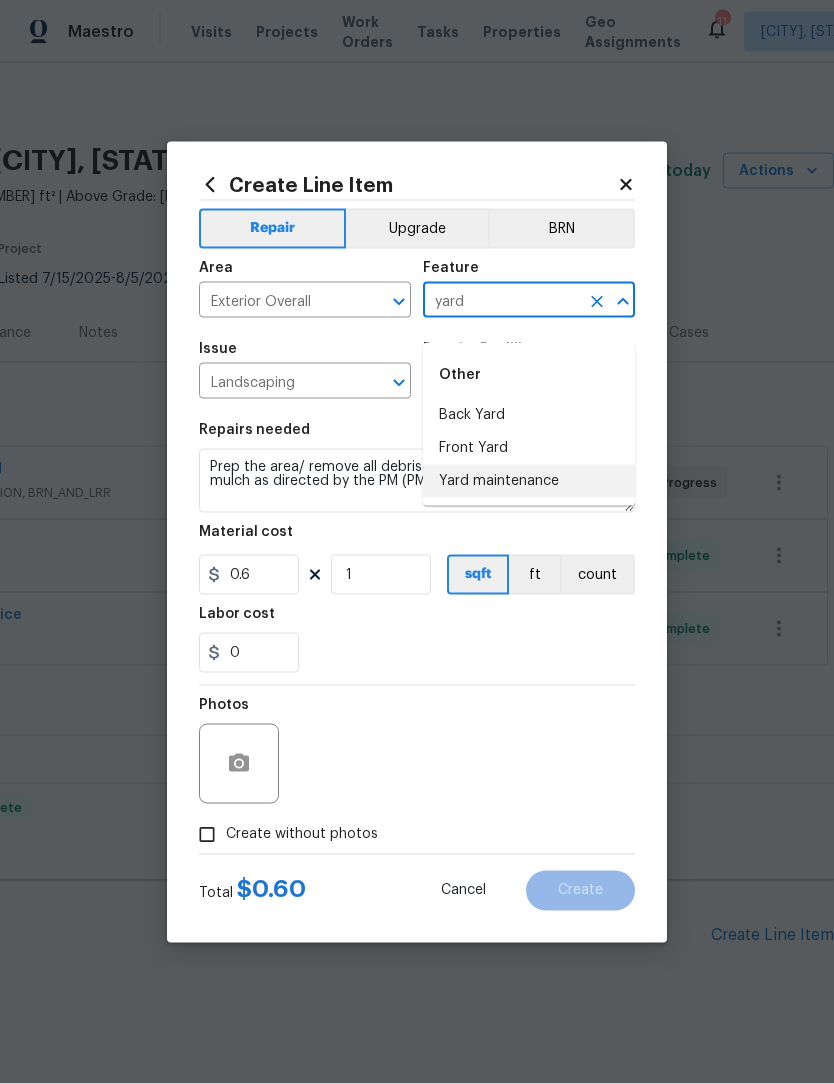 click on "Yard maintenance" at bounding box center [529, 481] 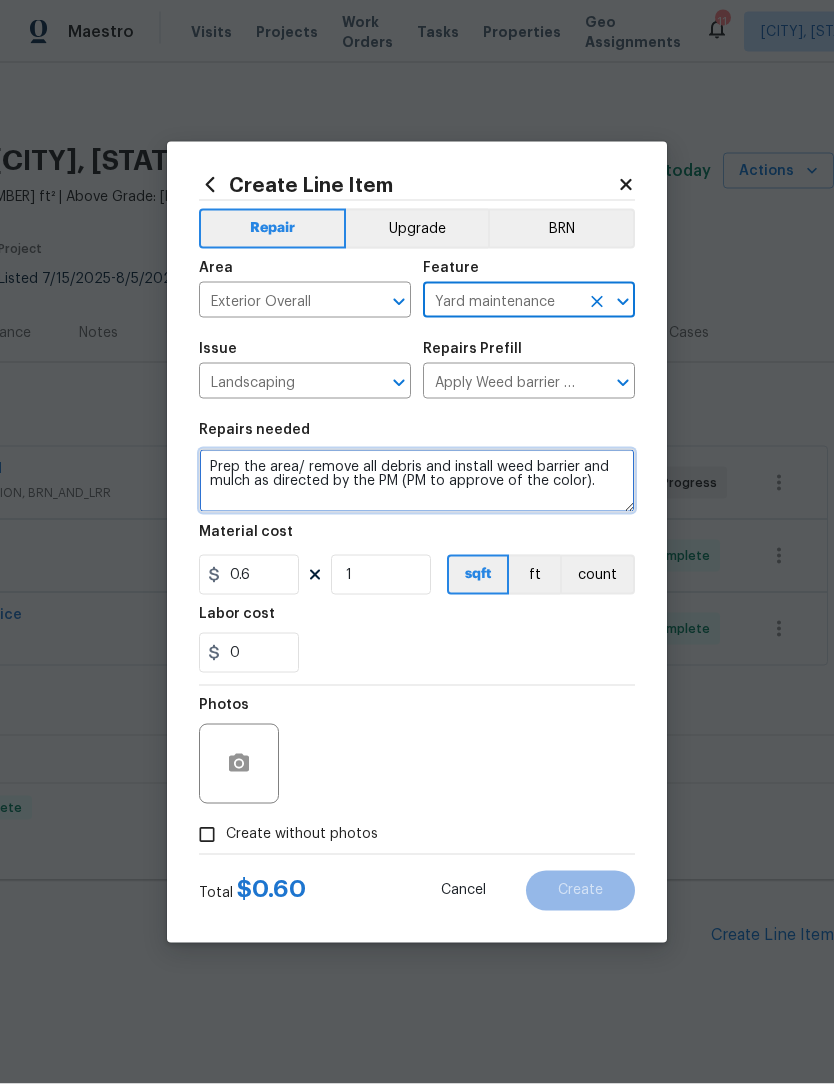 click on "Prep the area/ remove all debris and install weed barrier and mulch as directed by the PM (PM to approve of the color)." at bounding box center [417, 481] 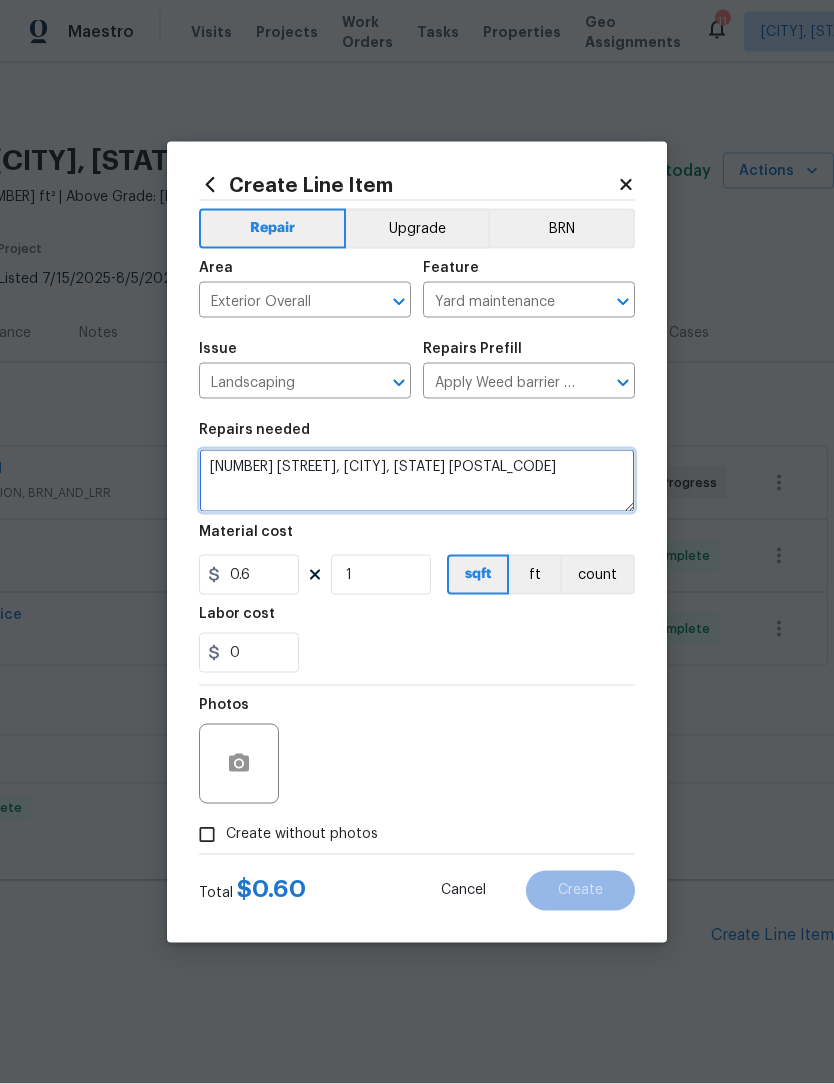 scroll, scrollTop: 56, scrollLeft: 0, axis: vertical 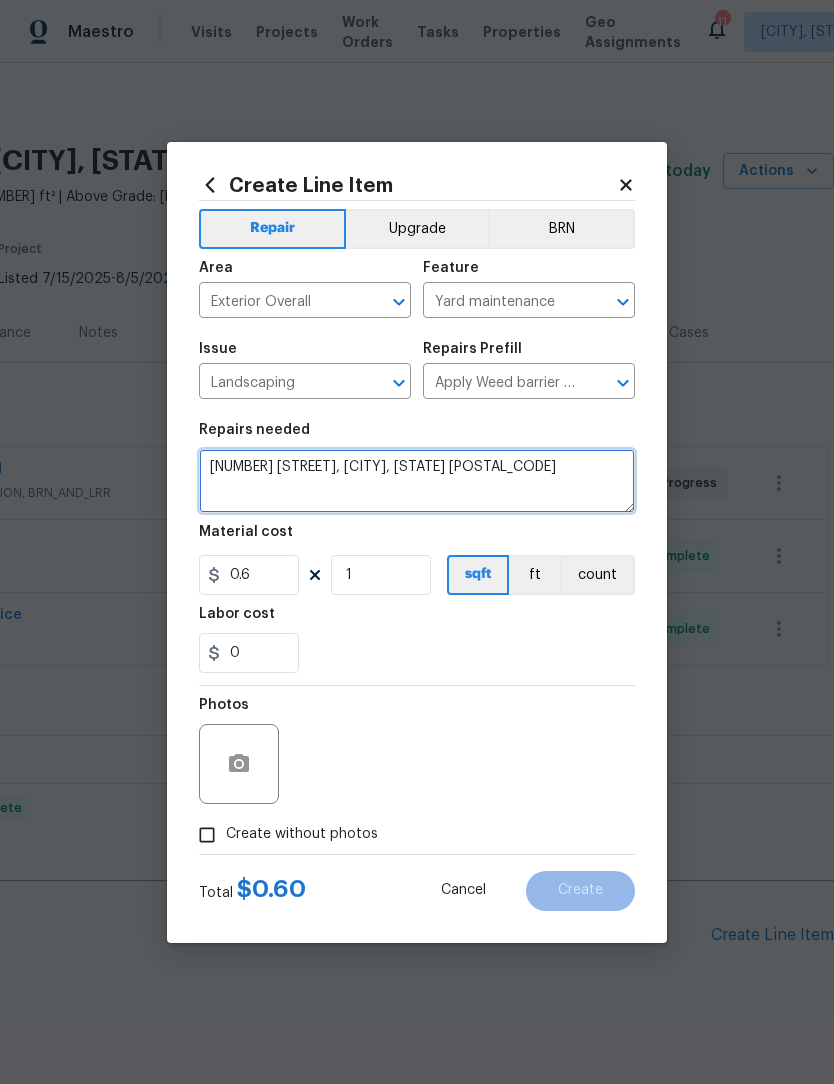 type on "Prep the area/ remove all debris and install weed barrier and mulch as directed by the PM (PM to approve of the color).
You guys already completed a work order on renovation for this property we were supposed to add a weed barrier and mulch there’s a lot of weed growing through the mulch at this property. I need the weeds gone fresh mulch." 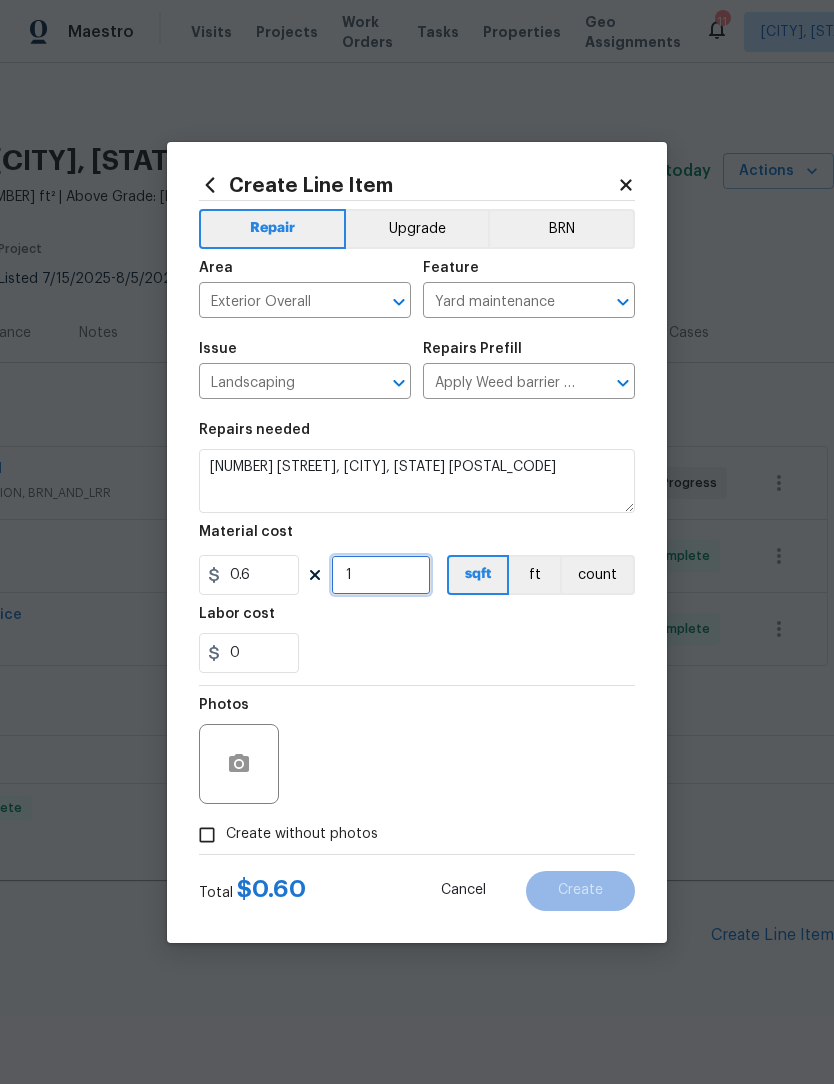 click on "1" at bounding box center [381, 575] 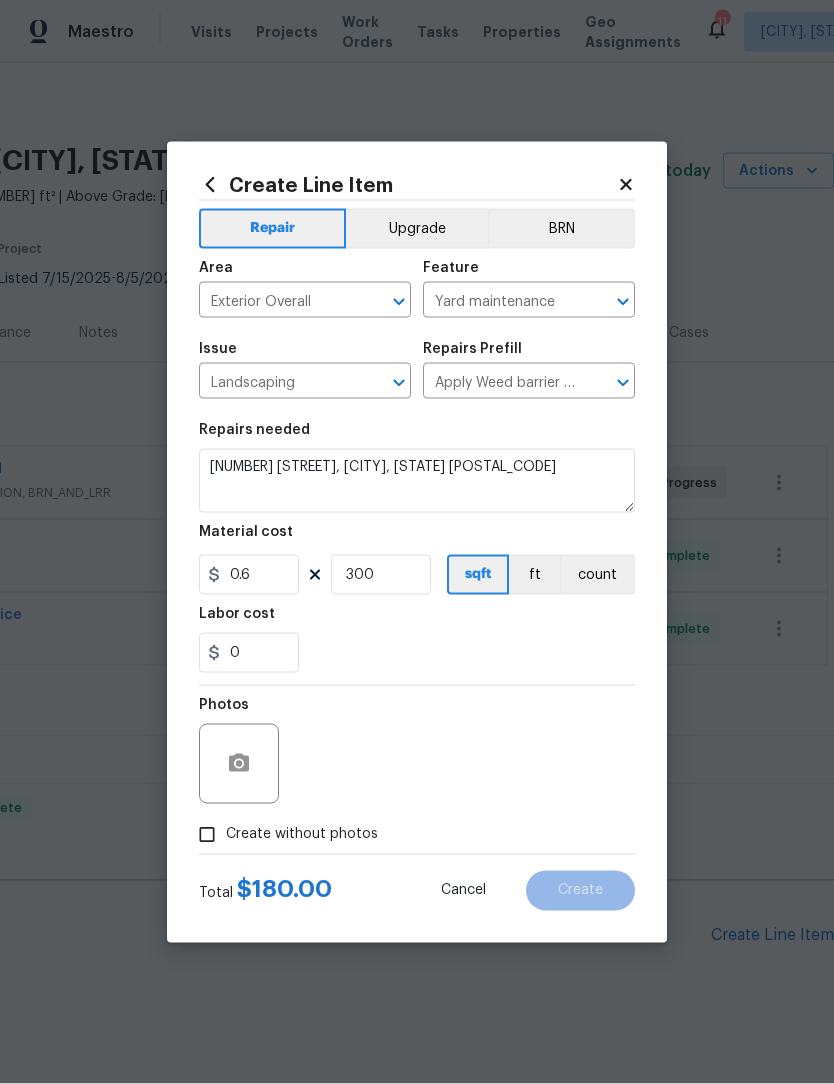 scroll, scrollTop: 22, scrollLeft: 0, axis: vertical 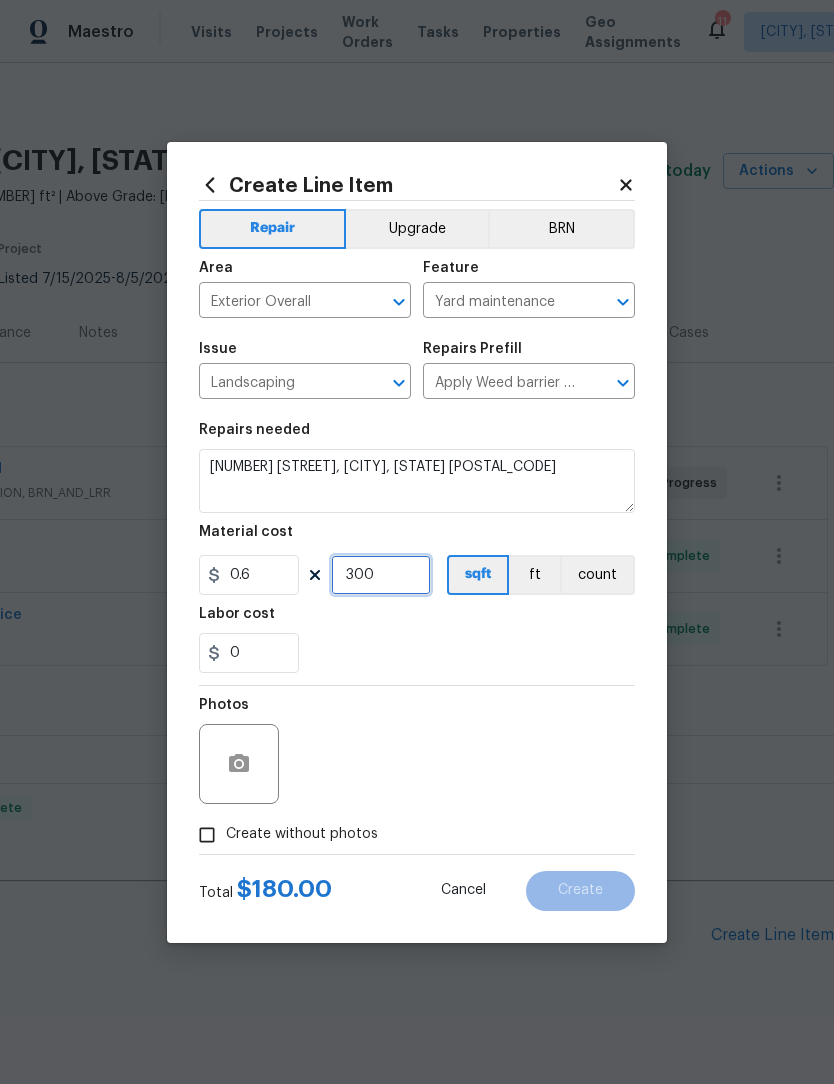 type on "300" 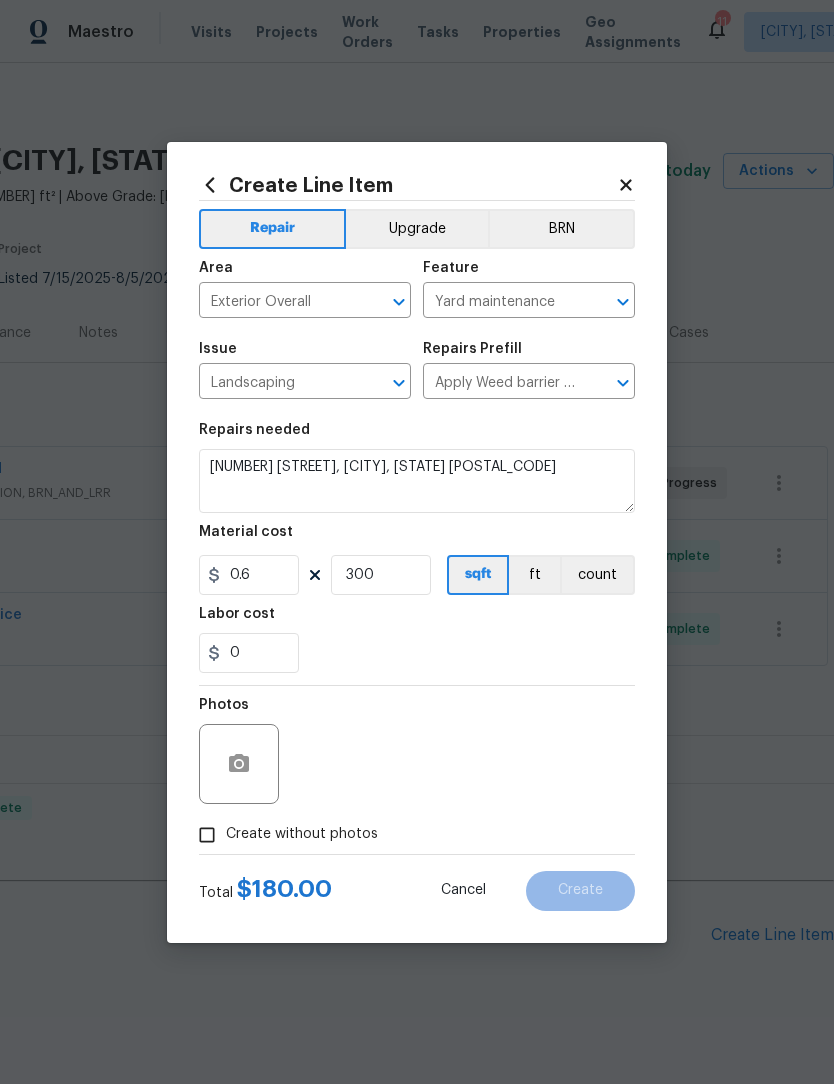 click on "Create without photos" at bounding box center [207, 835] 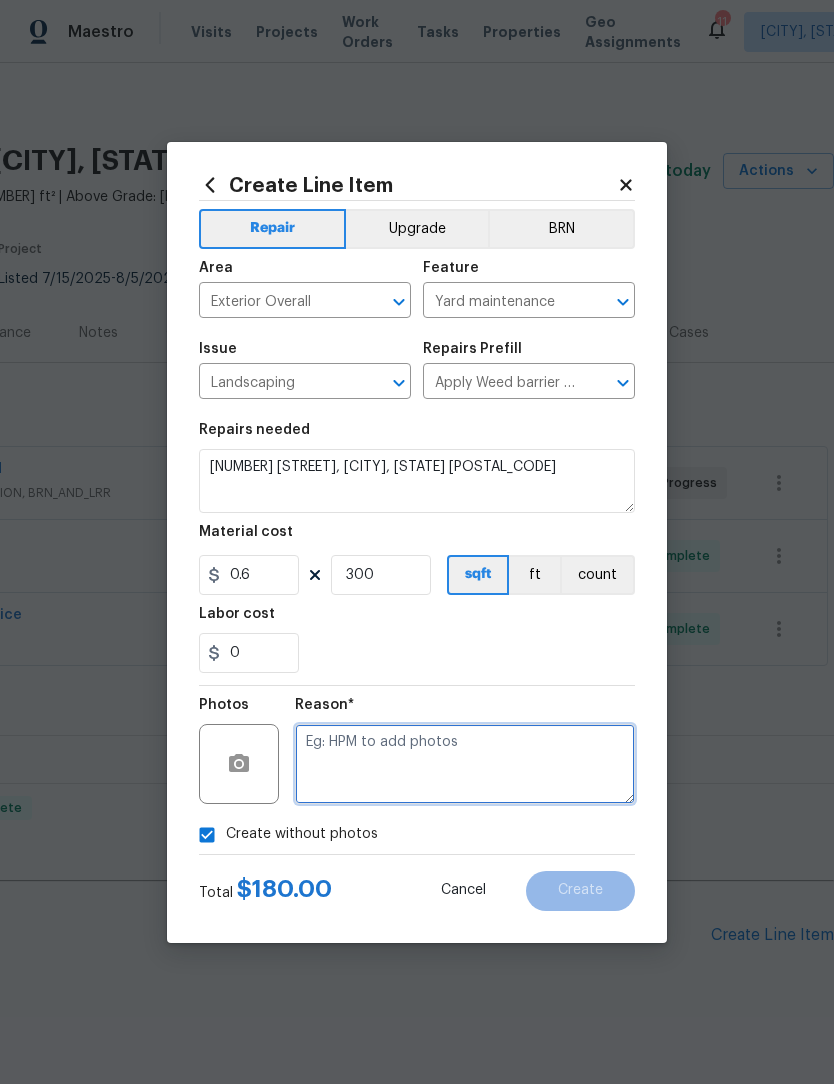 click at bounding box center [465, 764] 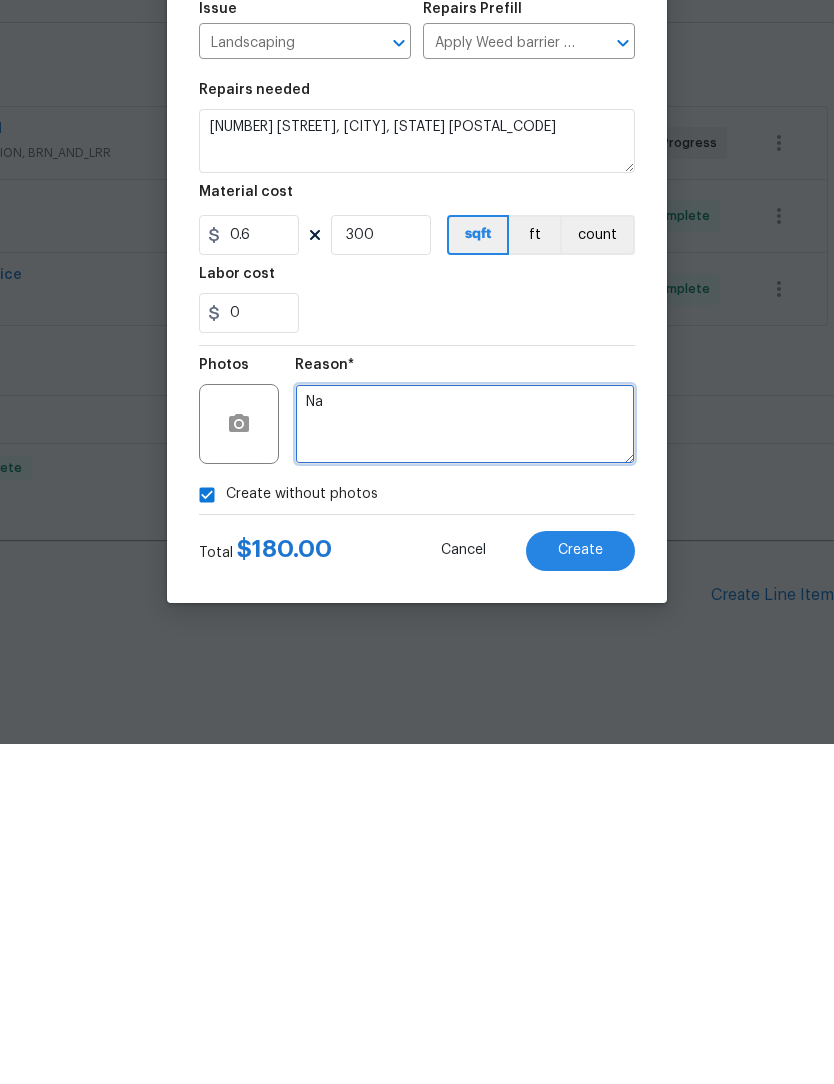 scroll, scrollTop: 53, scrollLeft: 0, axis: vertical 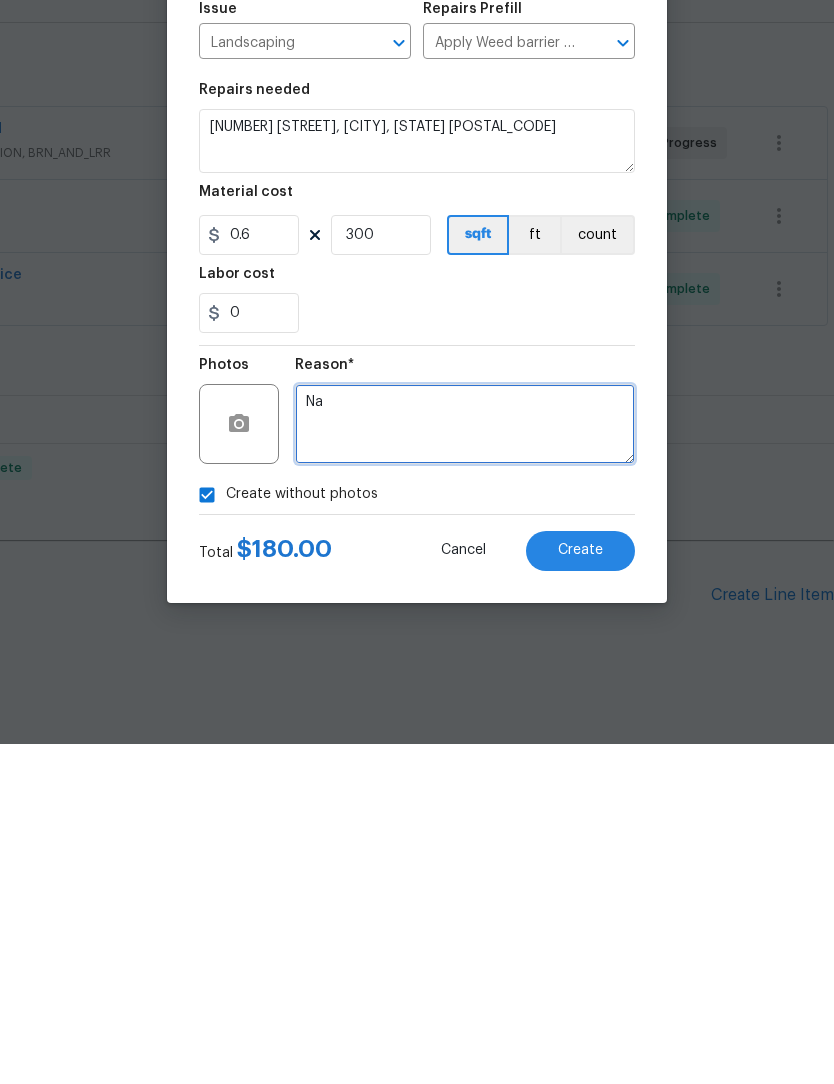 type on "Na" 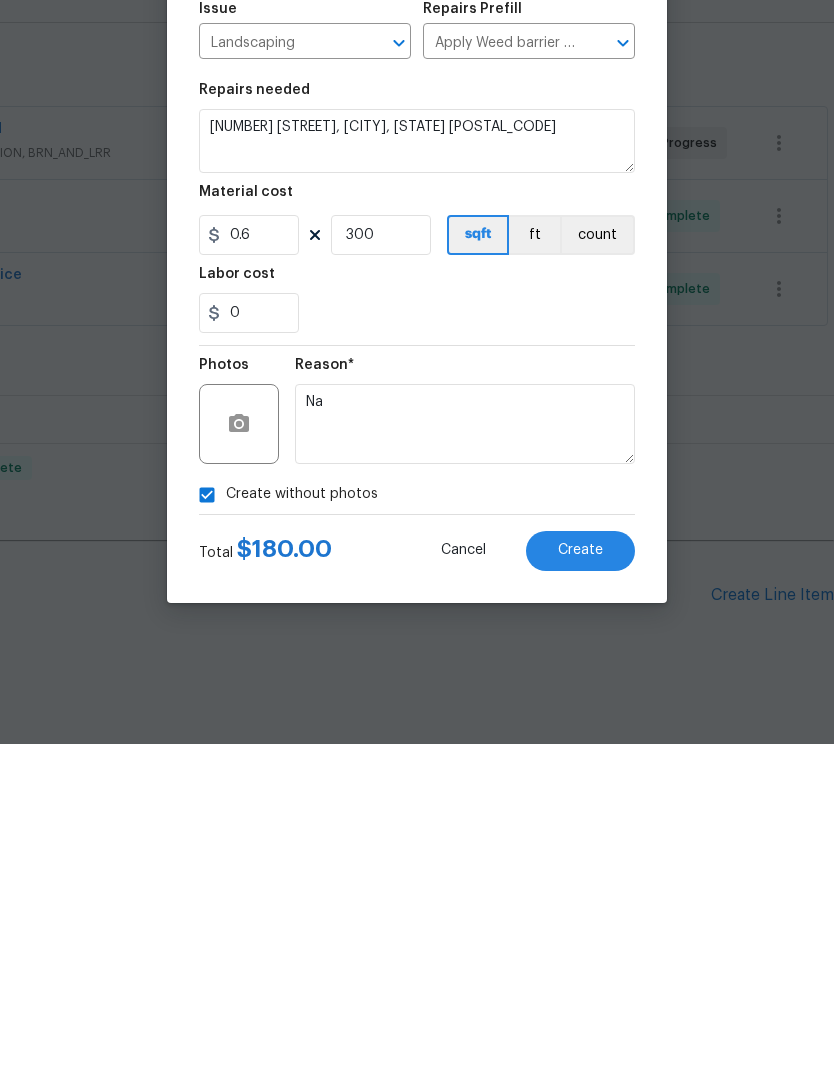 click on "Create" at bounding box center [580, 891] 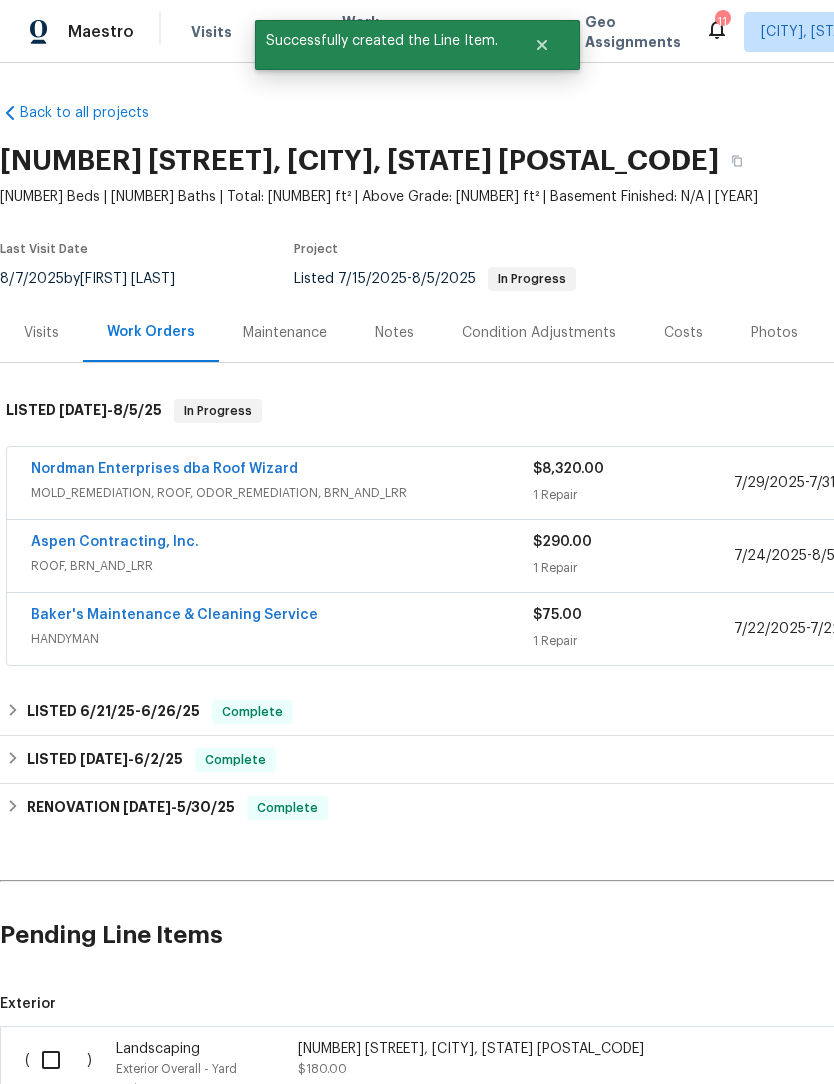 scroll, scrollTop: 0, scrollLeft: 0, axis: both 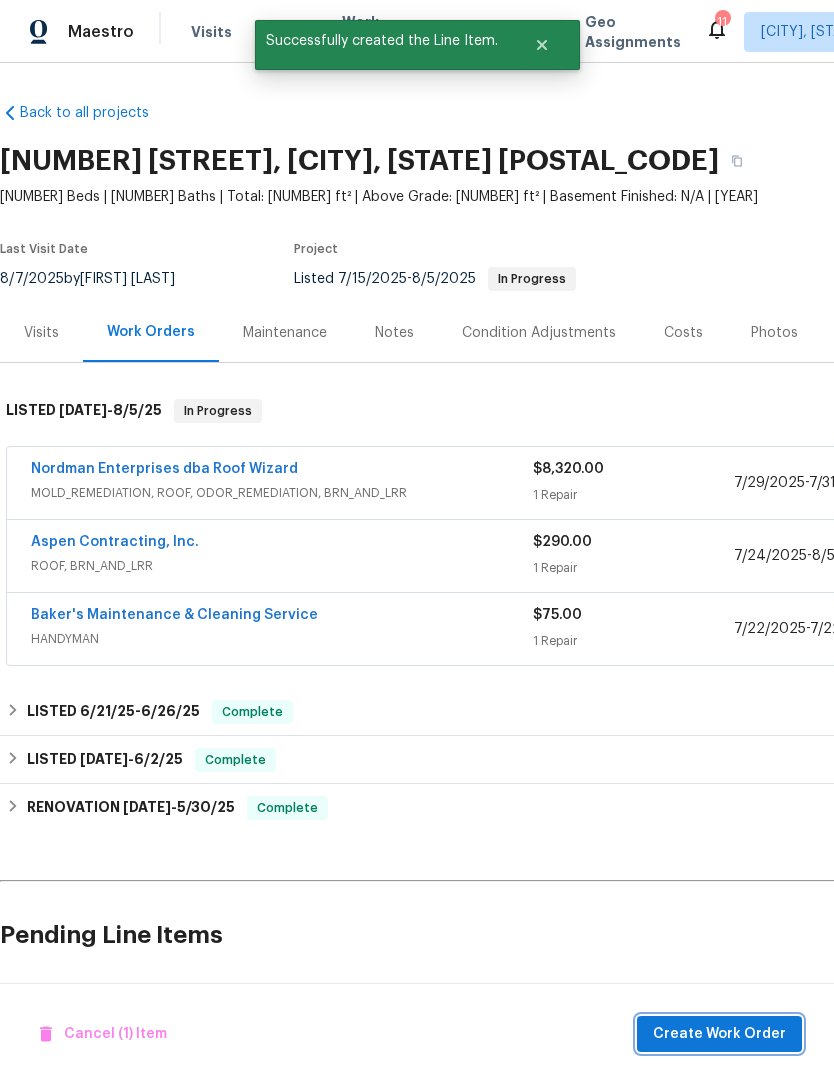 click on "Create Work Order" at bounding box center (719, 1034) 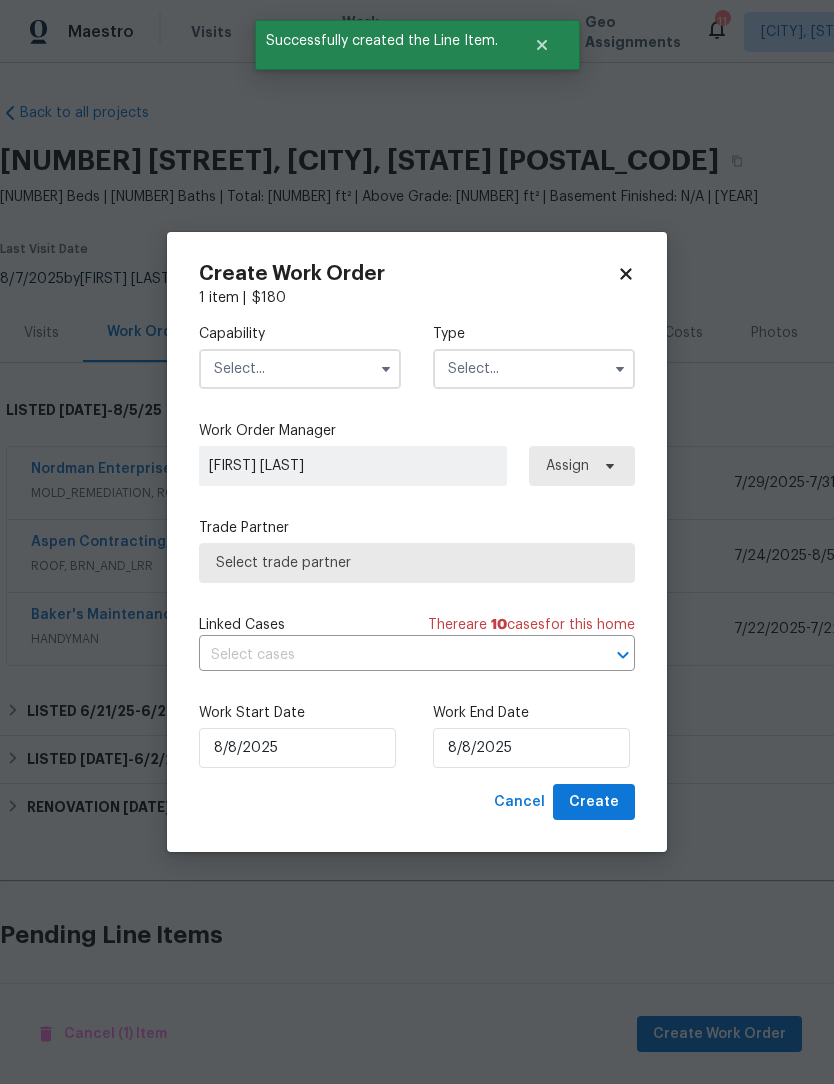 click at bounding box center [300, 369] 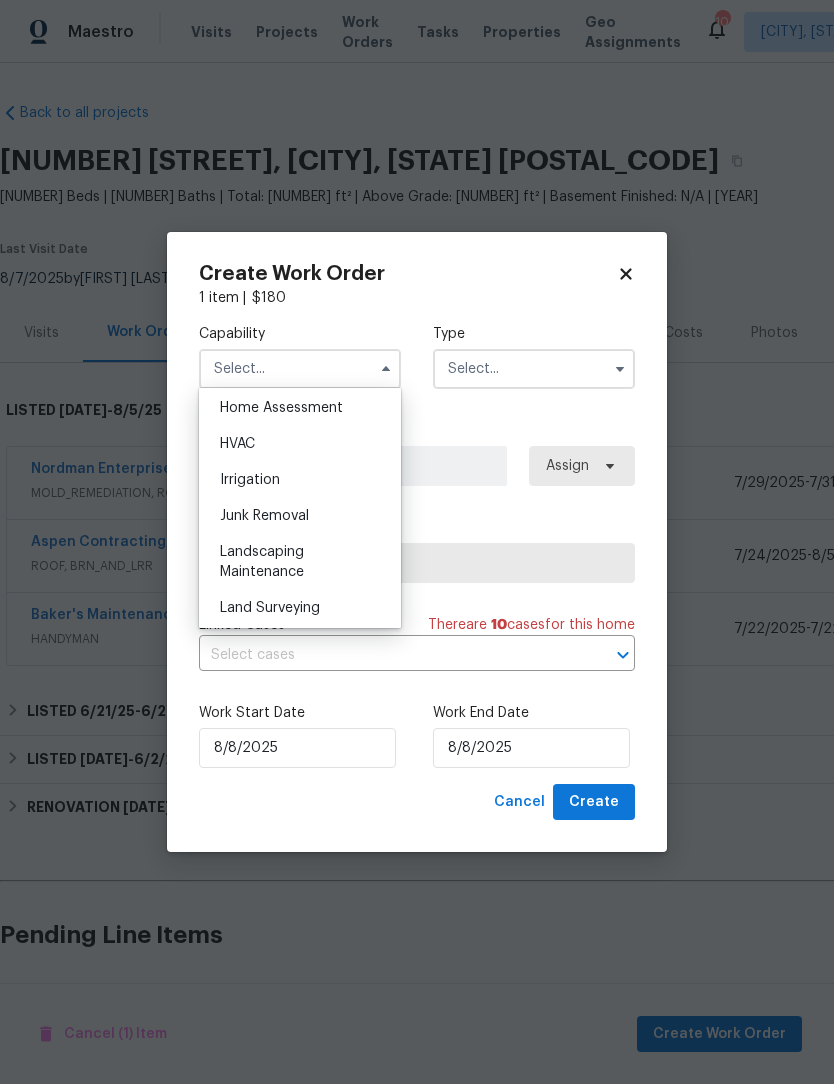 scroll, scrollTop: 1200, scrollLeft: 0, axis: vertical 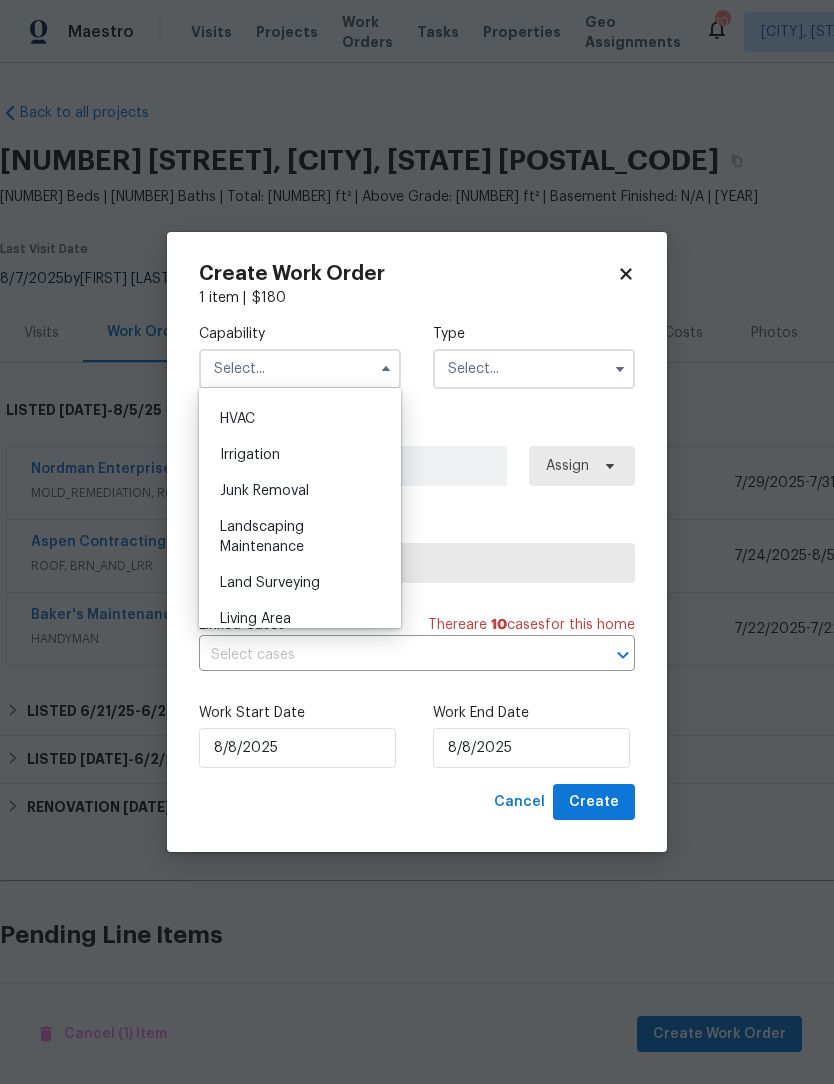 click on "Landscaping Maintenance" at bounding box center [300, 537] 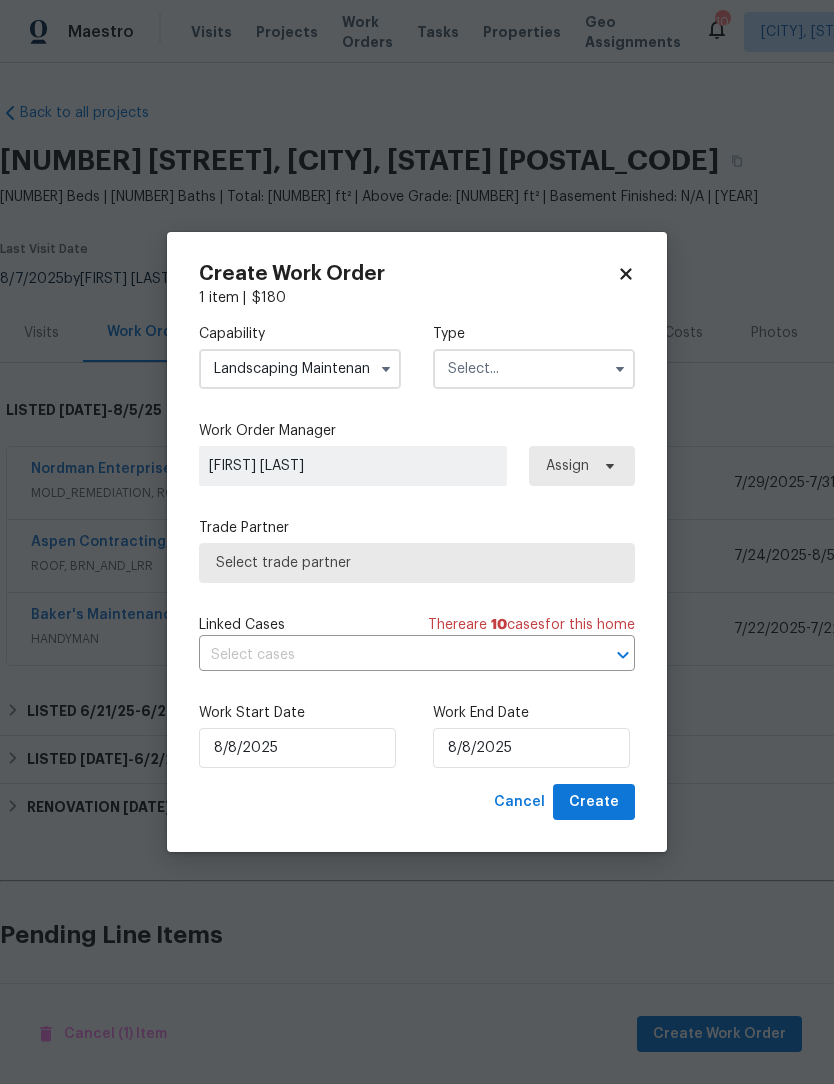 click at bounding box center [534, 369] 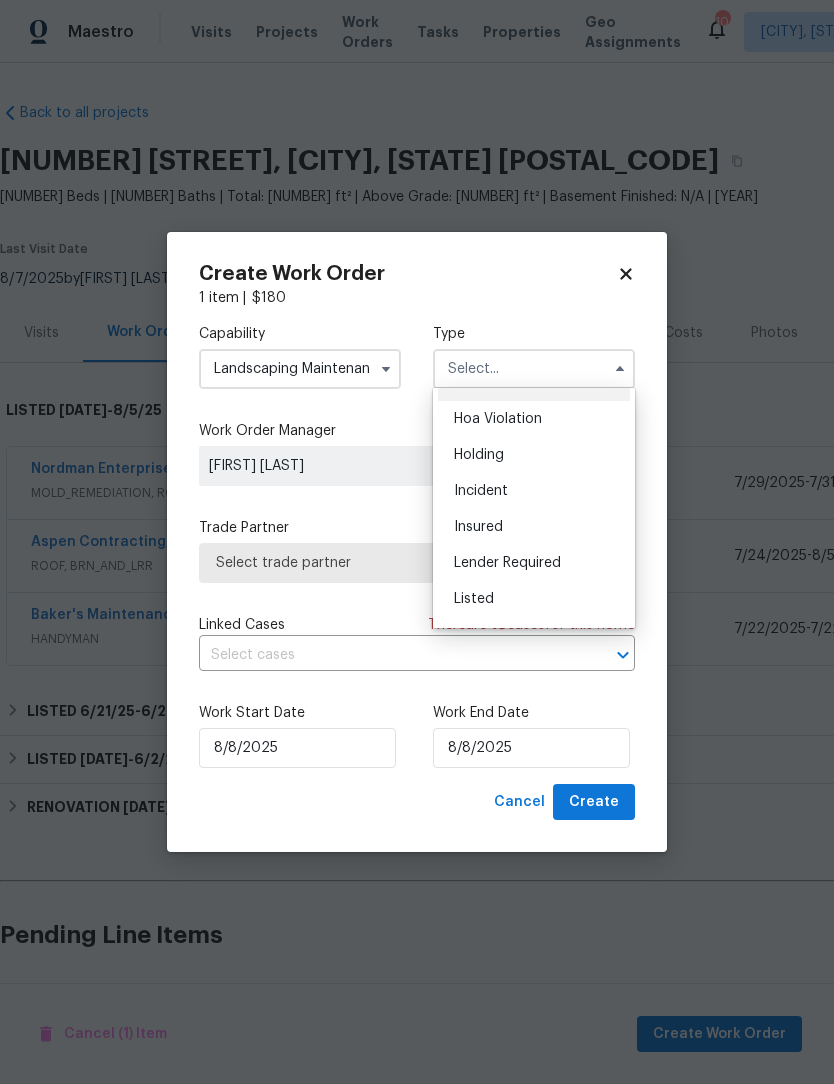 scroll, scrollTop: 45, scrollLeft: 0, axis: vertical 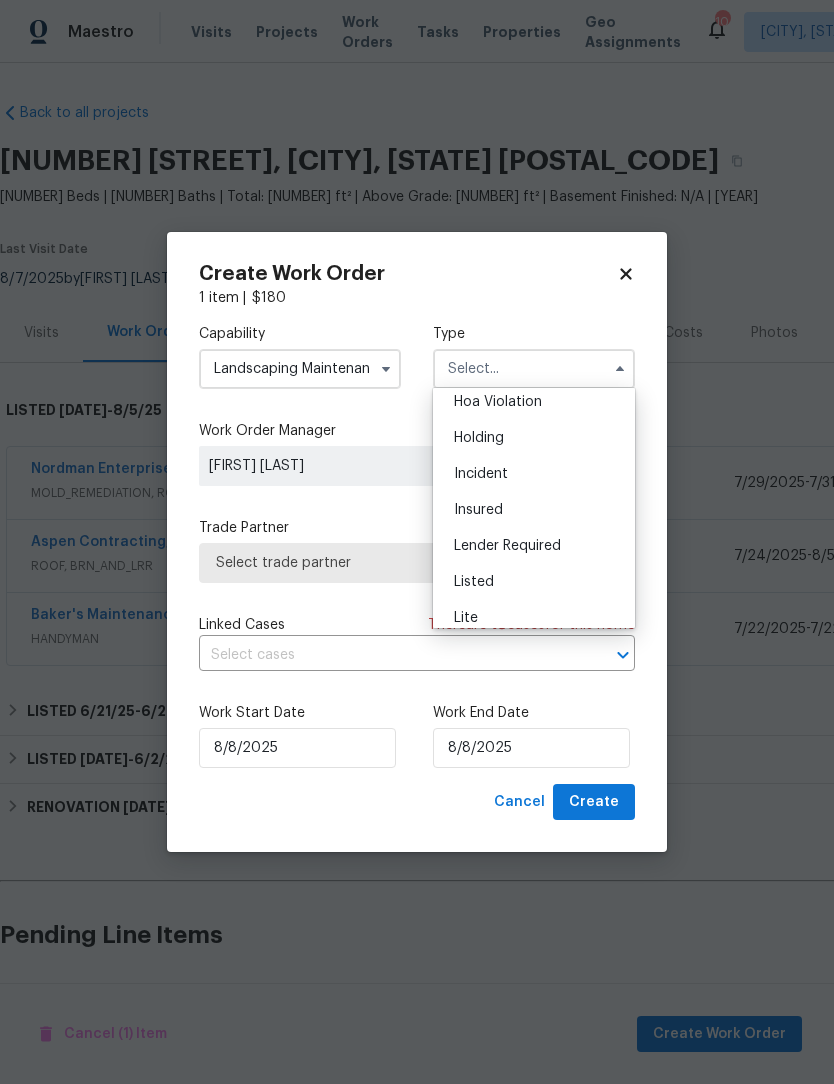 click on "Listed" at bounding box center [474, 582] 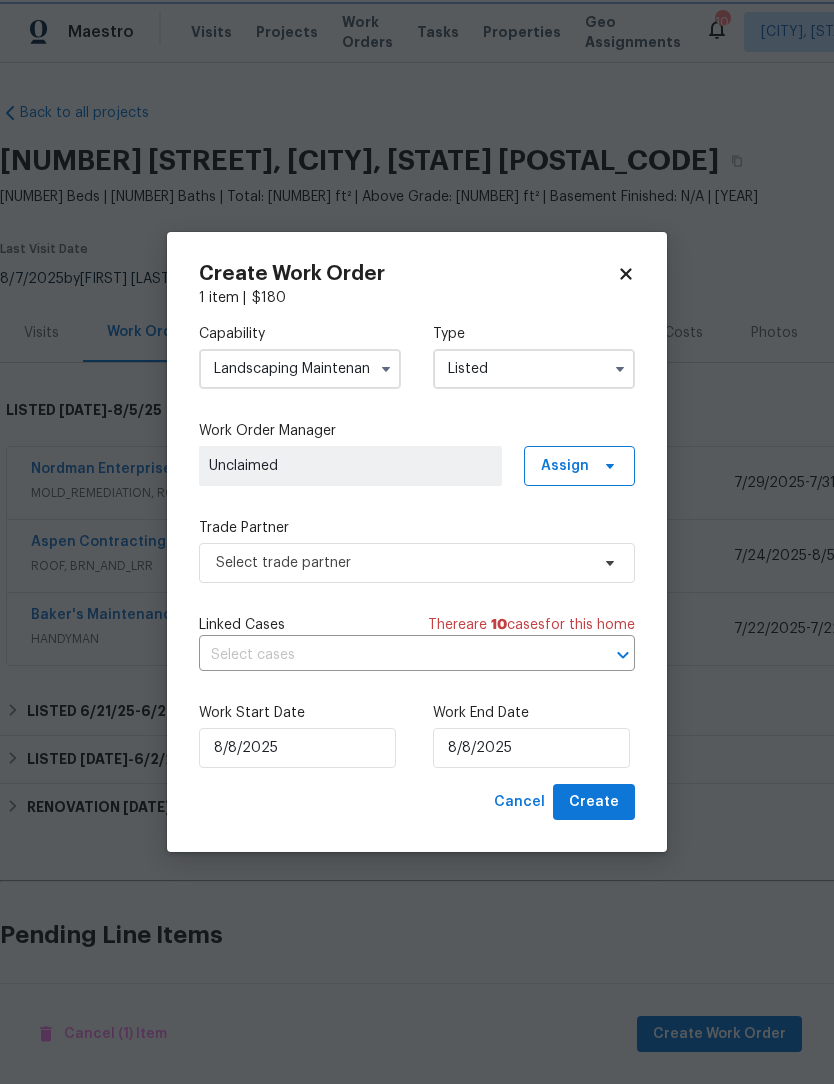 scroll, scrollTop: 0, scrollLeft: 0, axis: both 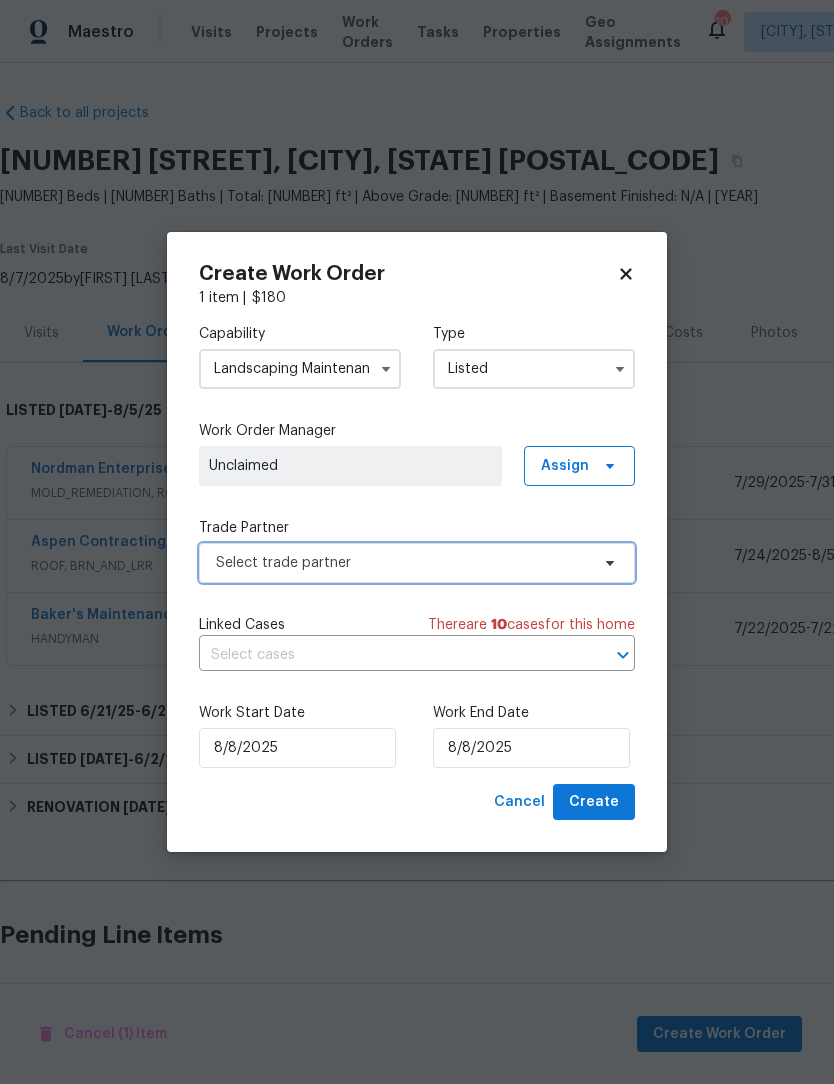 click on "Select trade partner" at bounding box center (402, 563) 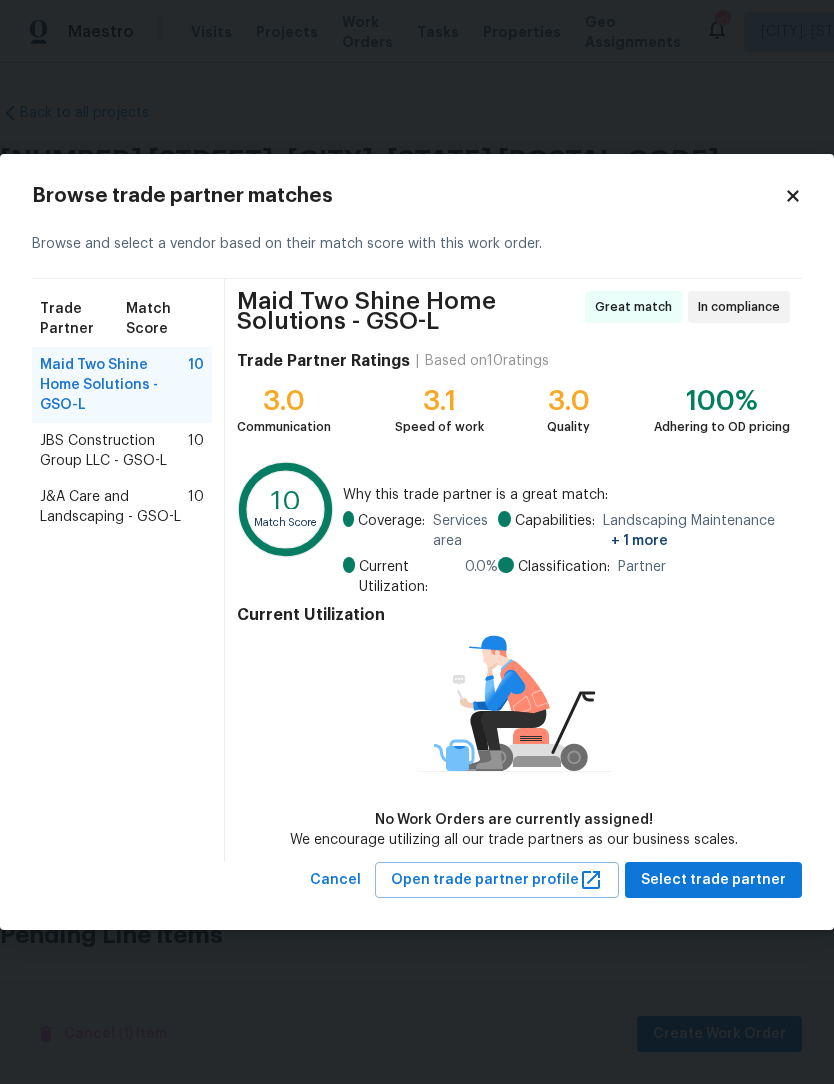 click on "J&A Care and Landscaping - GSO-L" at bounding box center [114, 507] 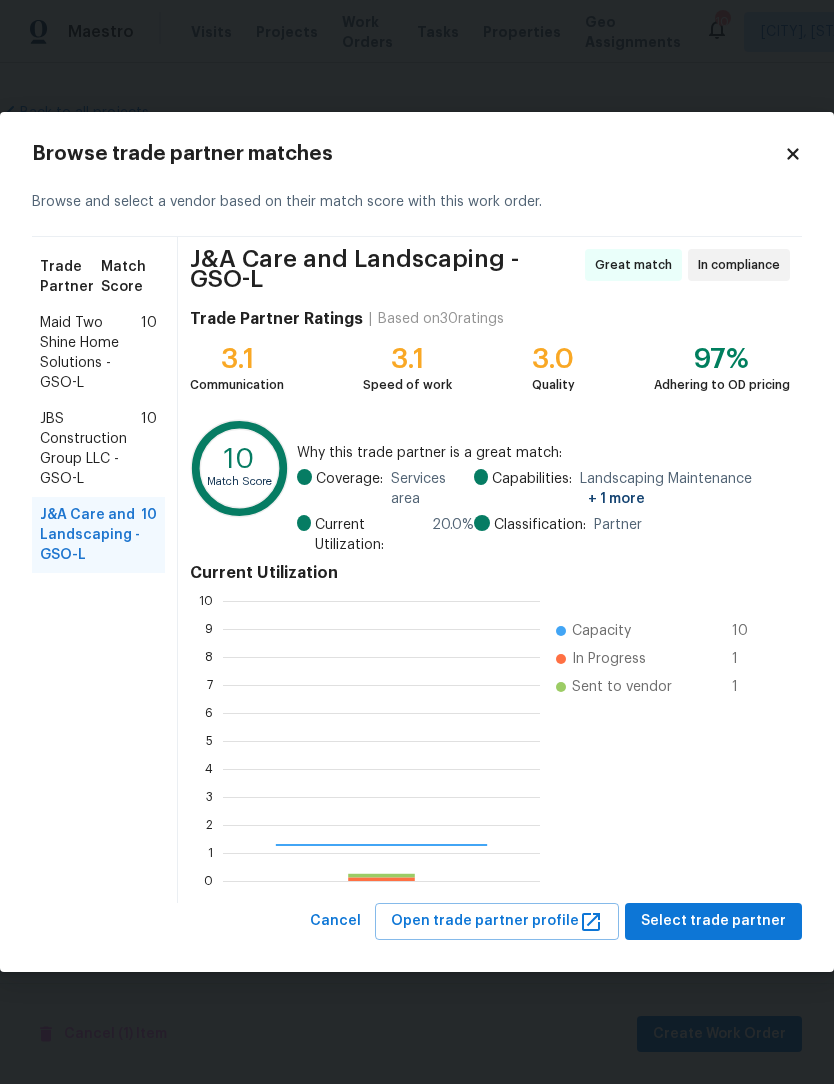 scroll, scrollTop: 2, scrollLeft: 2, axis: both 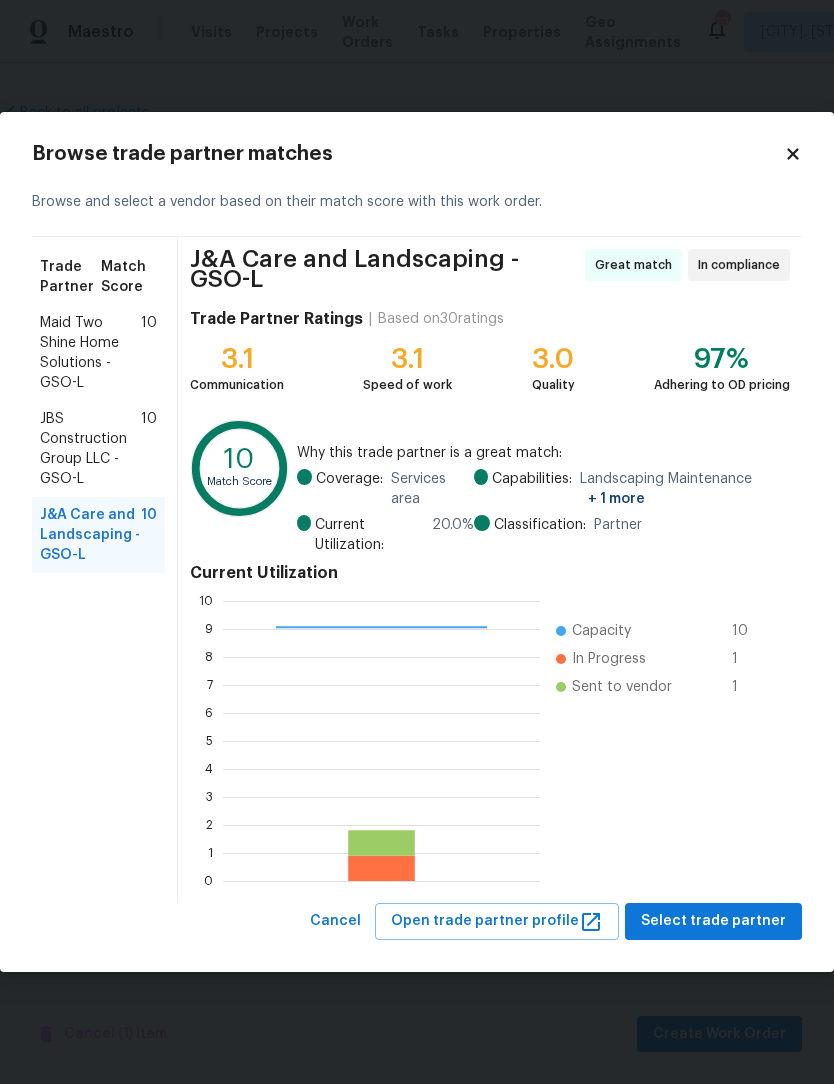 click on "Select trade partner" at bounding box center [713, 921] 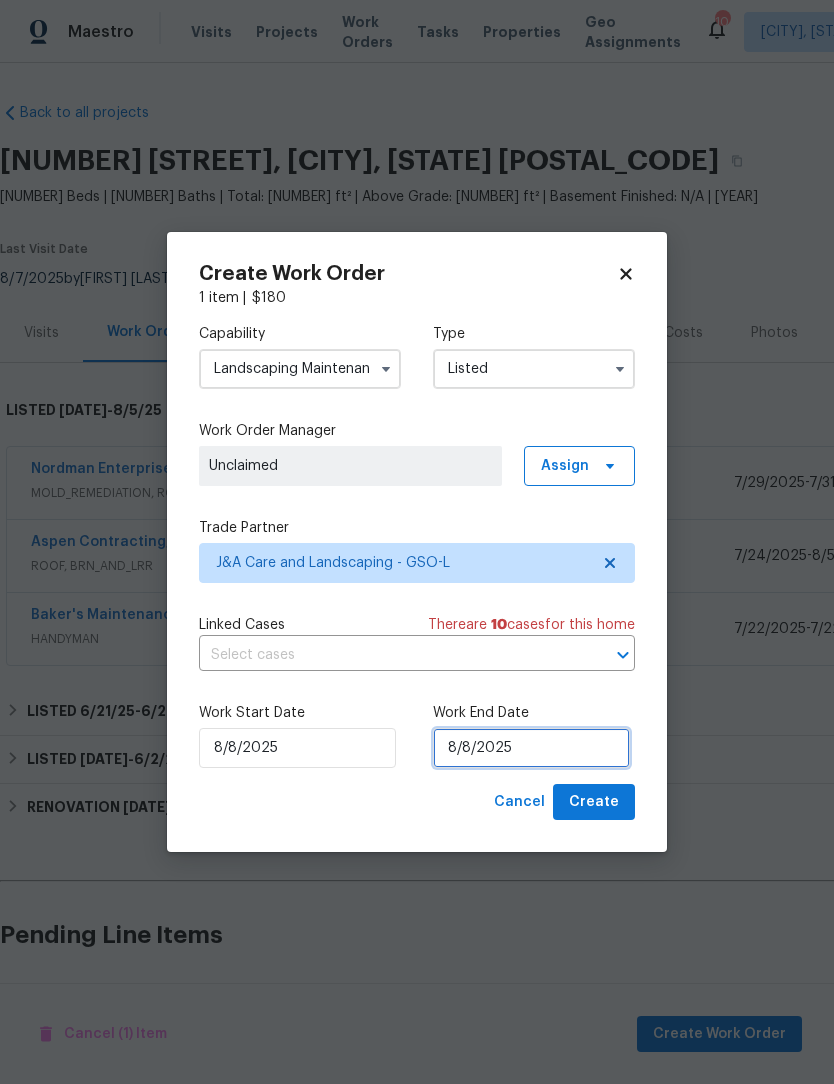 click on "8/8/2025" at bounding box center (531, 748) 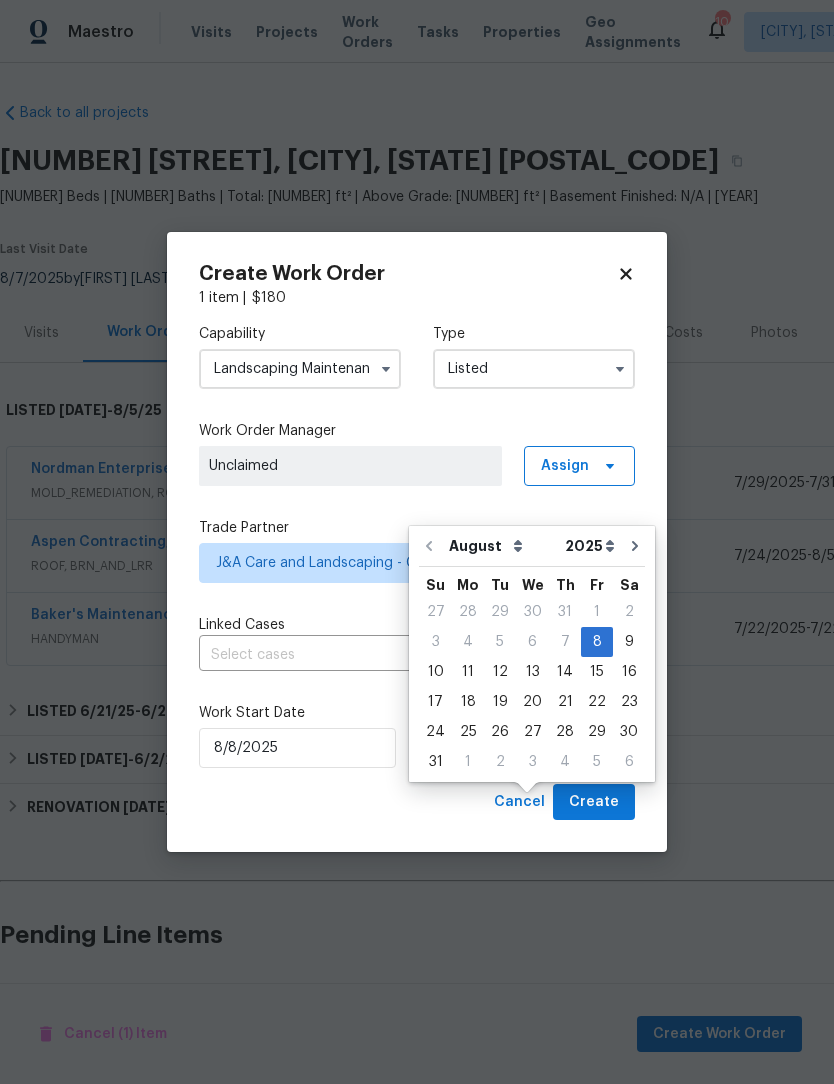 scroll, scrollTop: 67, scrollLeft: 0, axis: vertical 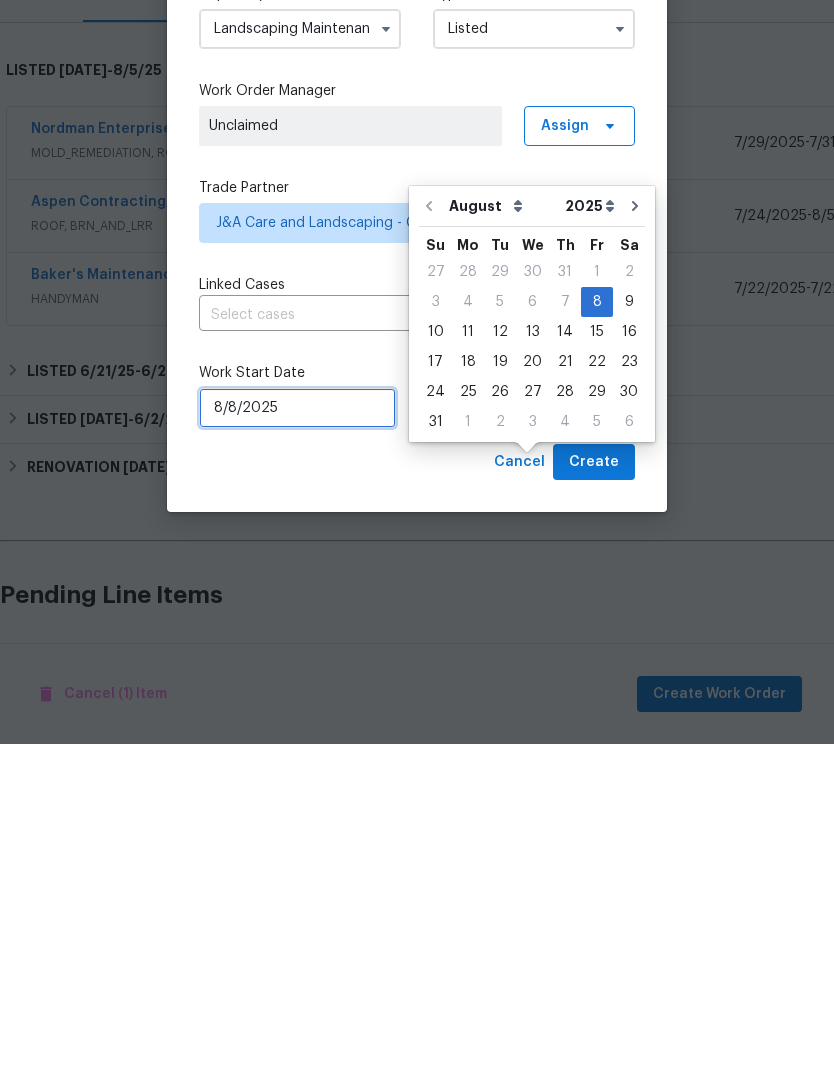 click on "8/8/2025" at bounding box center (297, 748) 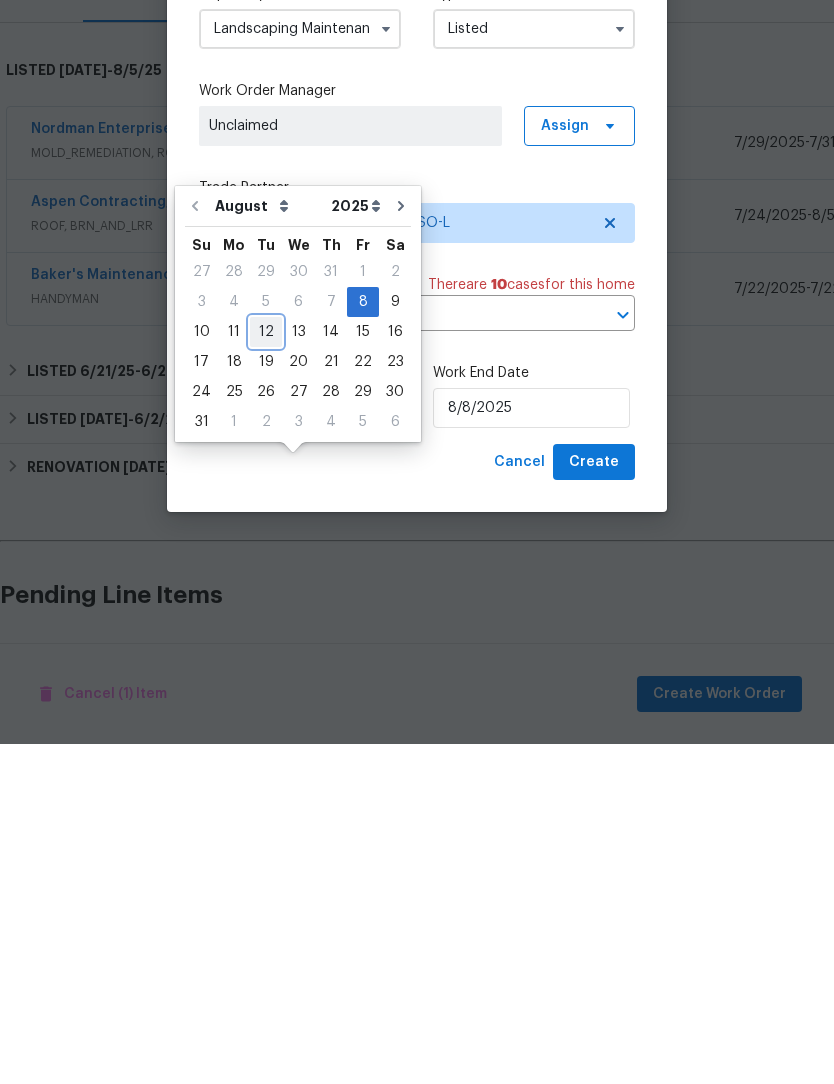 click on "12" at bounding box center (266, 672) 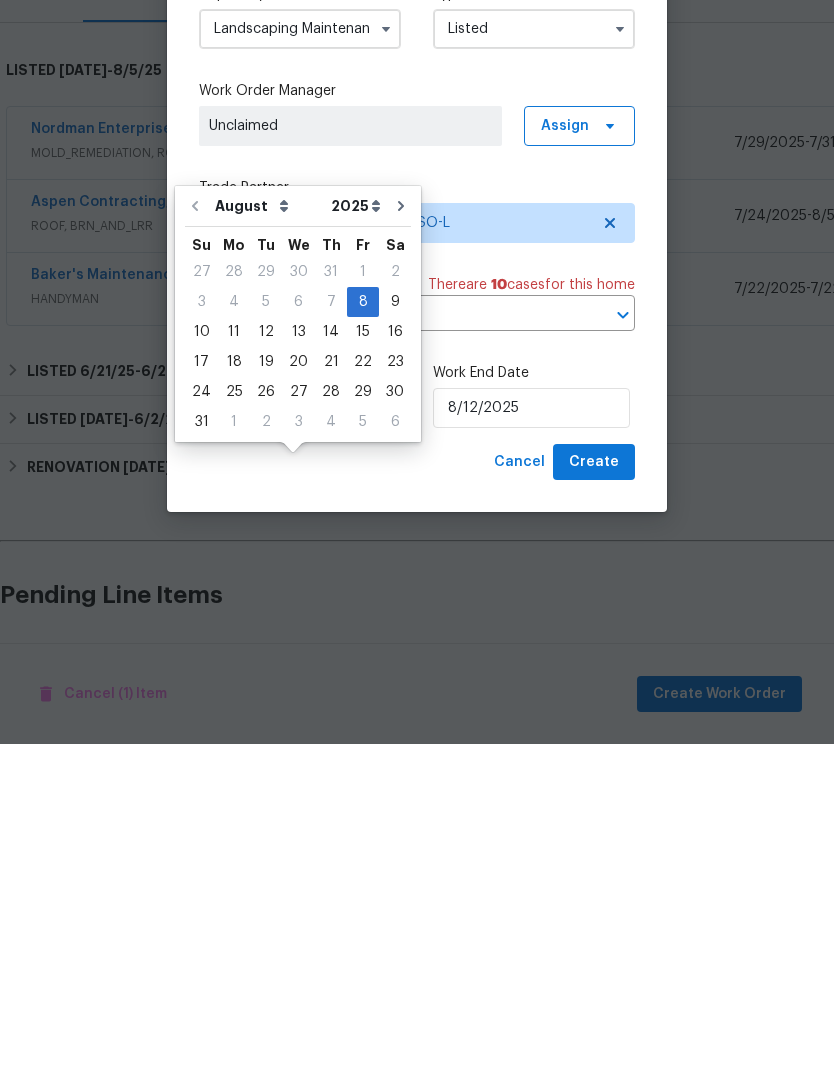 scroll, scrollTop: 66, scrollLeft: 0, axis: vertical 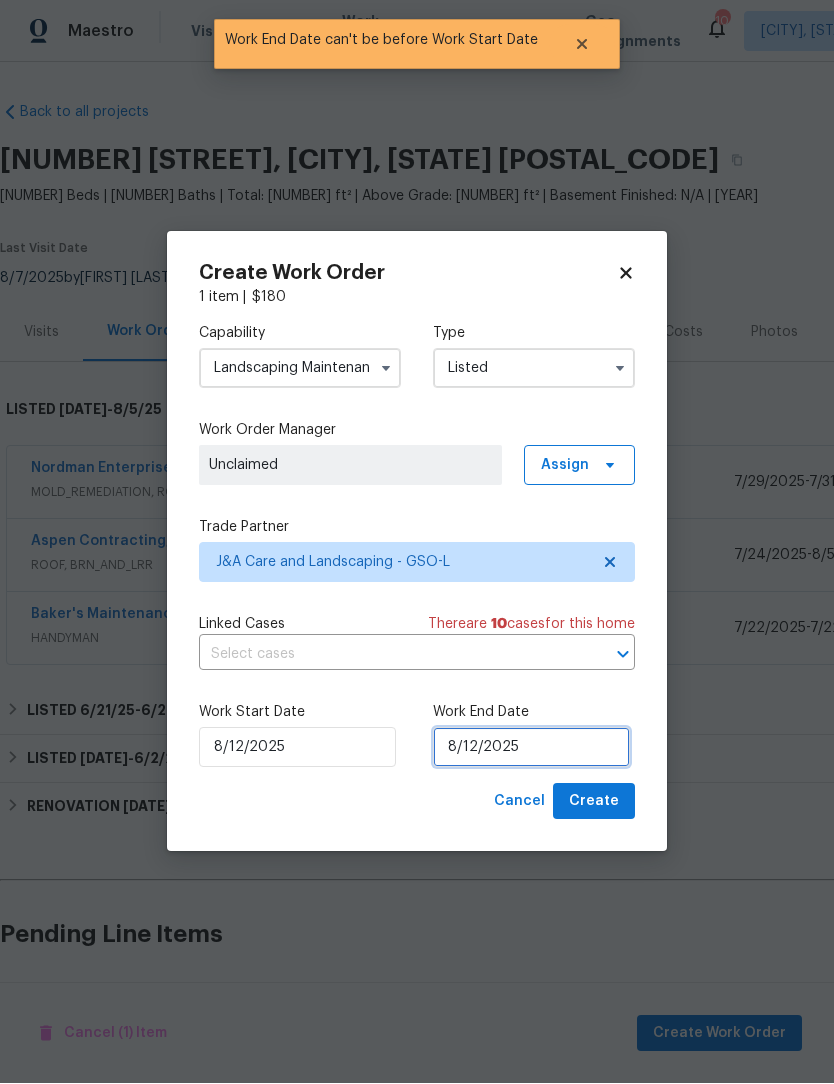 click on "8/12/2025" at bounding box center [531, 748] 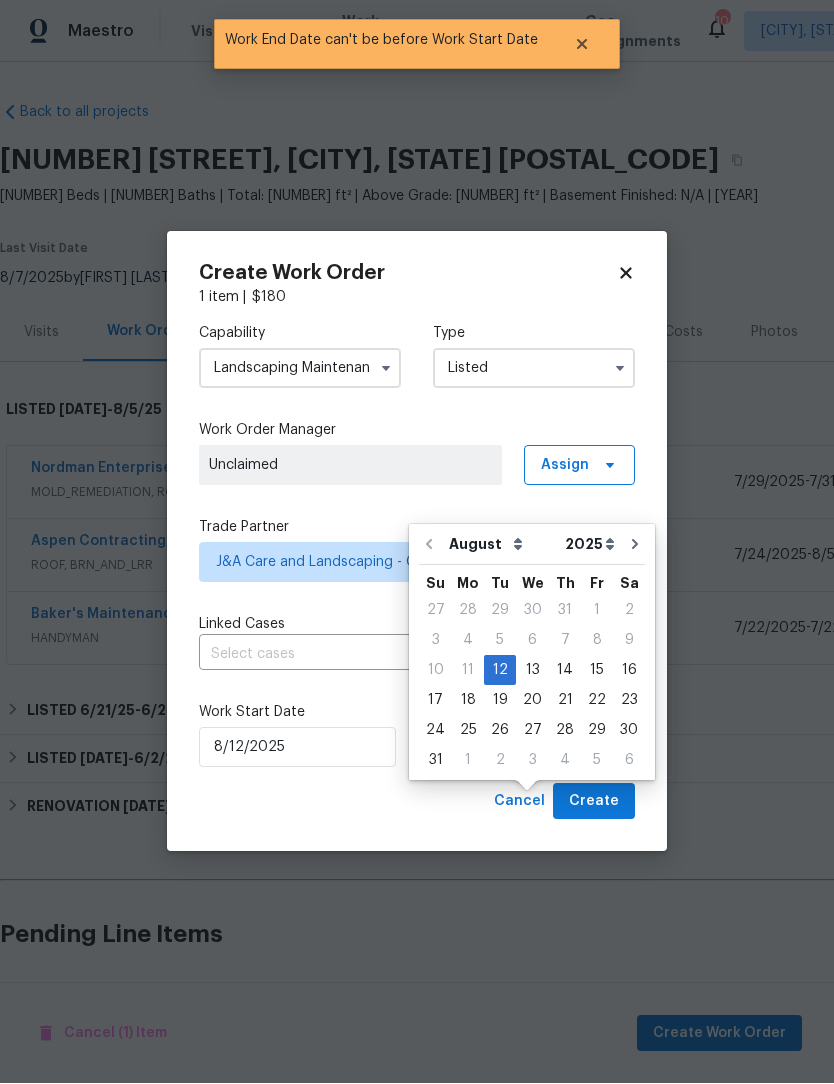 scroll, scrollTop: 67, scrollLeft: 0, axis: vertical 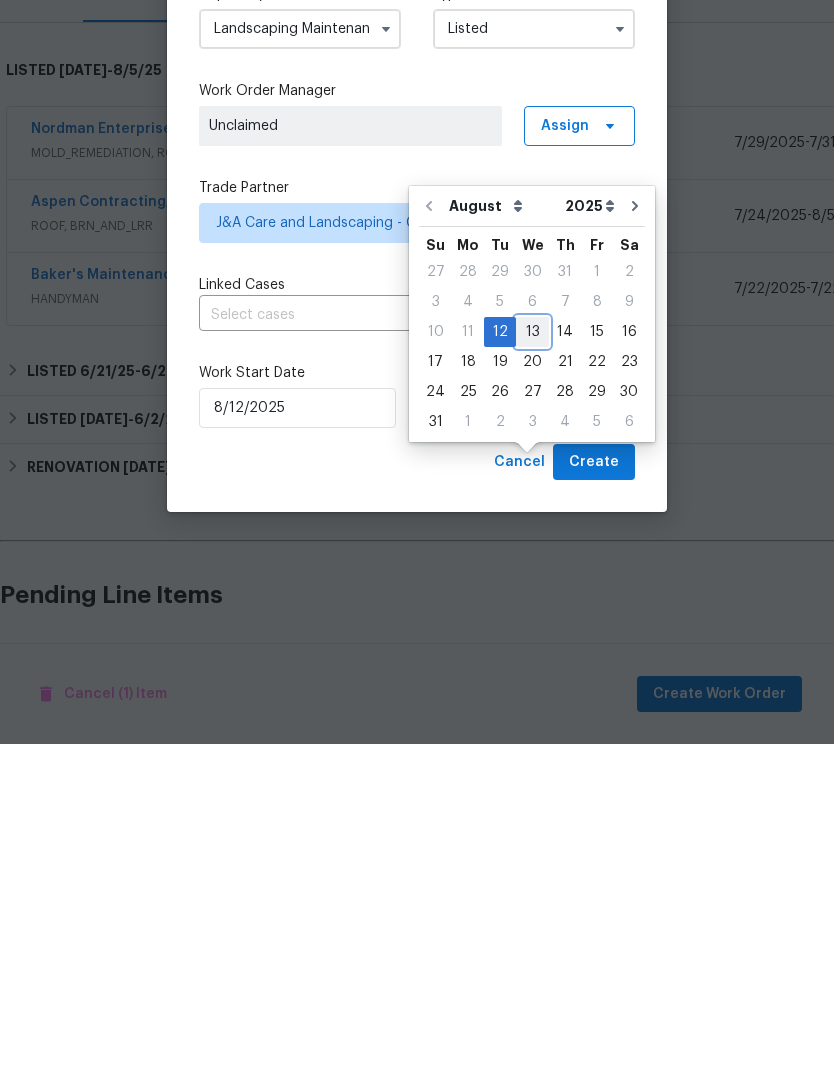 click on "13" at bounding box center [532, 672] 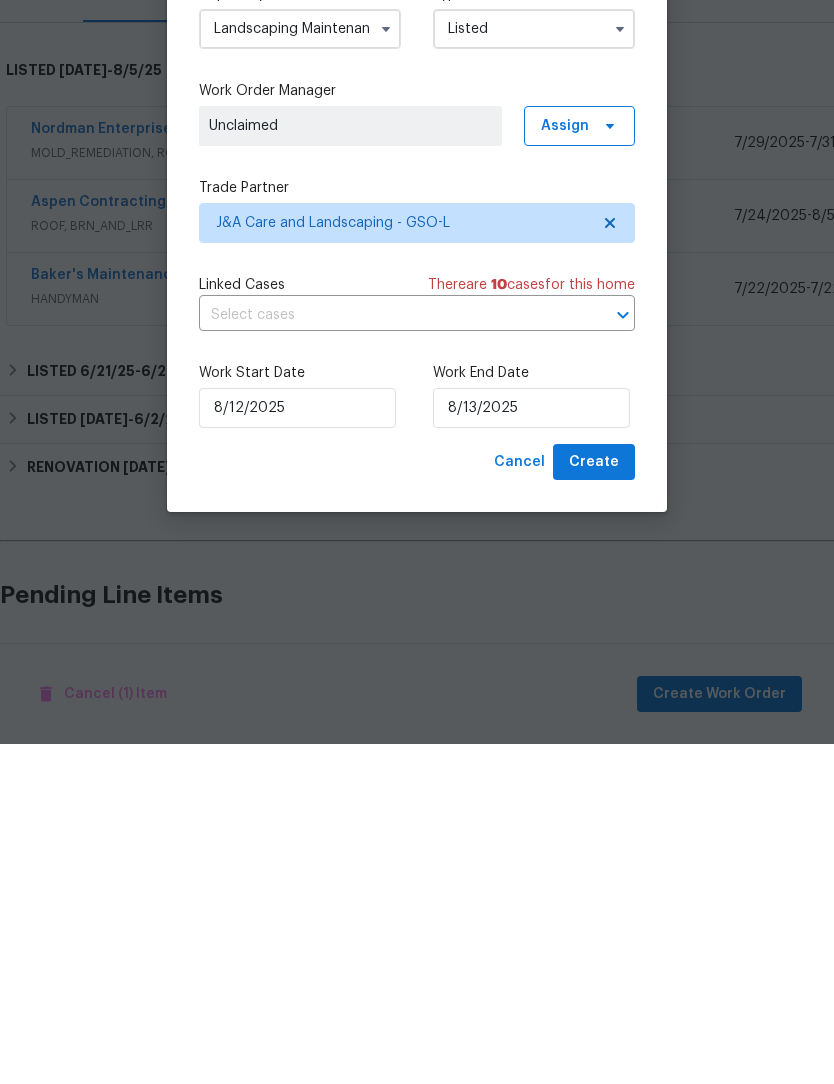 scroll, scrollTop: 66, scrollLeft: 0, axis: vertical 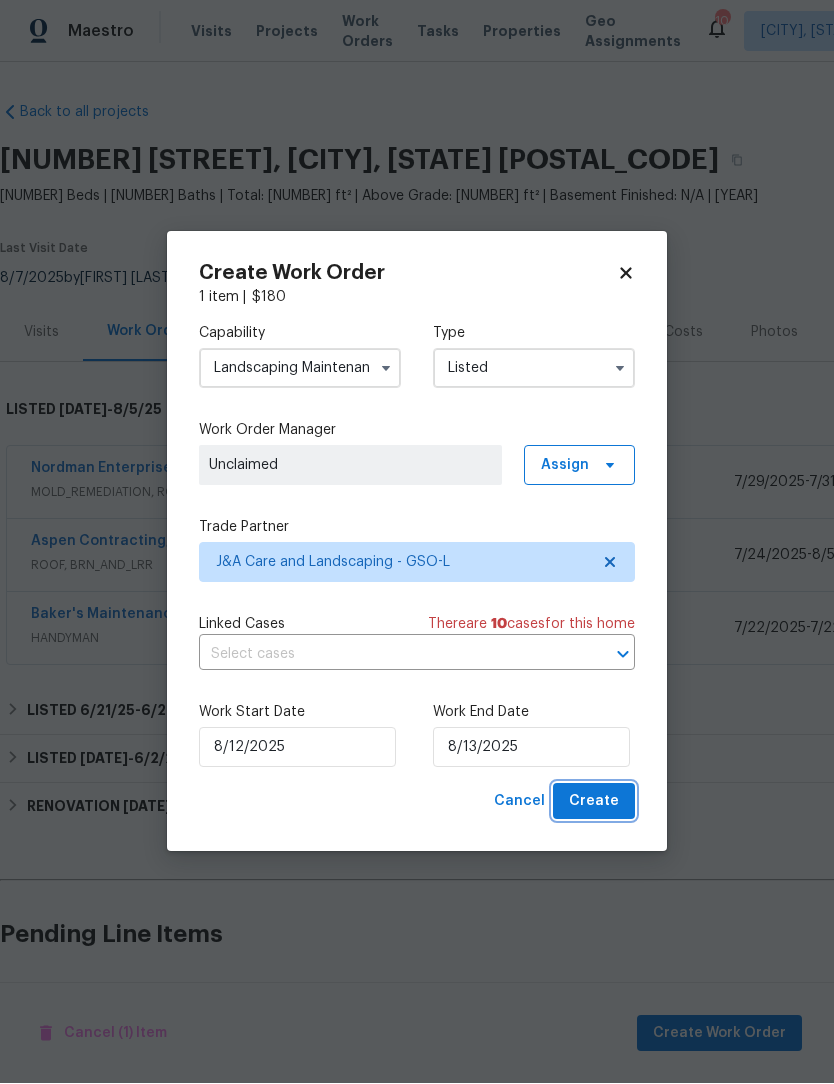 click on "Create" at bounding box center (594, 802) 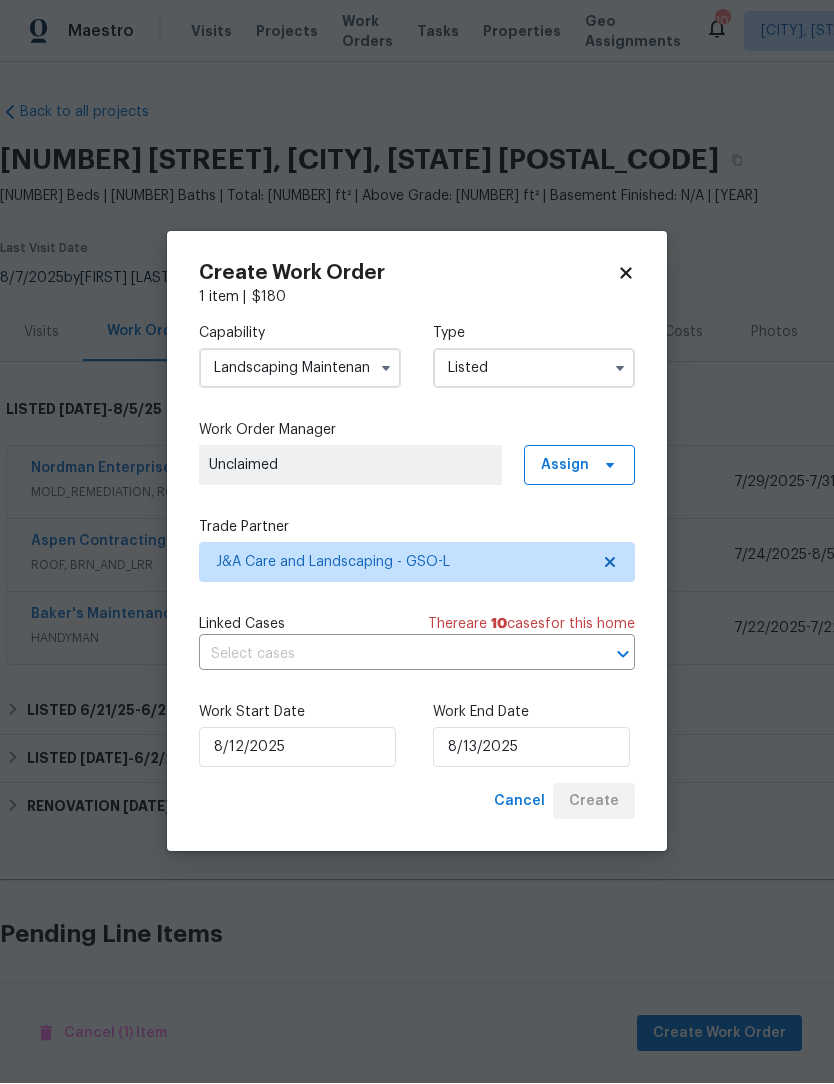 checkbox on "false" 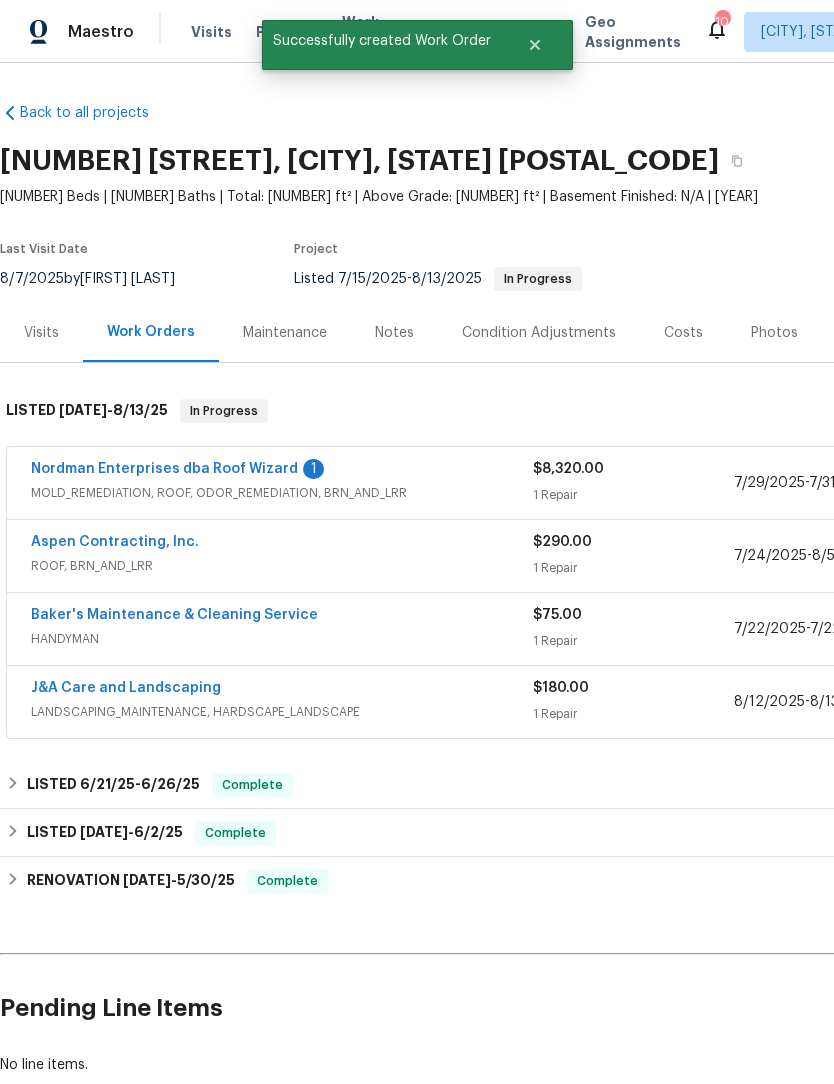 click on "Nordman Enterprises dba Roof Wizard" at bounding box center (164, 469) 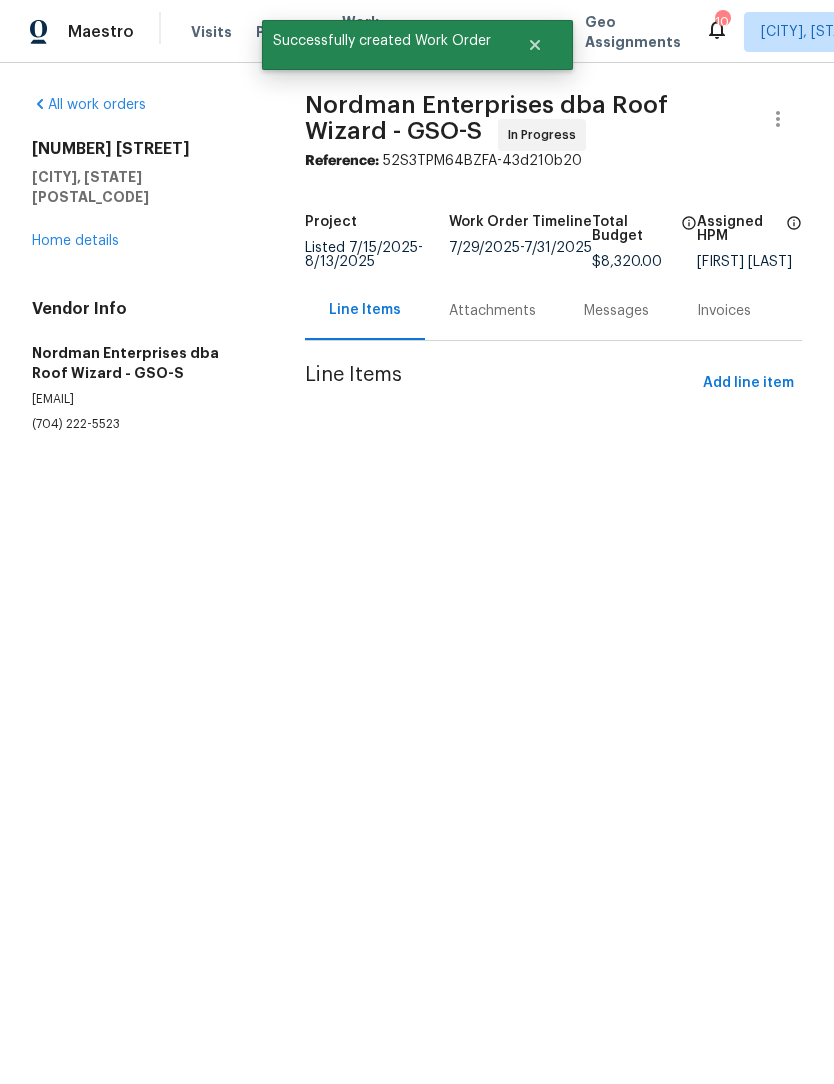 scroll, scrollTop: 0, scrollLeft: 0, axis: both 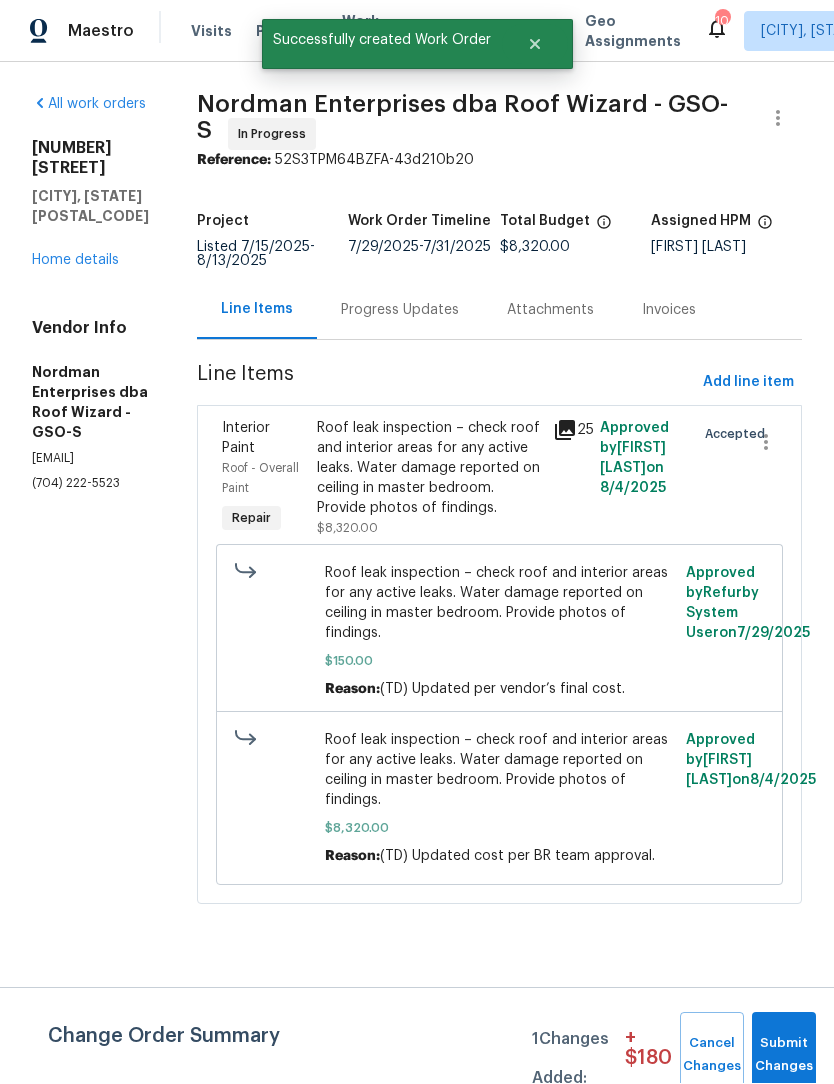 click on "Progress Updates" at bounding box center [400, 310] 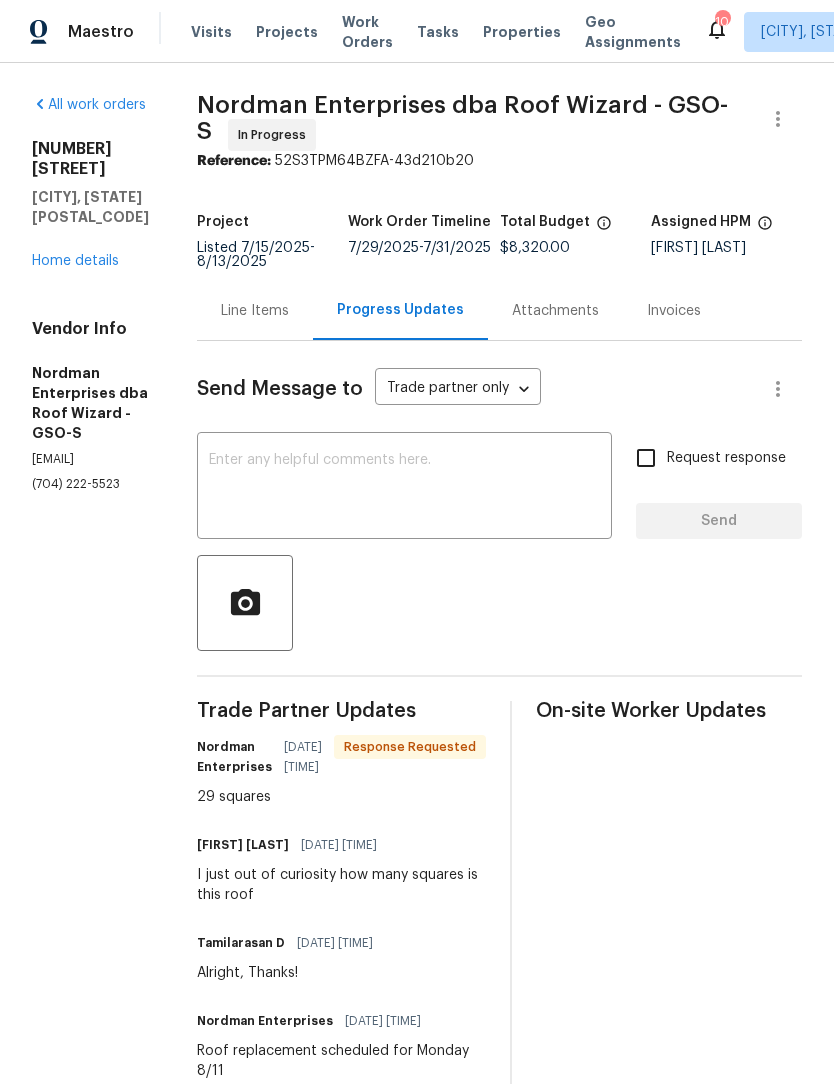 click on "Home details" at bounding box center [75, 261] 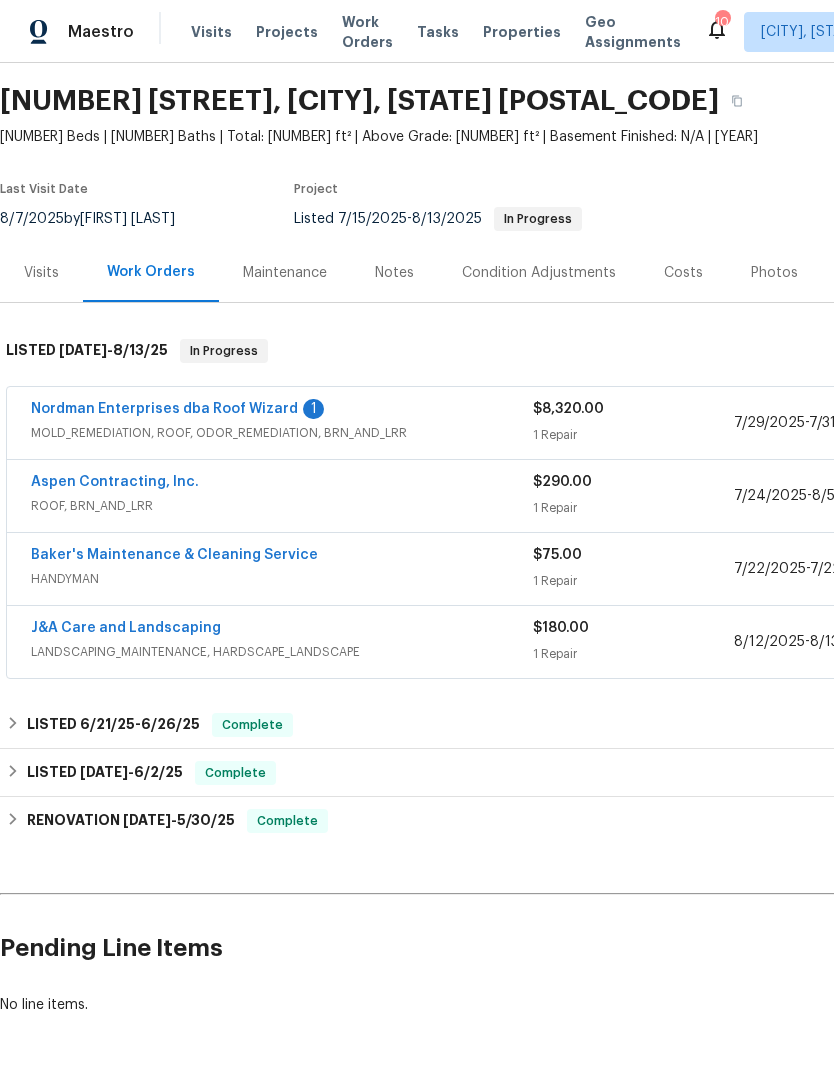 scroll, scrollTop: 60, scrollLeft: 0, axis: vertical 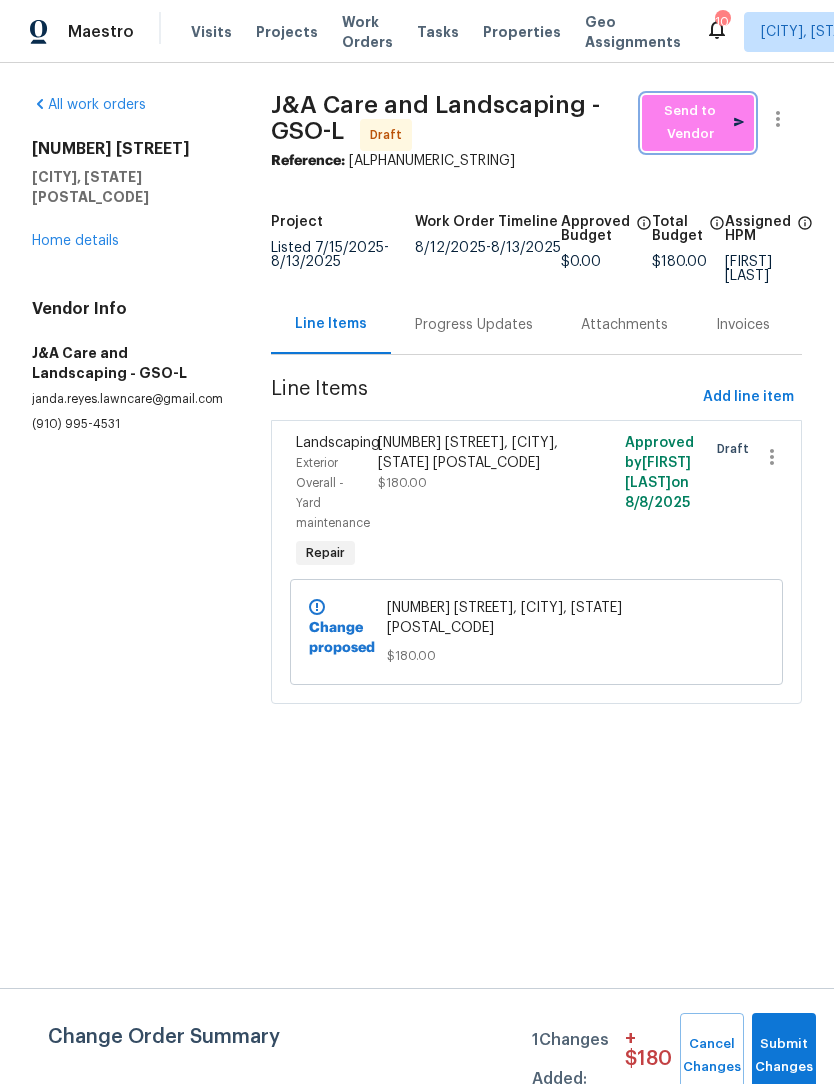 click on "Send to Vendor" at bounding box center [698, 123] 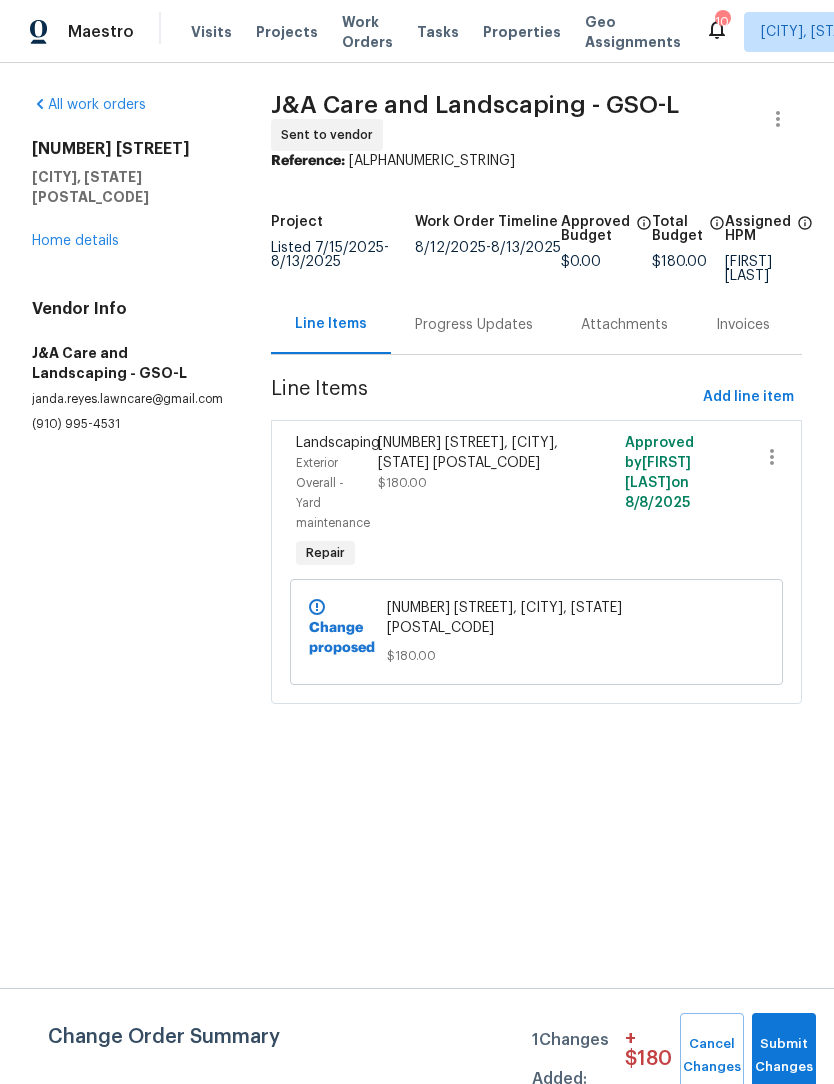 click on "Home details" at bounding box center (75, 241) 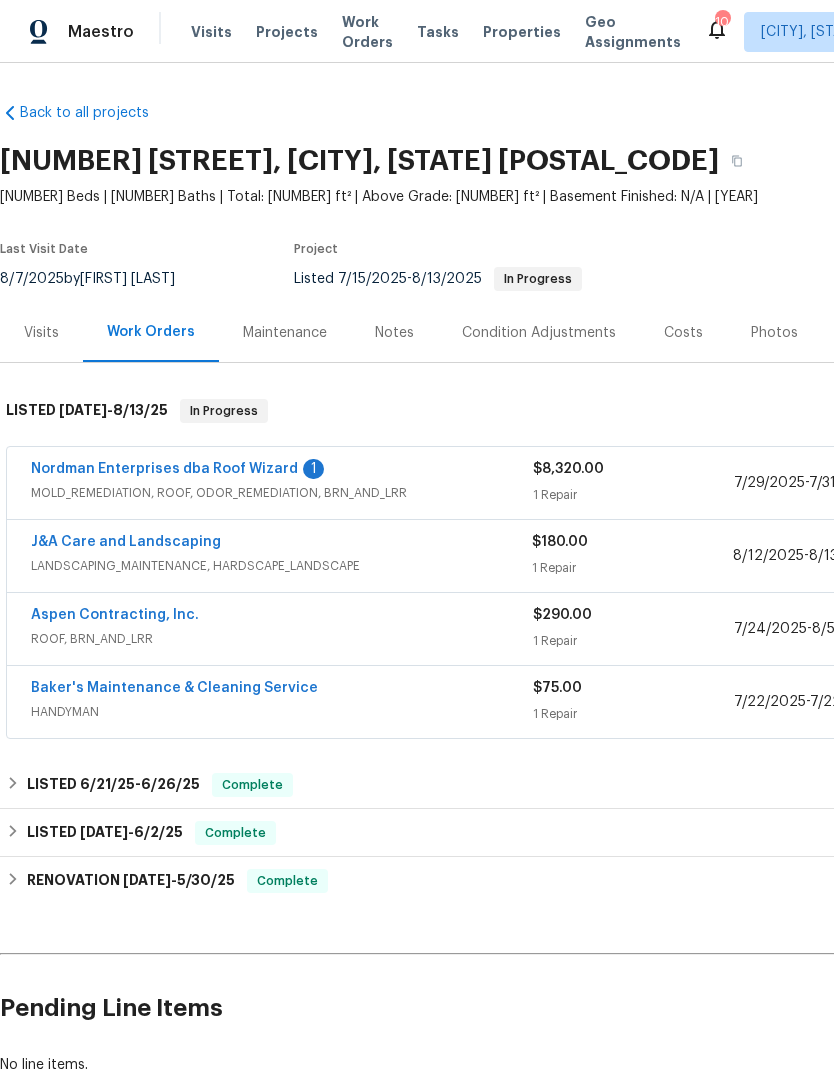 scroll, scrollTop: 0, scrollLeft: 0, axis: both 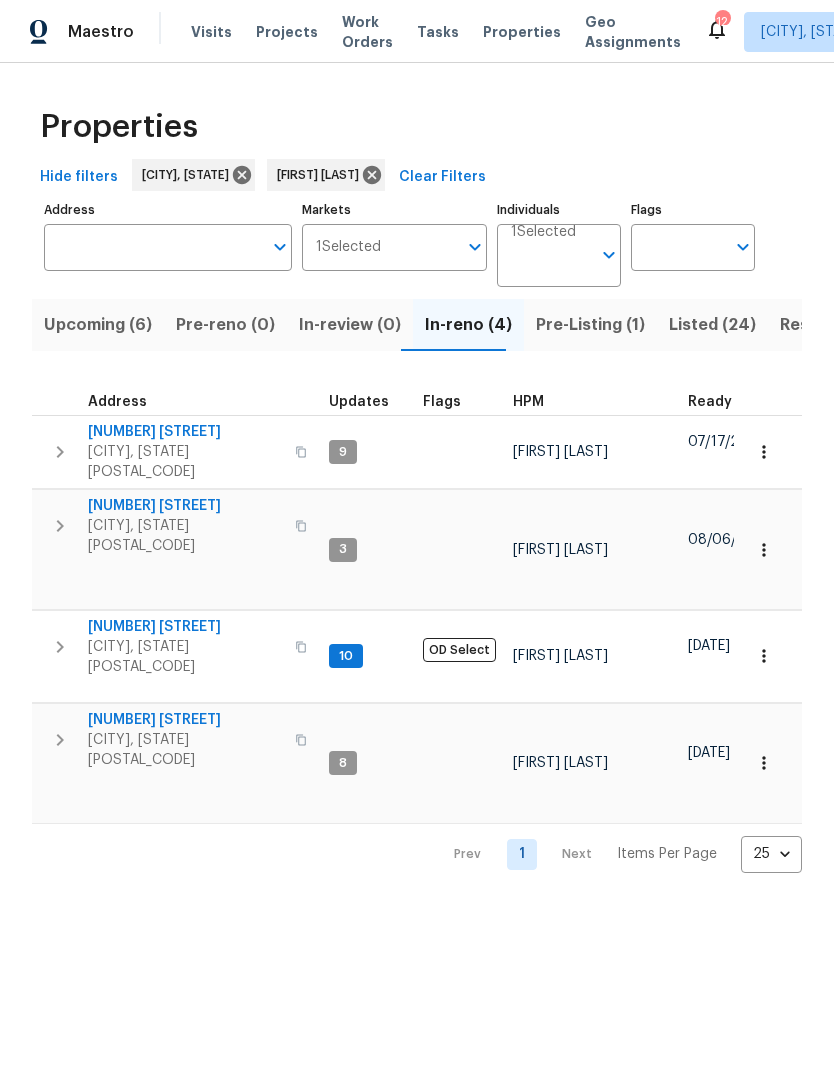 click on "Upcoming (6)" at bounding box center [98, 325] 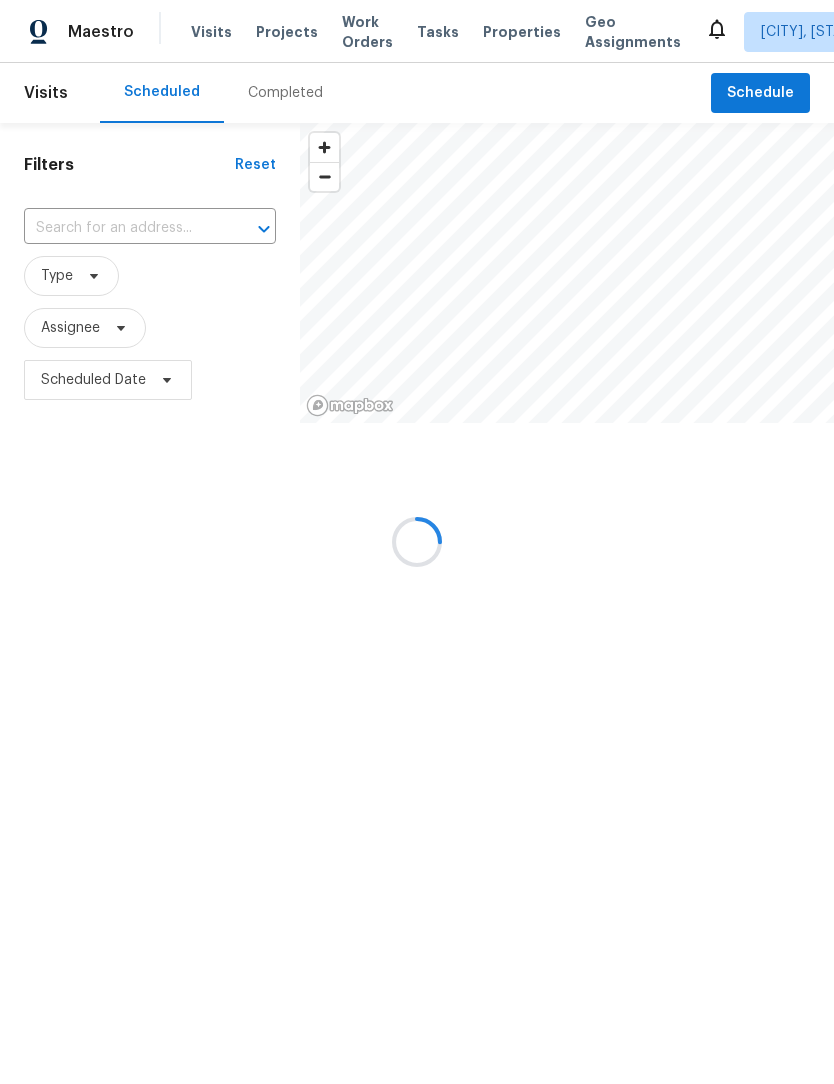 scroll, scrollTop: 0, scrollLeft: 0, axis: both 